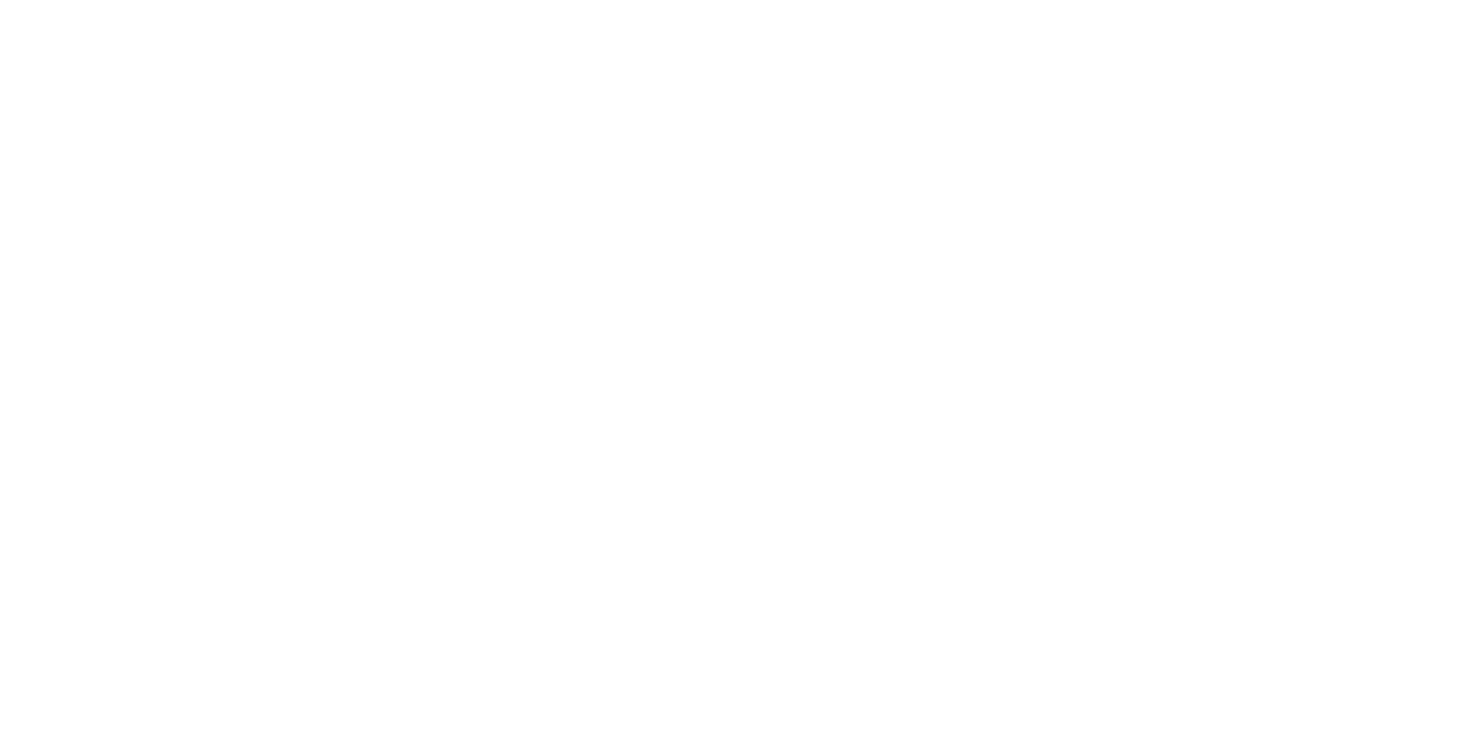 scroll, scrollTop: 0, scrollLeft: 0, axis: both 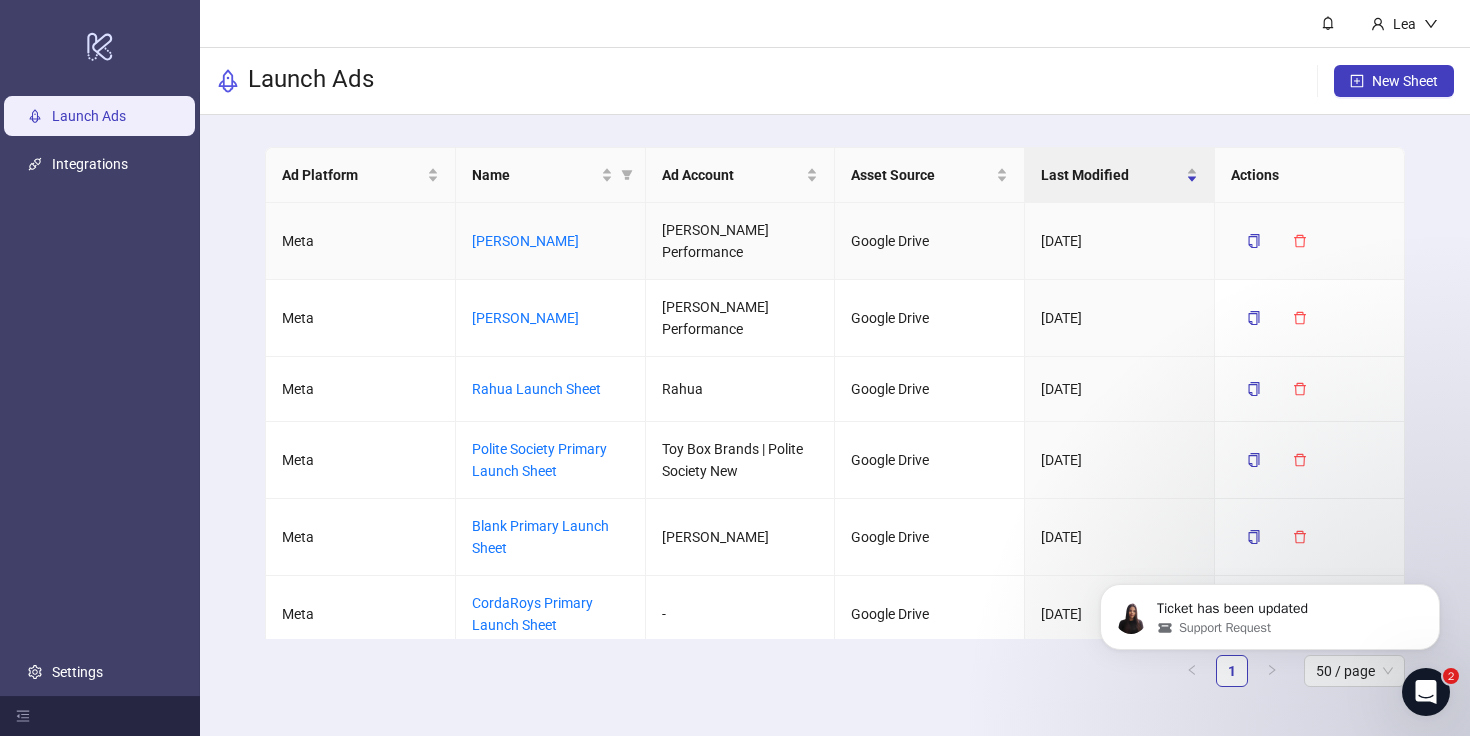 click on "[PERSON_NAME]" at bounding box center [551, 241] 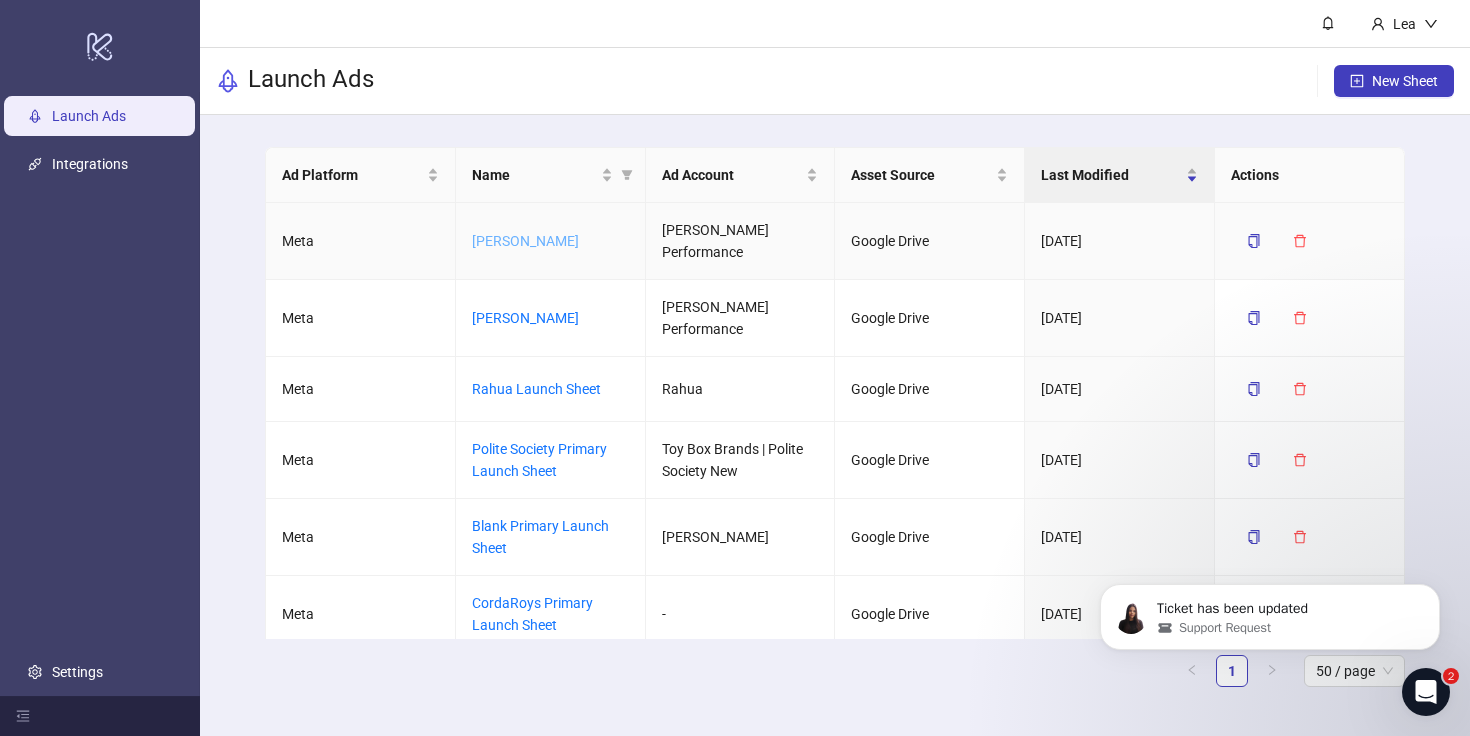 click on "[PERSON_NAME]" at bounding box center (525, 241) 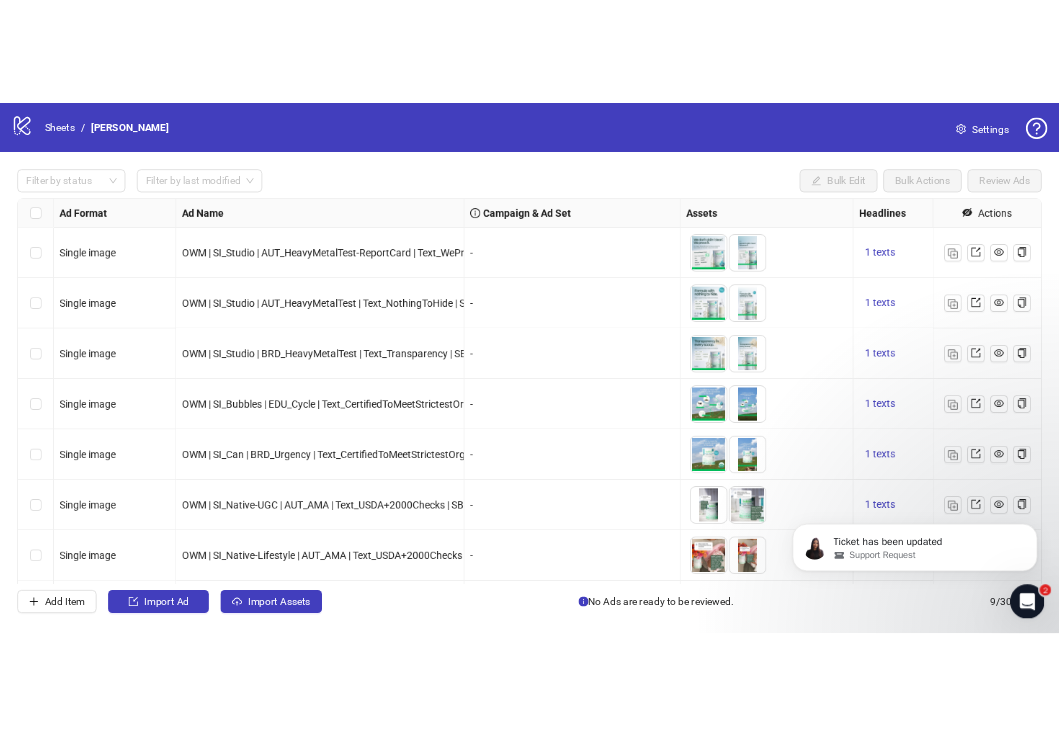 scroll, scrollTop: 136, scrollLeft: 0, axis: vertical 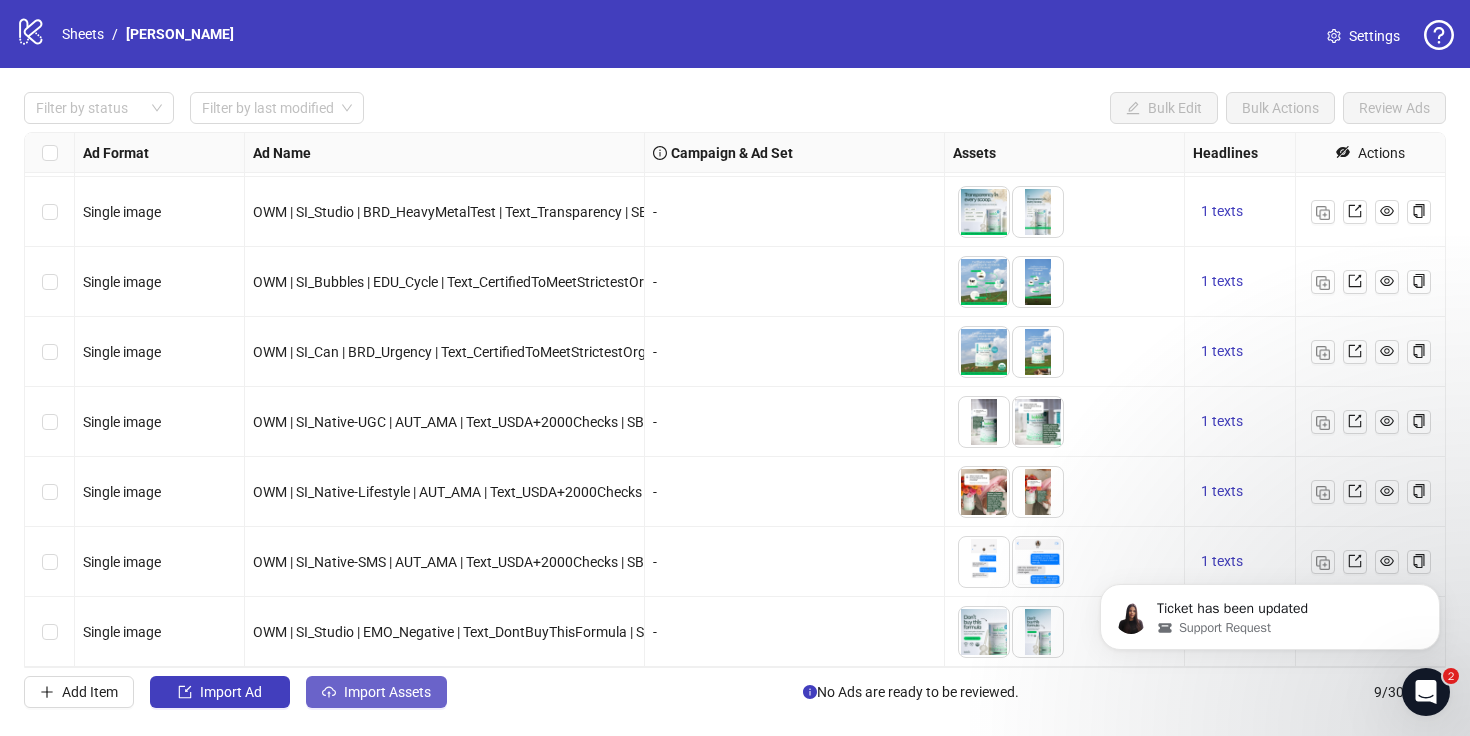 click on "Import Assets" at bounding box center (376, 692) 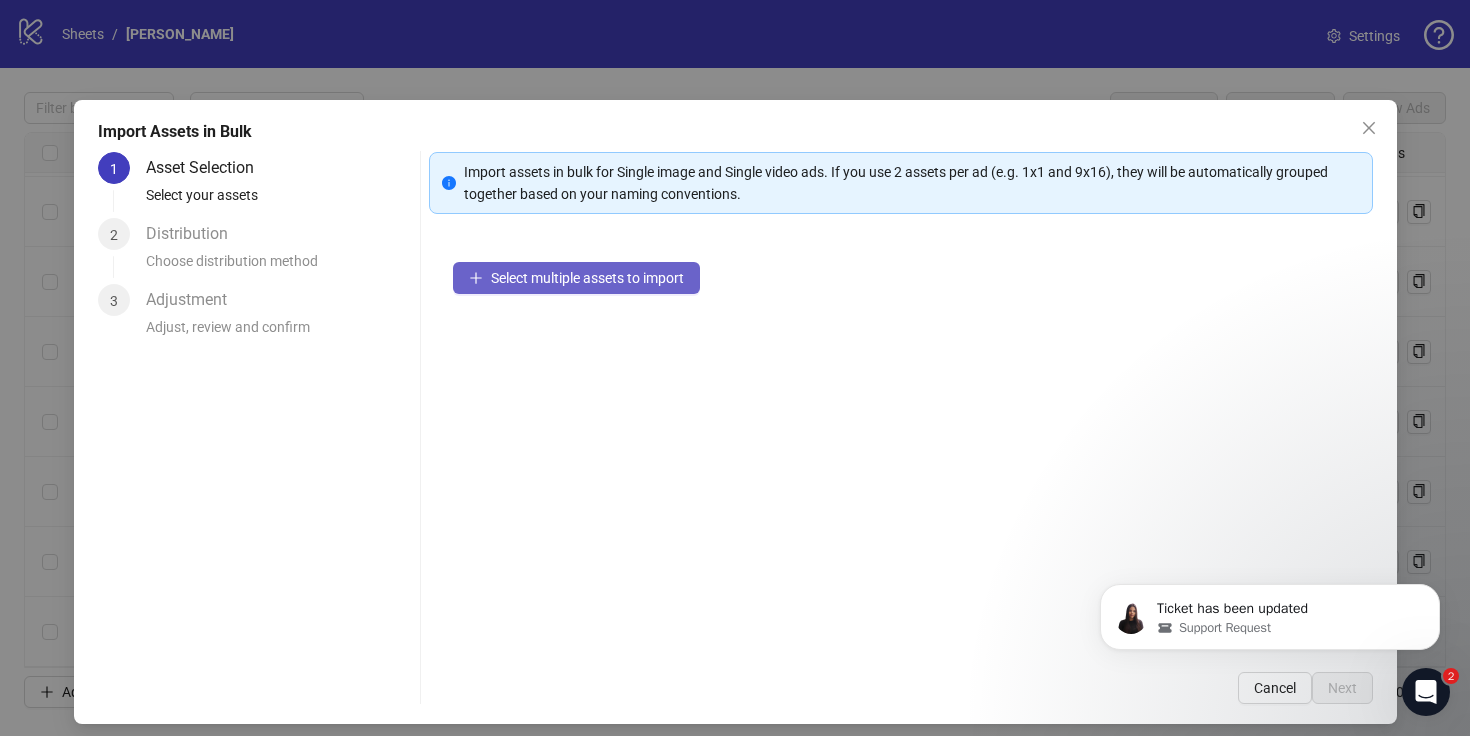 click on "Select multiple assets to import" at bounding box center [576, 278] 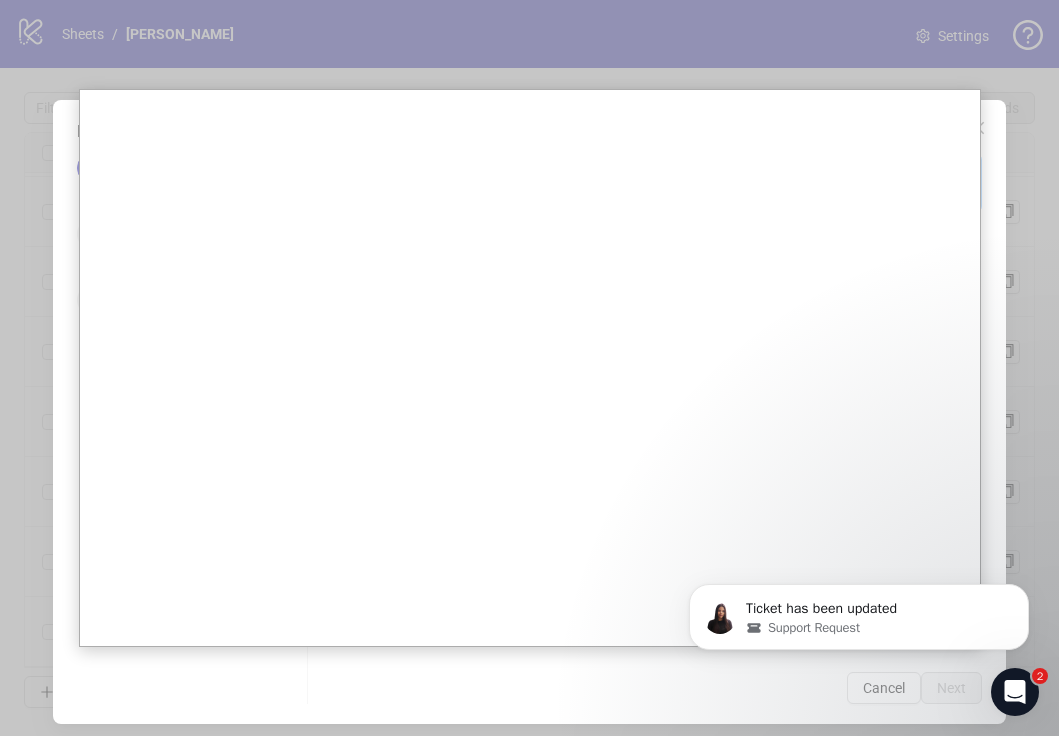 click at bounding box center (1015, 692) 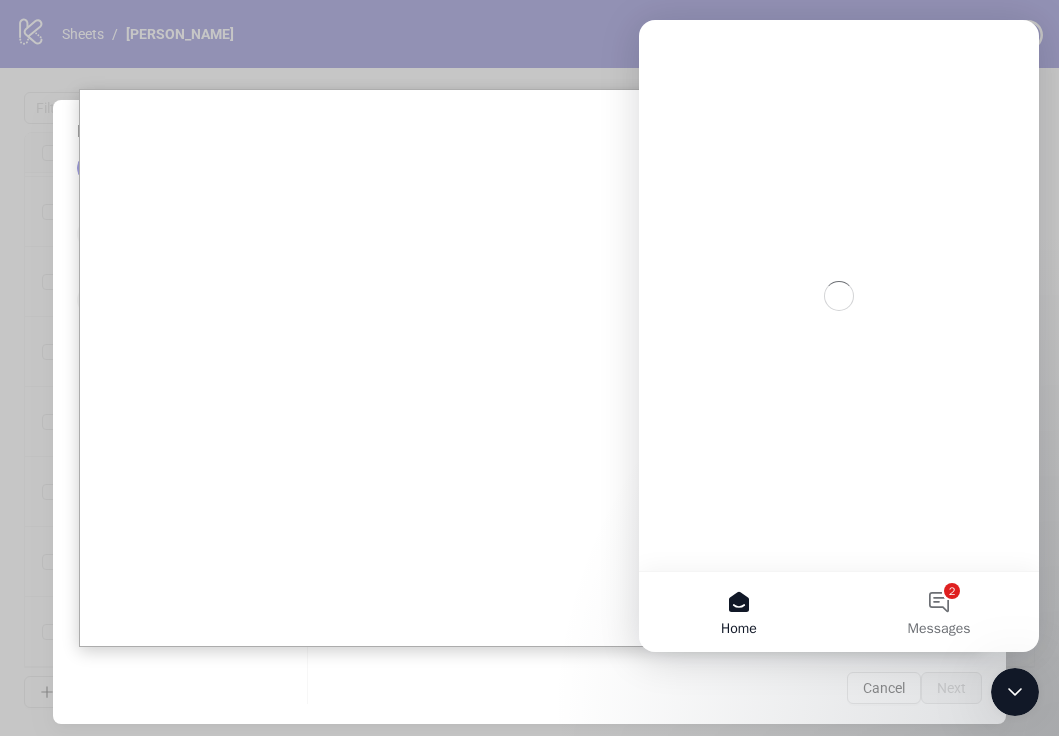 scroll, scrollTop: 0, scrollLeft: 0, axis: both 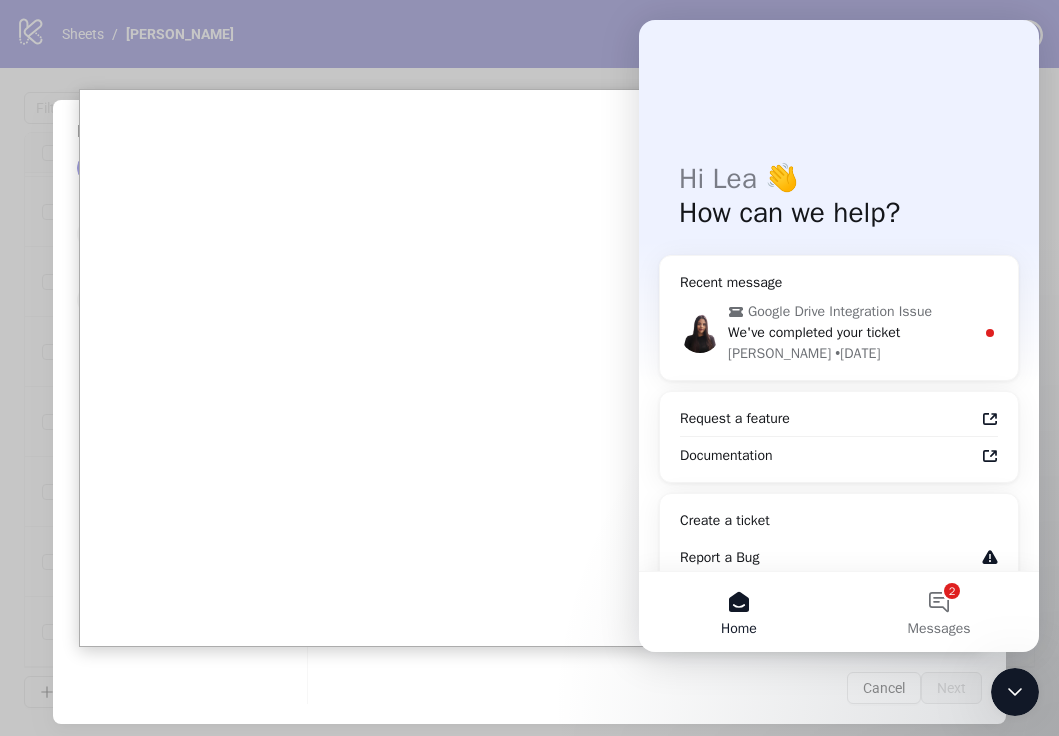 click at bounding box center (1015, 692) 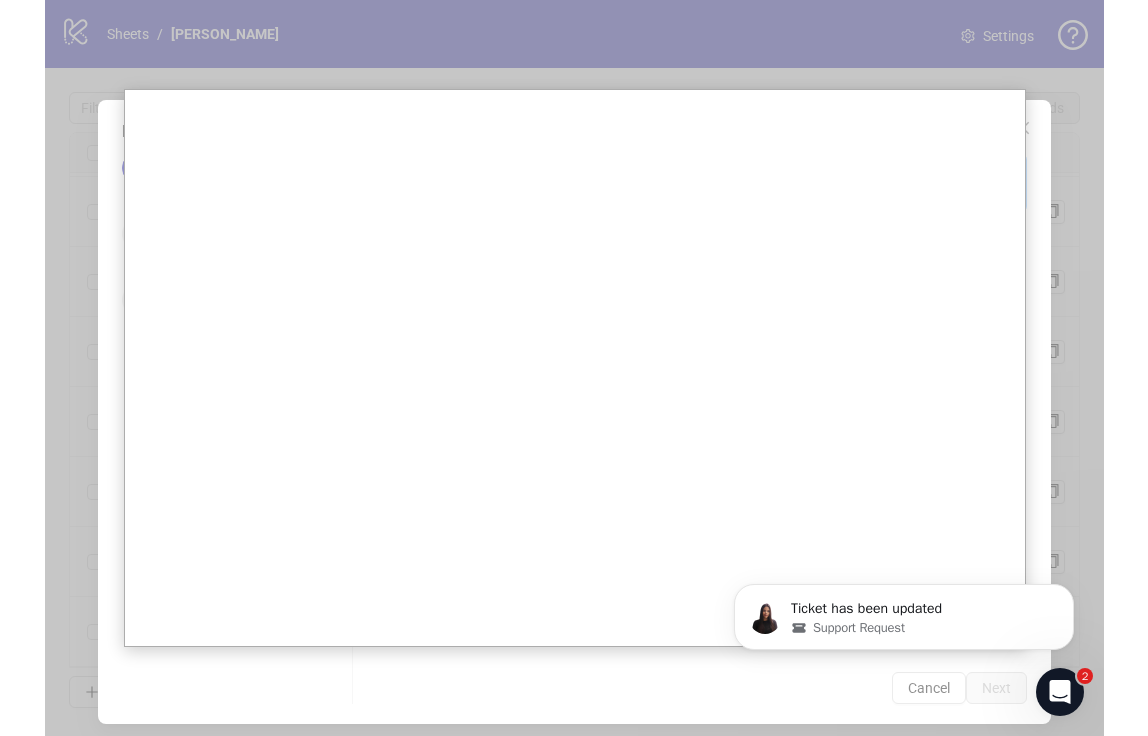 scroll, scrollTop: 0, scrollLeft: 0, axis: both 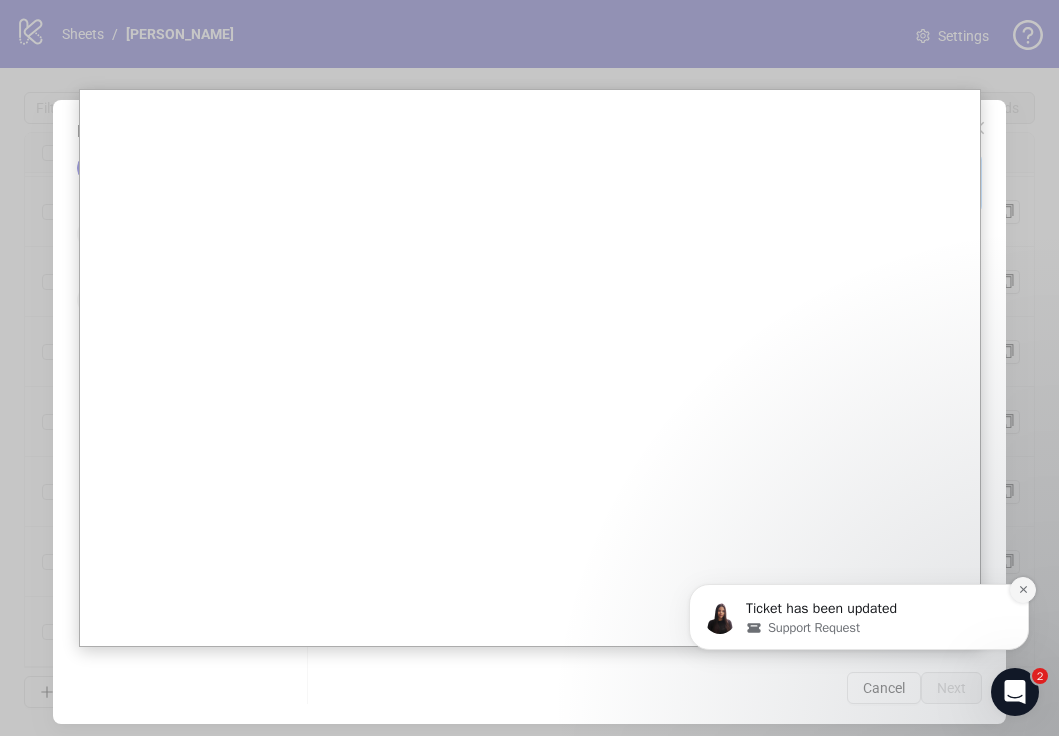 click 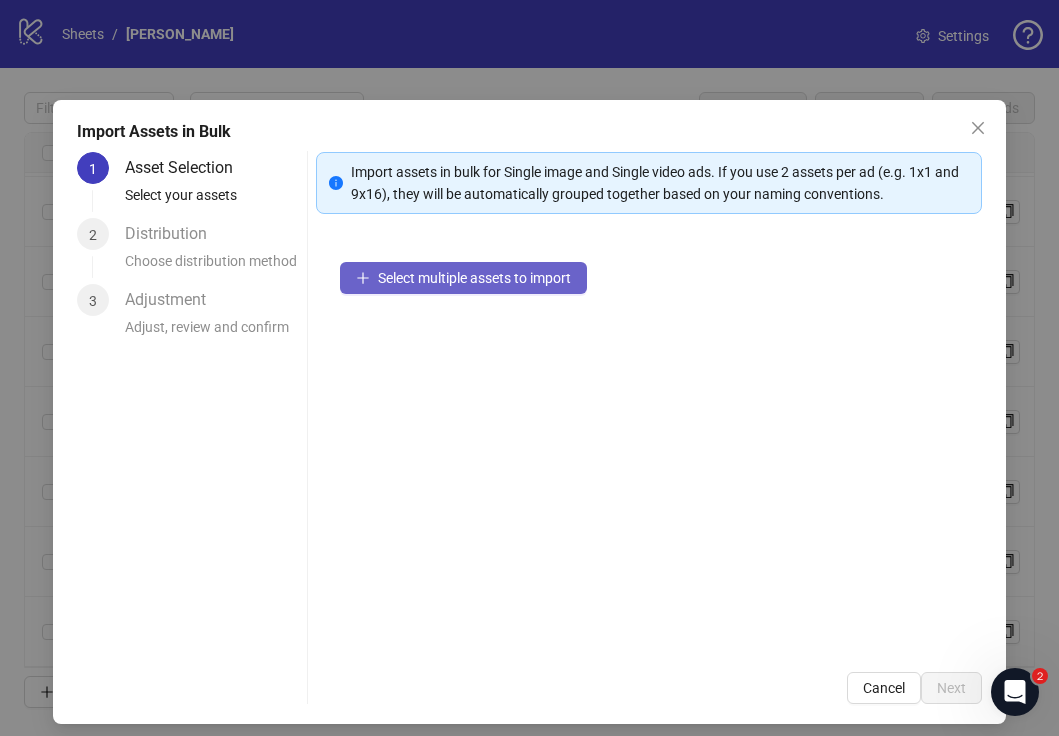 click on "Select multiple assets to import" at bounding box center (474, 278) 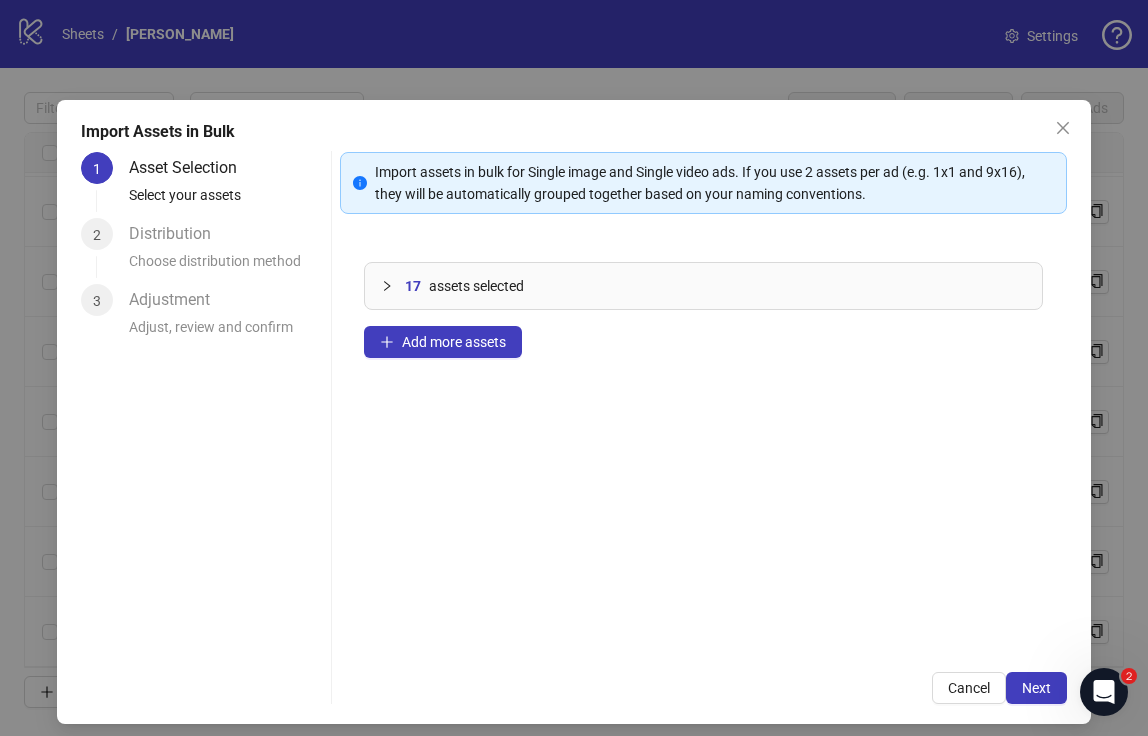 click on "17 assets selected" at bounding box center [703, 286] 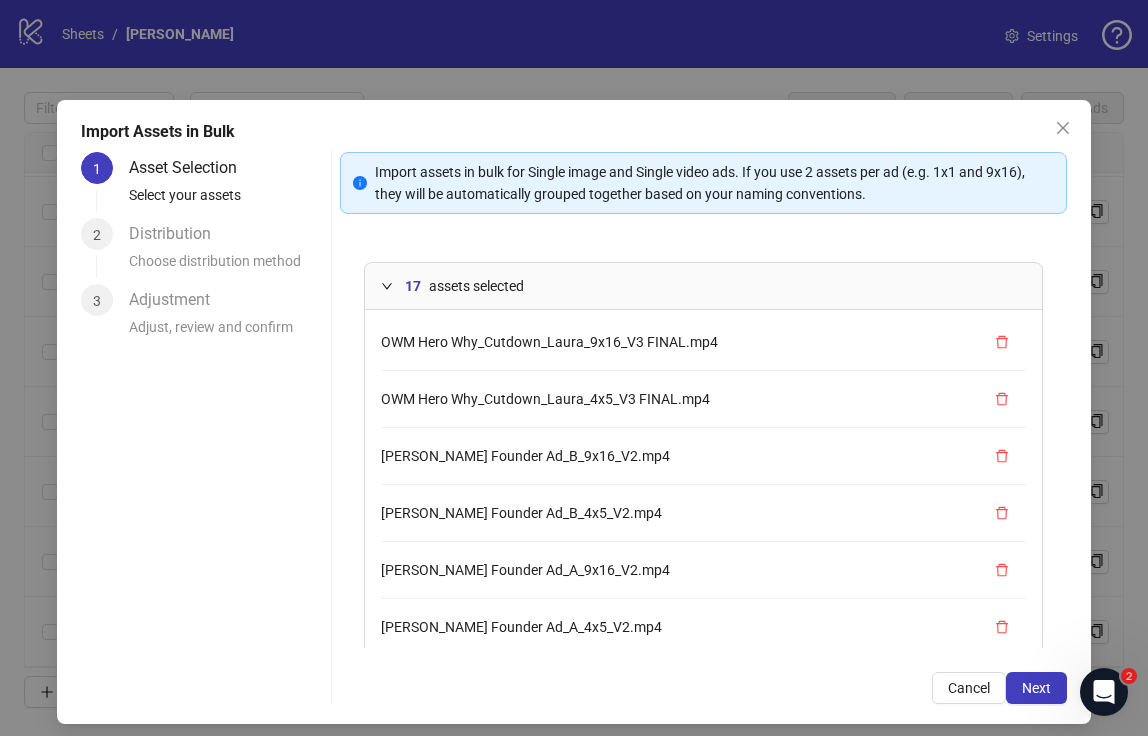 scroll, scrollTop: 568, scrollLeft: 0, axis: vertical 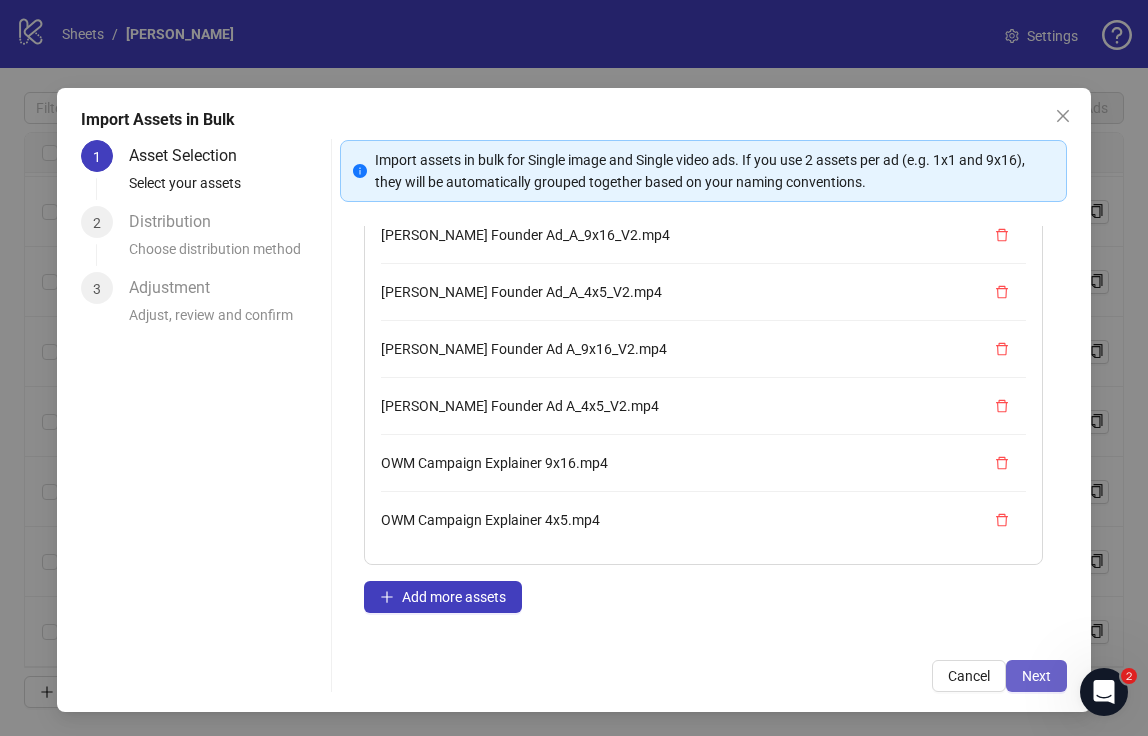 click on "Next" at bounding box center (1036, 676) 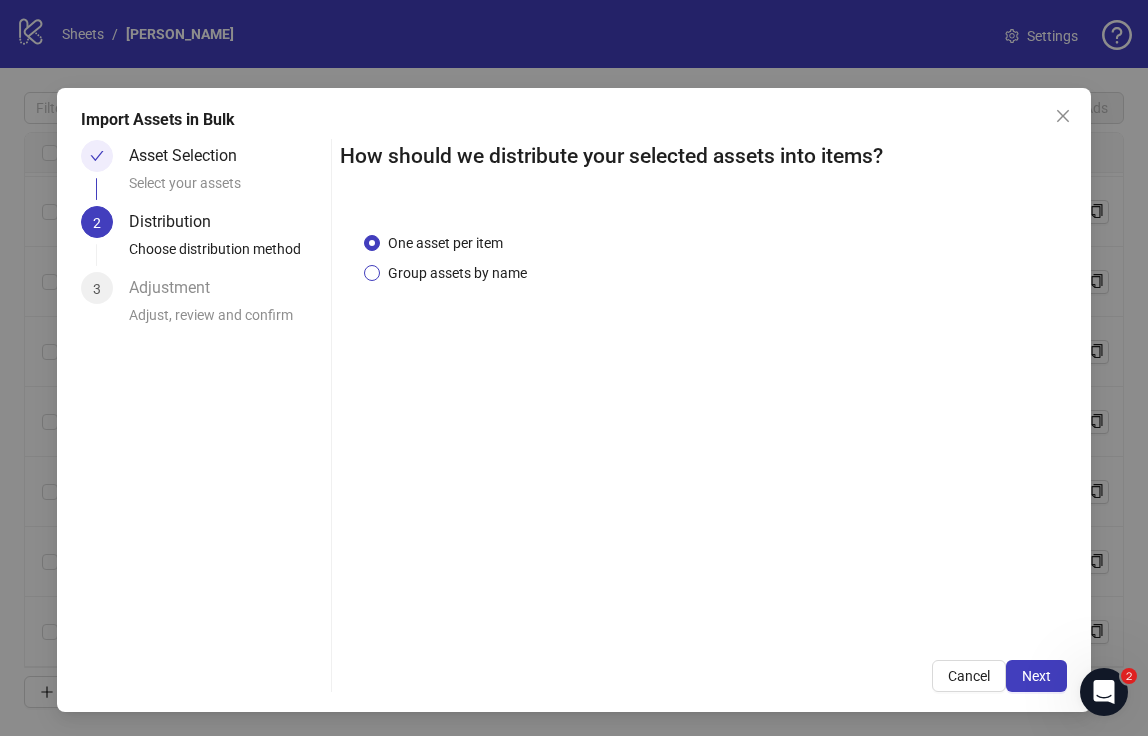 click on "Group assets by name" at bounding box center (457, 273) 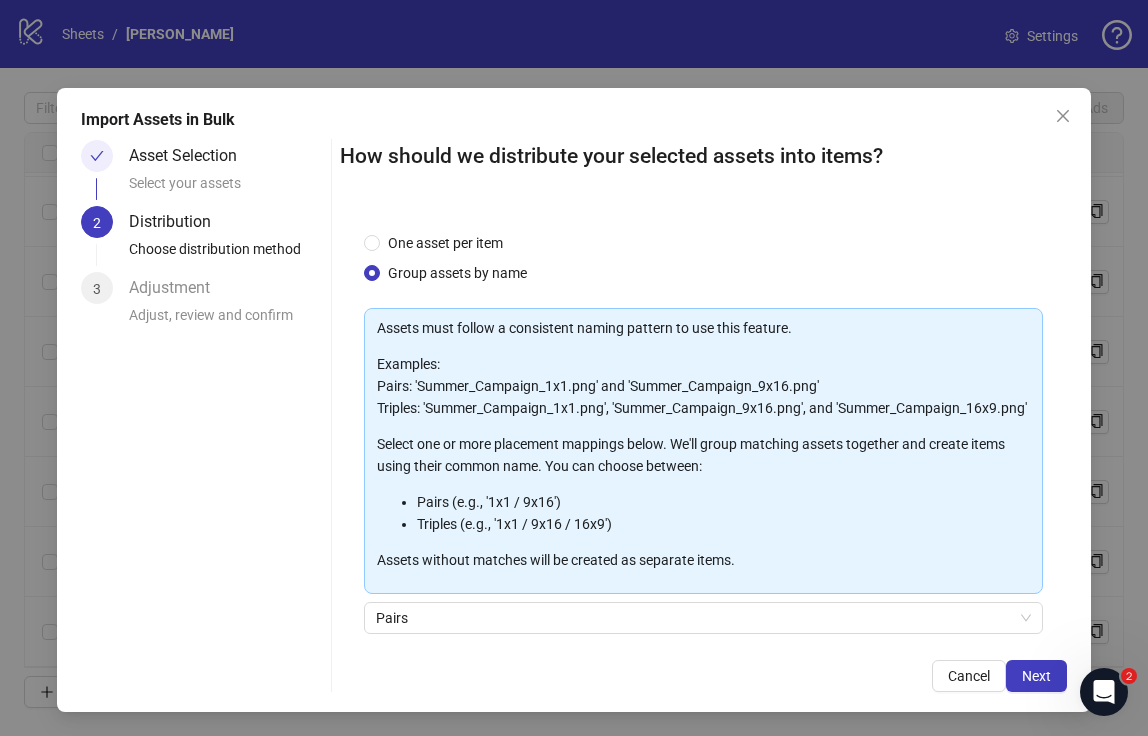 scroll, scrollTop: 179, scrollLeft: 0, axis: vertical 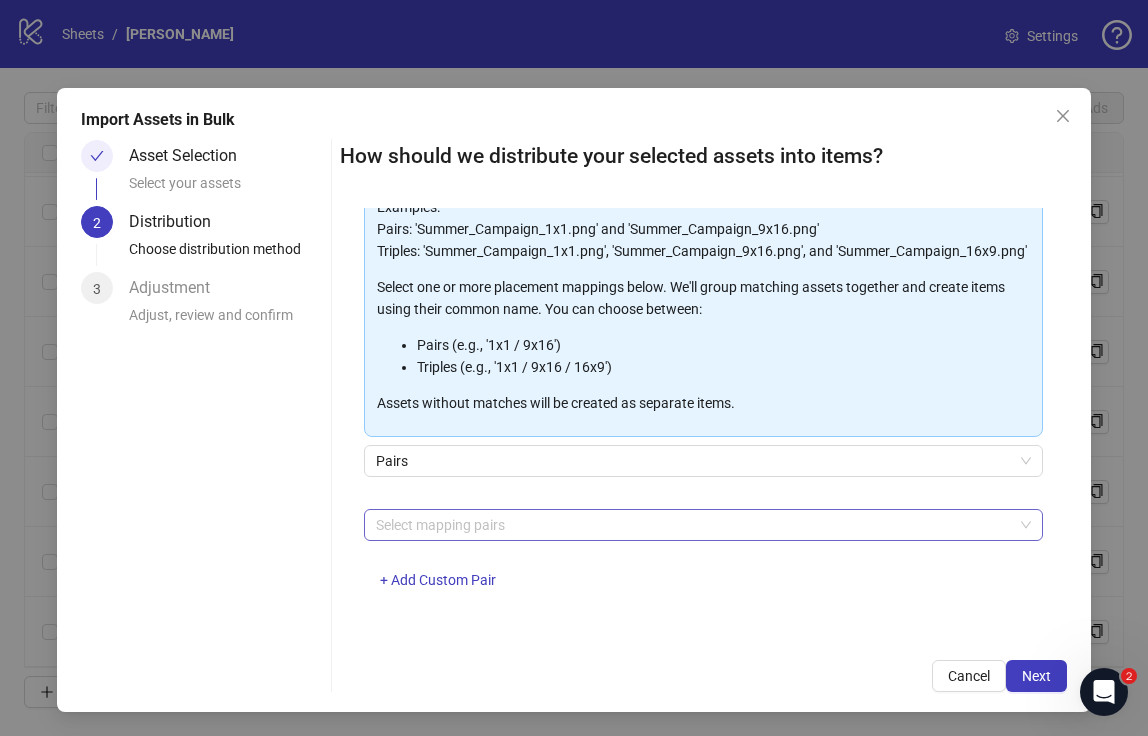 click at bounding box center (692, 525) 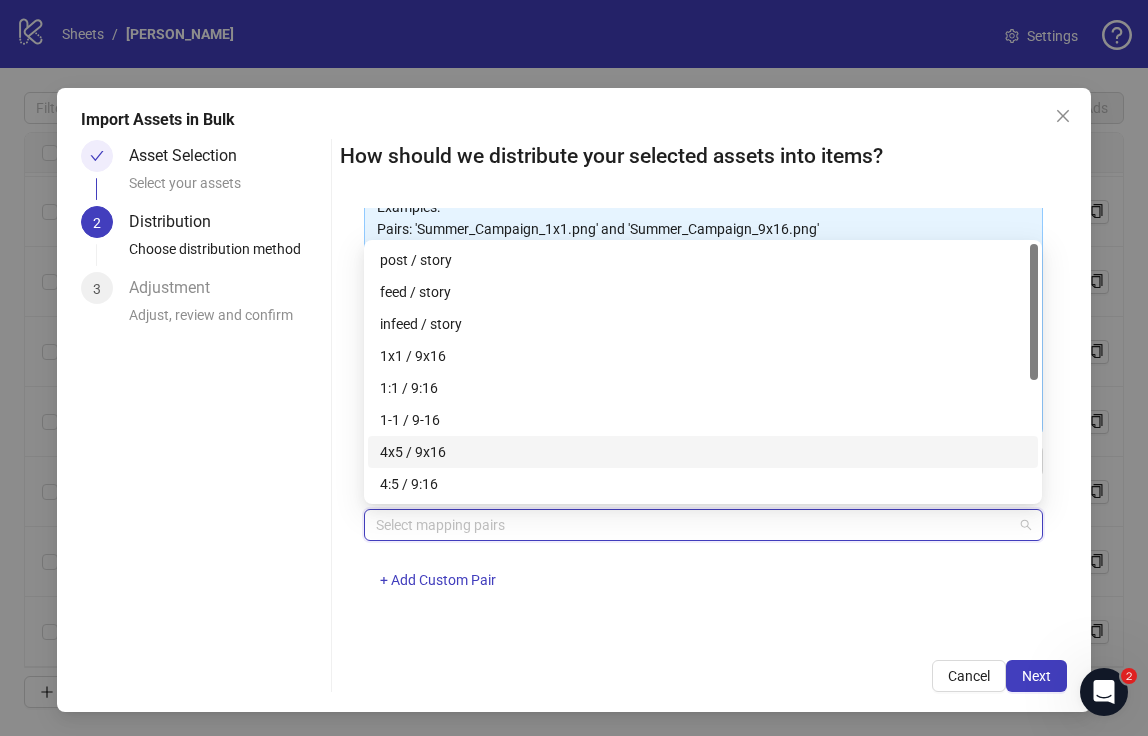 click on "4x5 / 9x16" at bounding box center (703, 452) 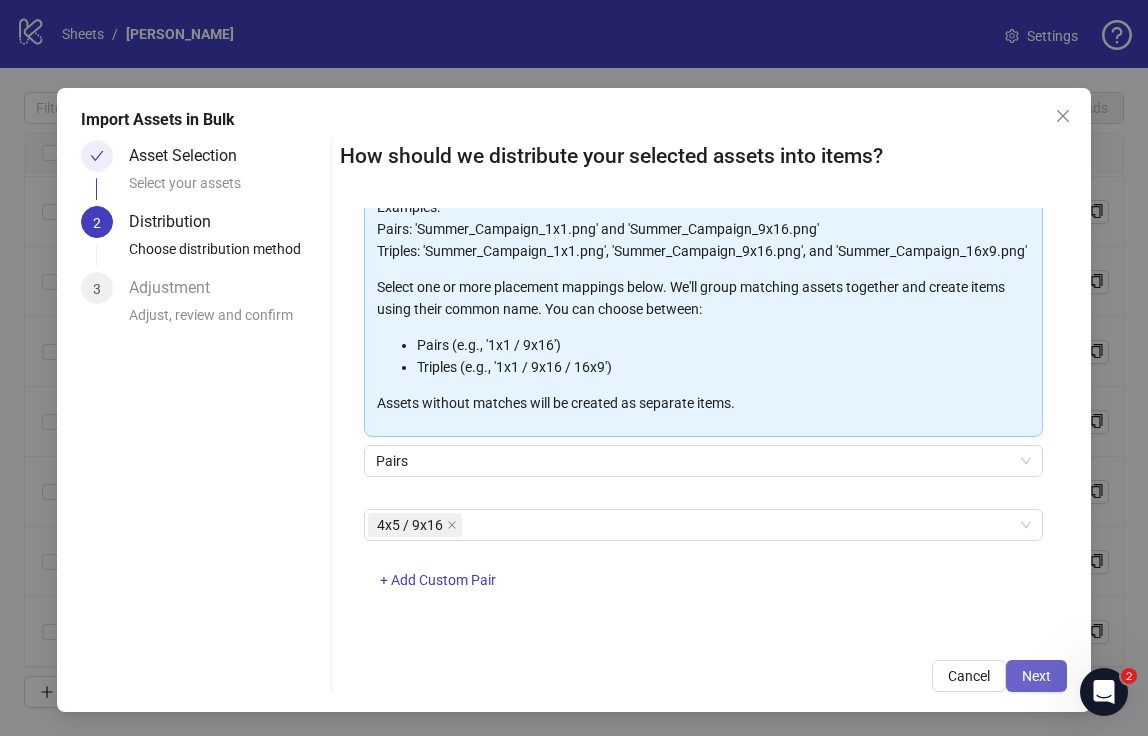 click on "Next" at bounding box center (1036, 676) 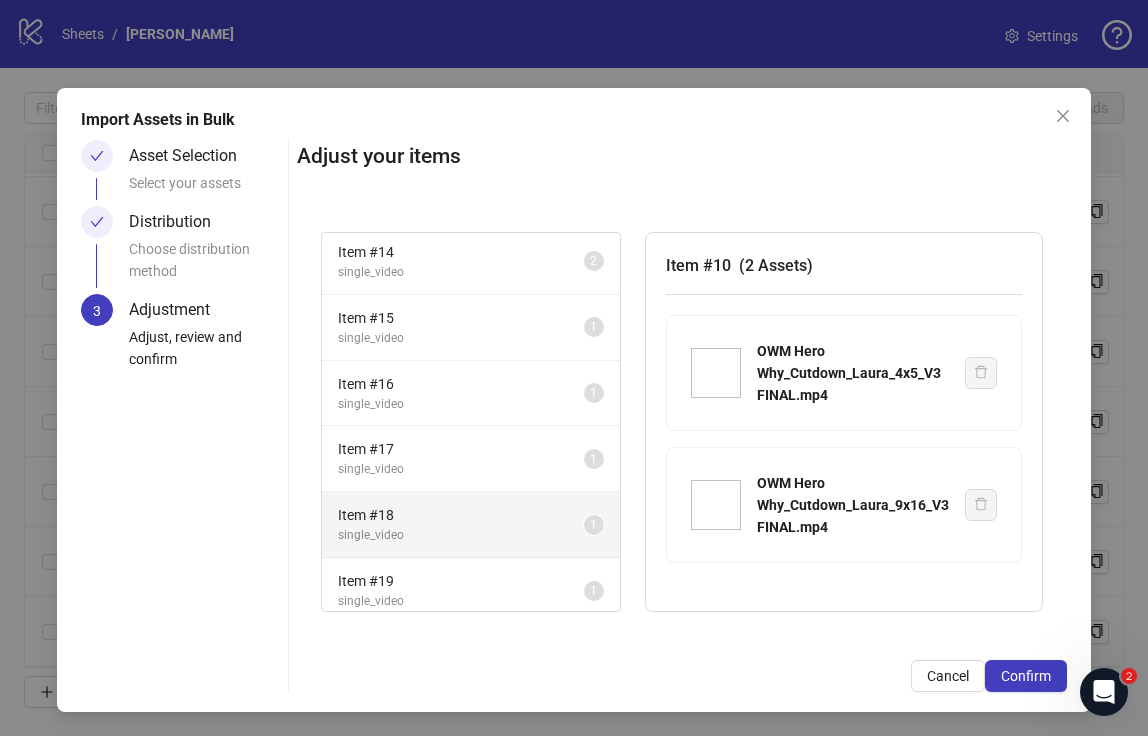 scroll, scrollTop: 0, scrollLeft: 0, axis: both 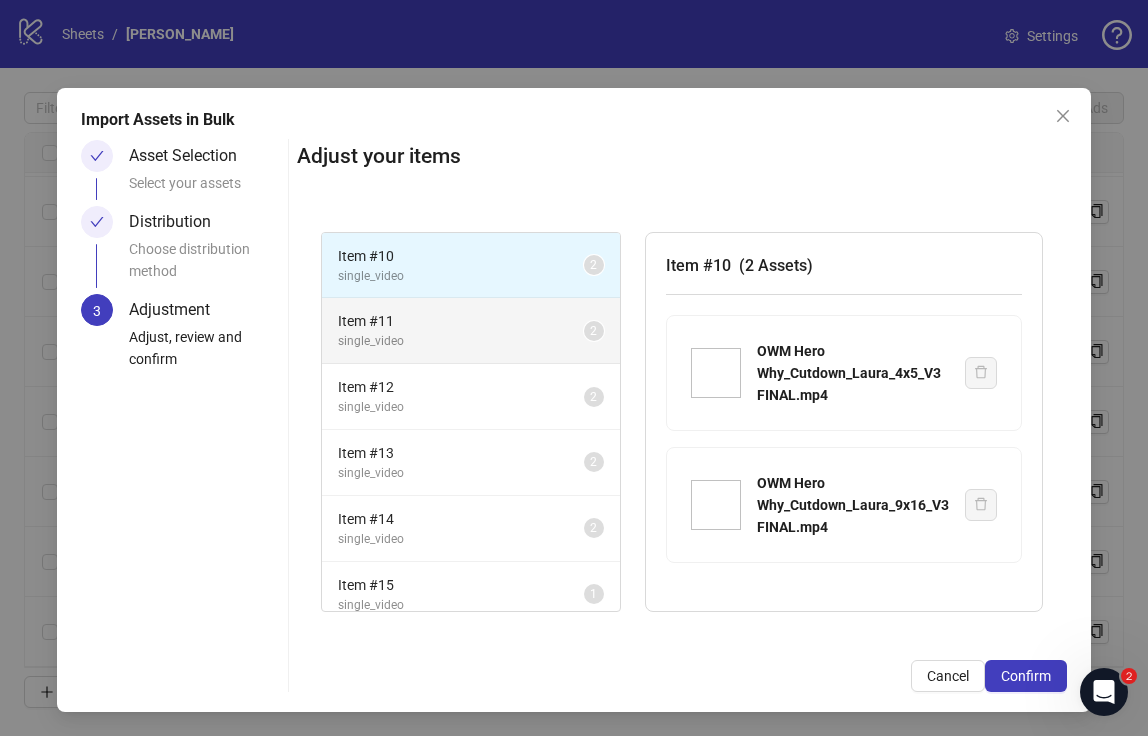click on "Item # 11 single_video 2" at bounding box center [471, 331] 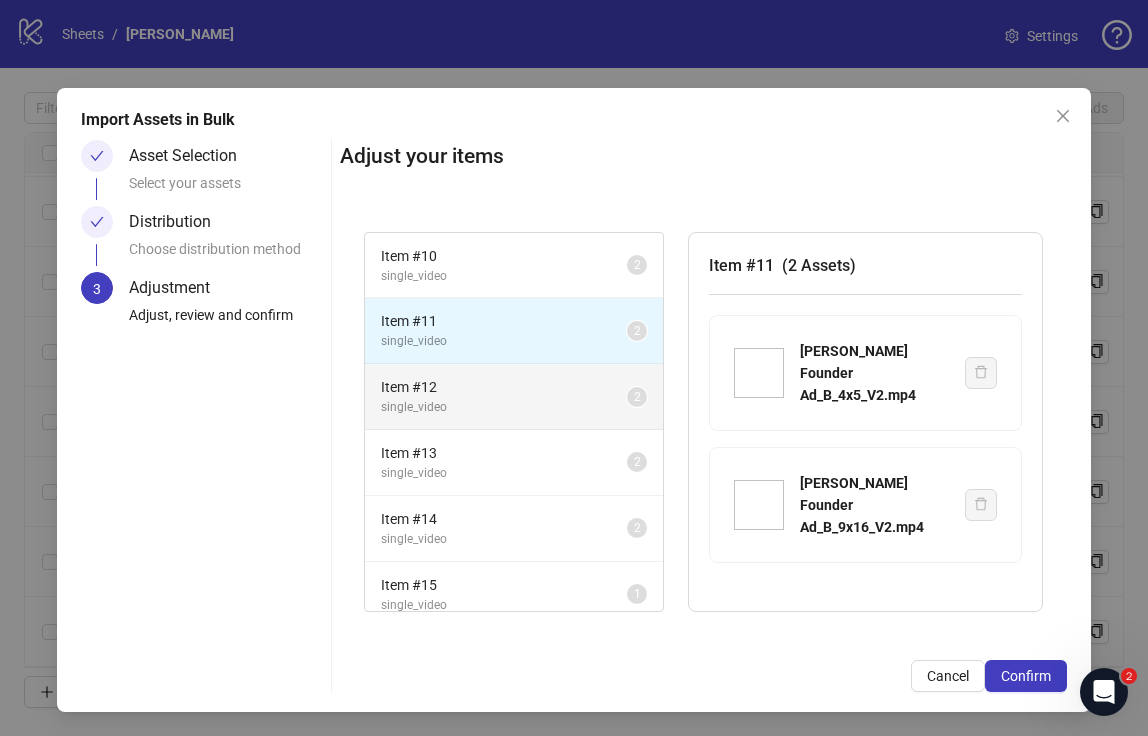 click on "Item # 12" at bounding box center [504, 387] 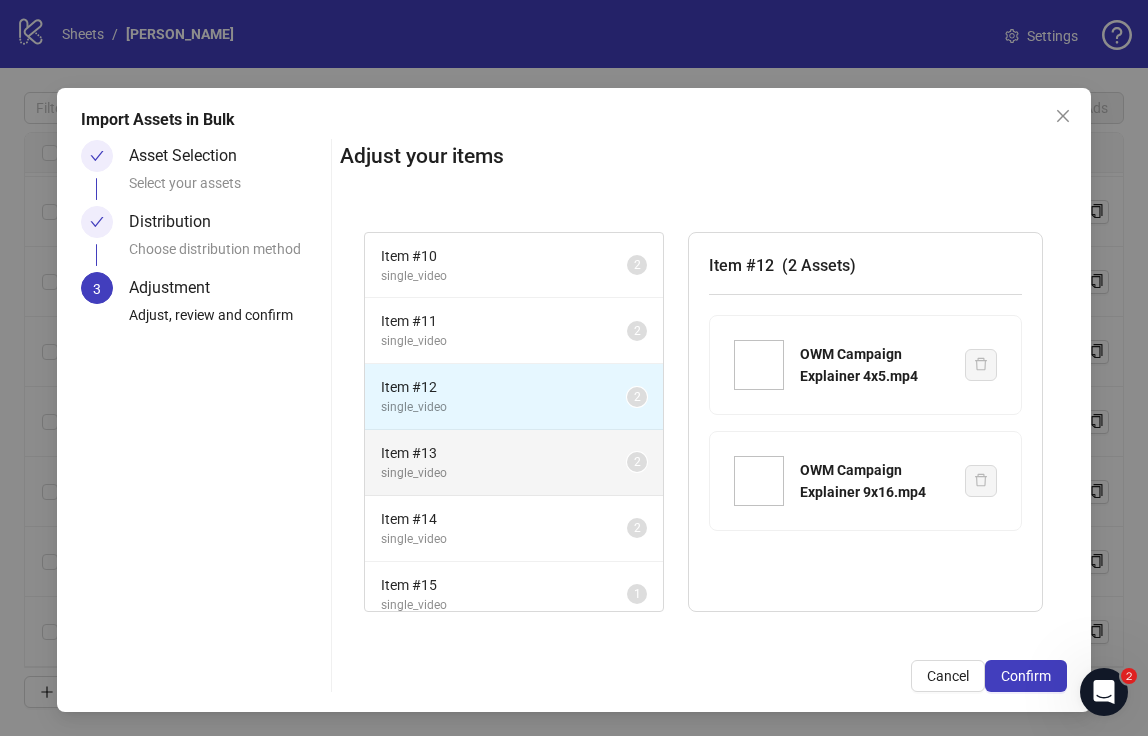 click on "Item # 13" at bounding box center [504, 453] 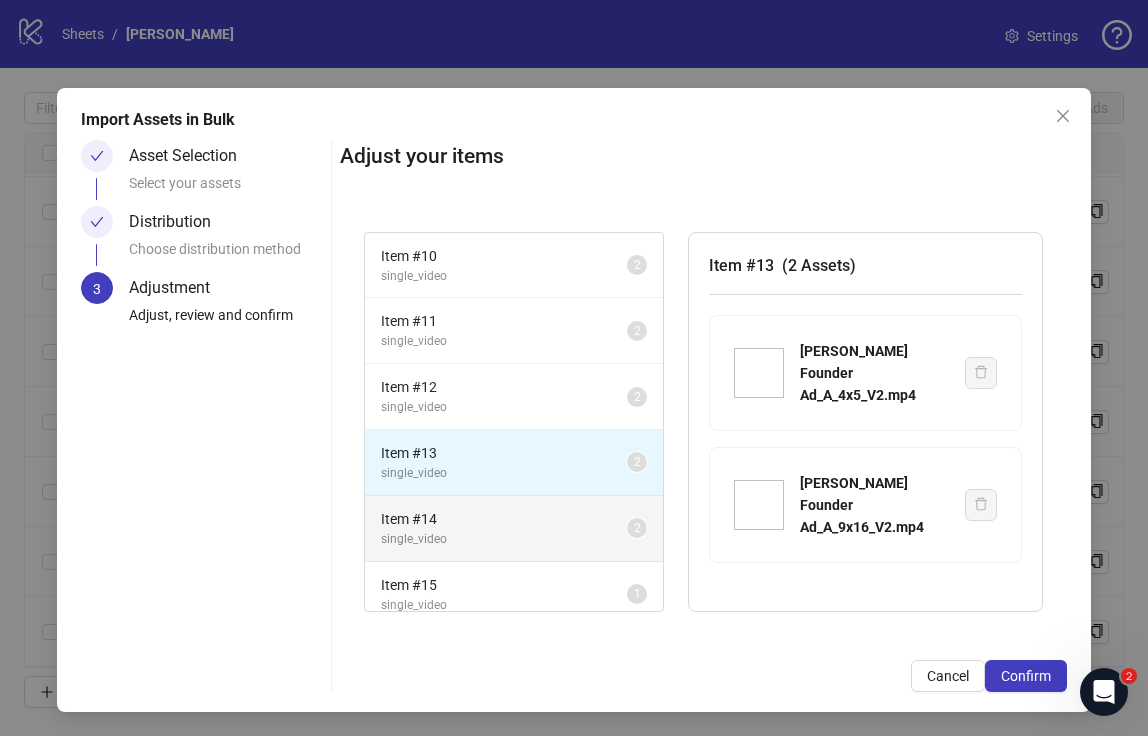click on "Item # 14 single_video 2" at bounding box center (514, 529) 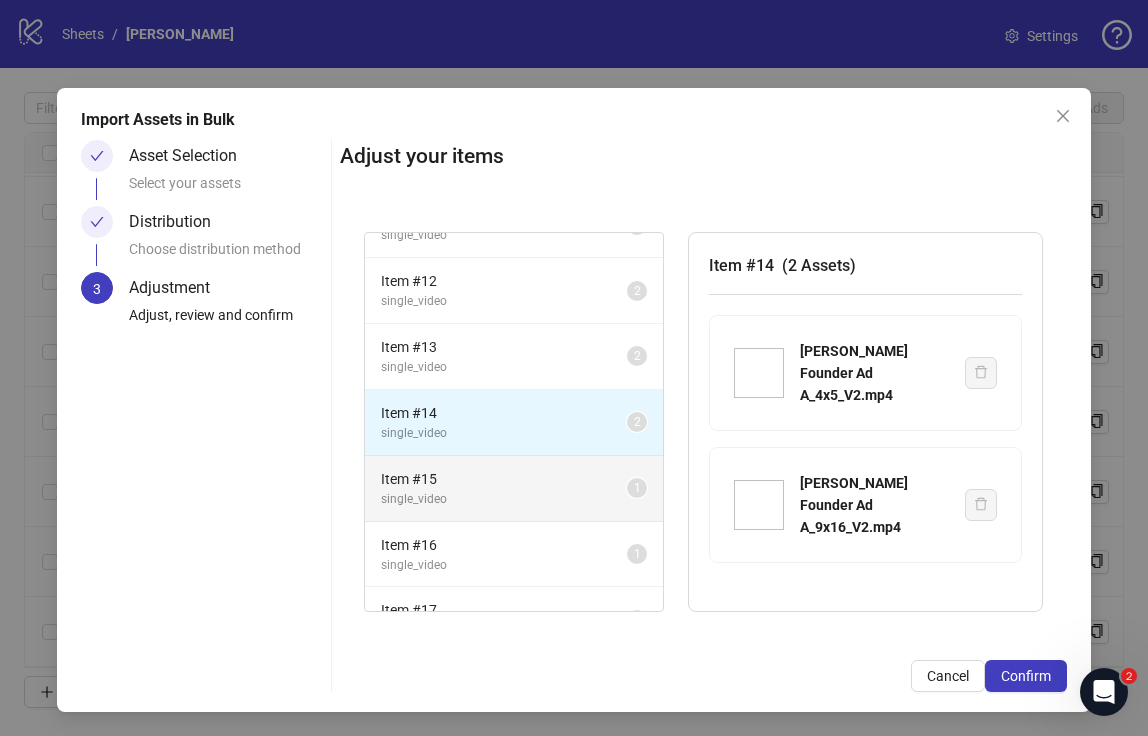 scroll, scrollTop: 108, scrollLeft: 0, axis: vertical 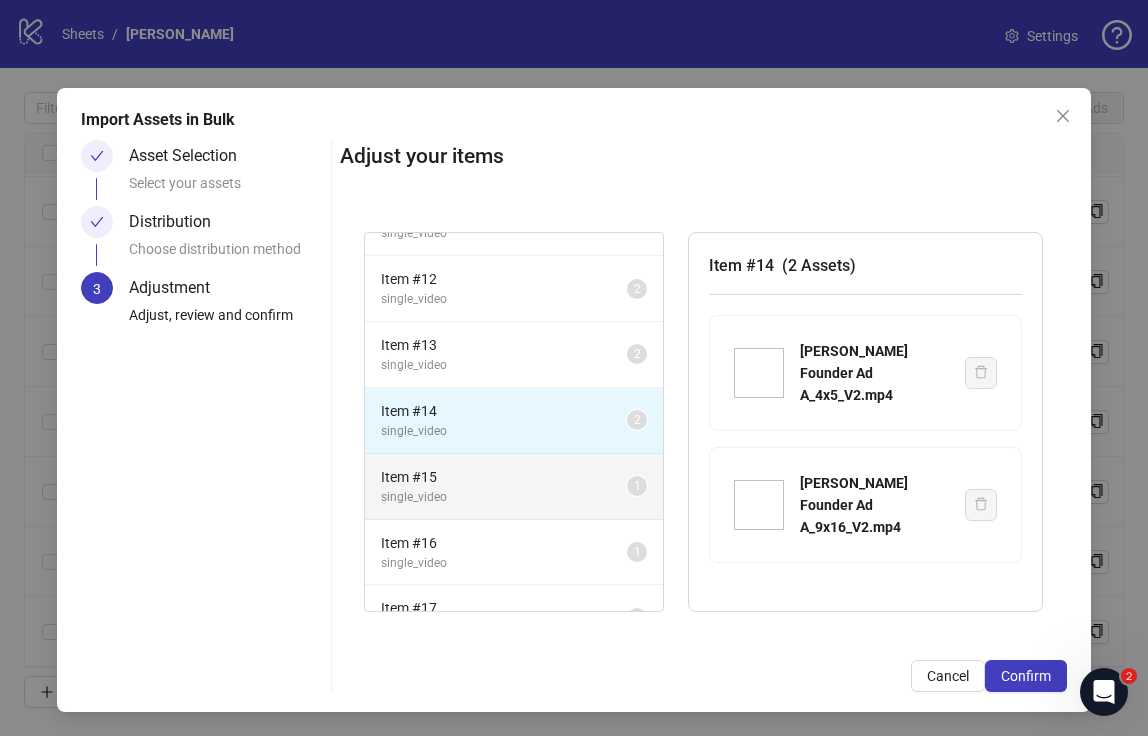 click on "single_video" at bounding box center (504, 497) 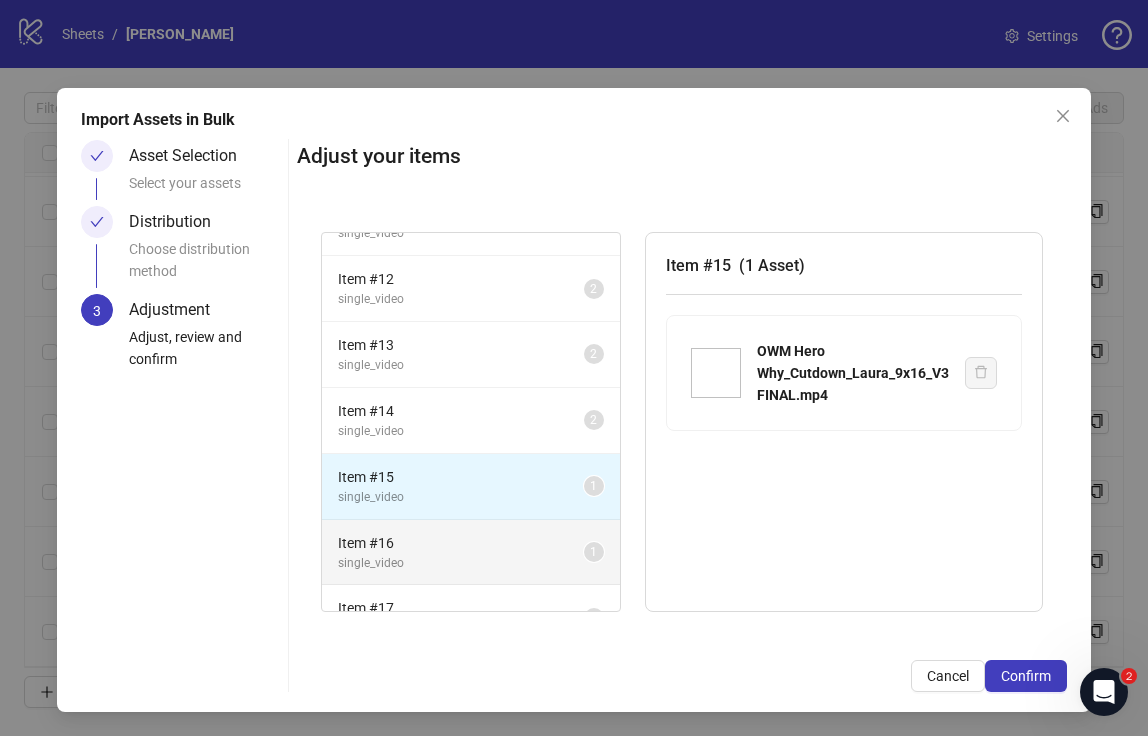 click on "Item # 16" at bounding box center [461, 543] 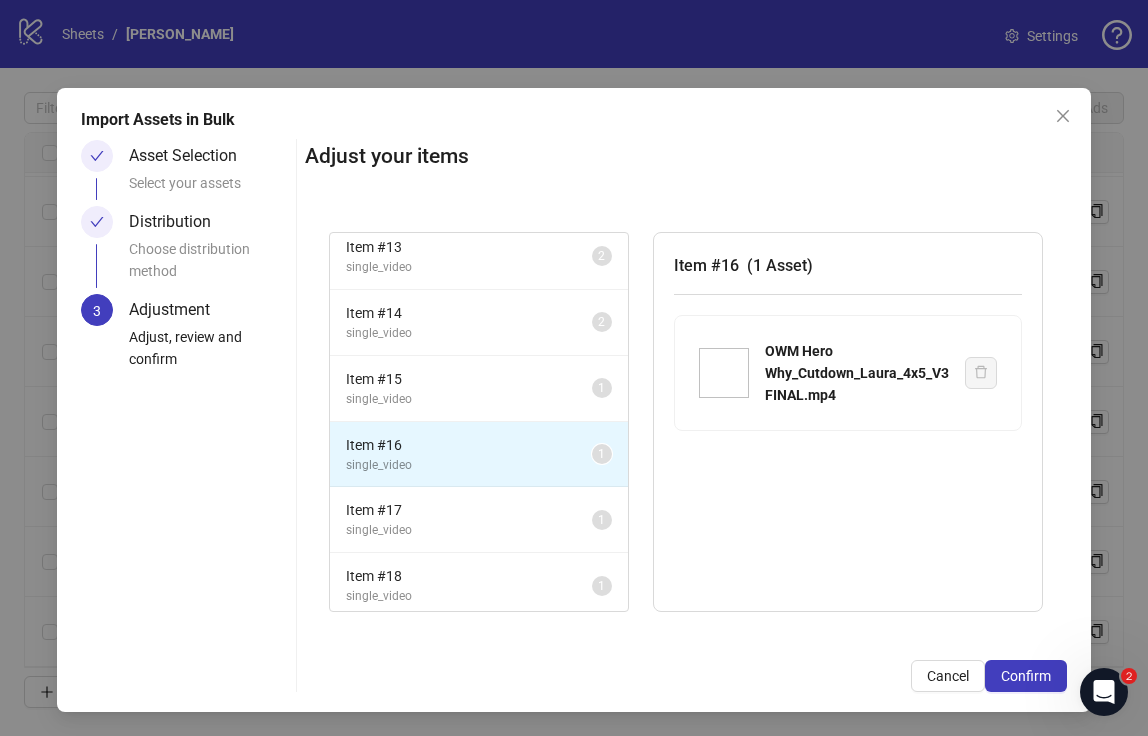 scroll, scrollTop: 208, scrollLeft: 0, axis: vertical 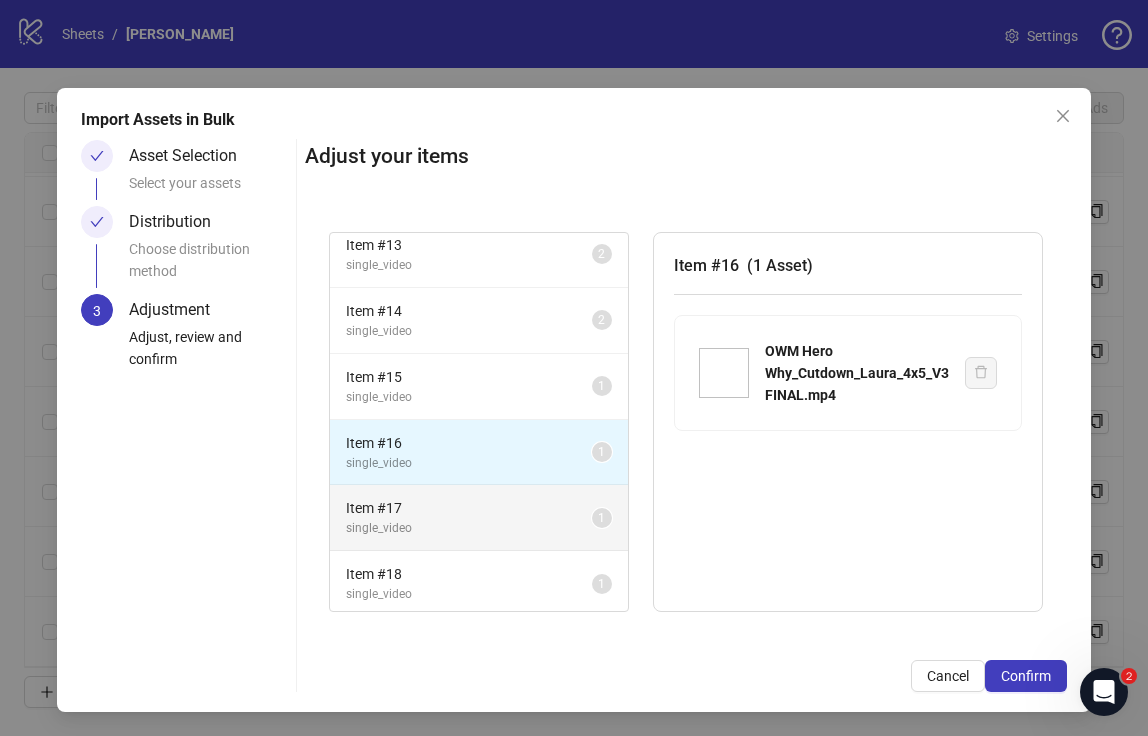 click on "Item # 17" at bounding box center (469, 508) 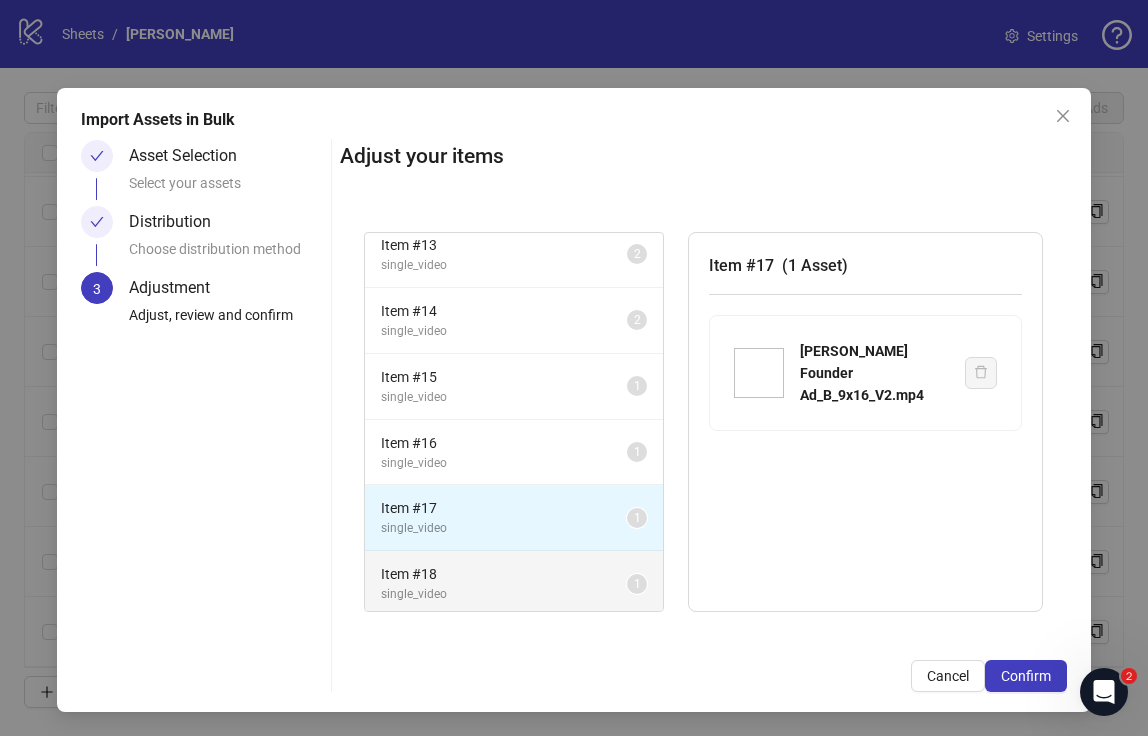 click on "Item # 18 single_video" at bounding box center [504, 583] 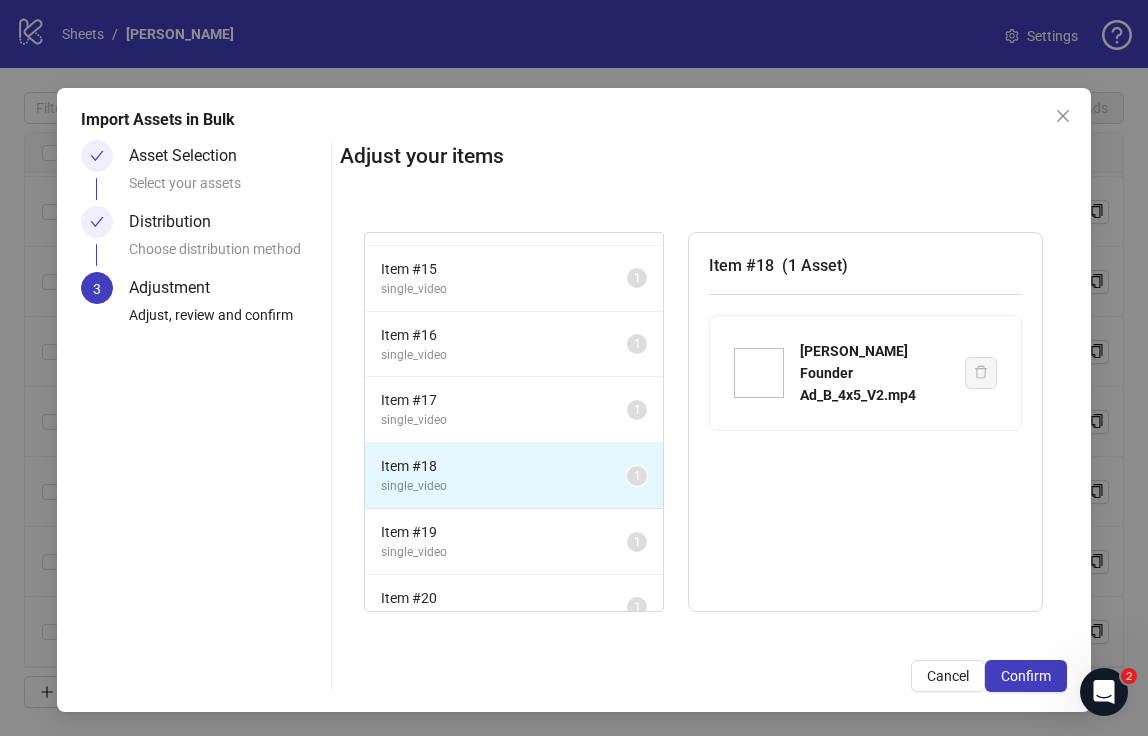 scroll, scrollTop: 327, scrollLeft: 0, axis: vertical 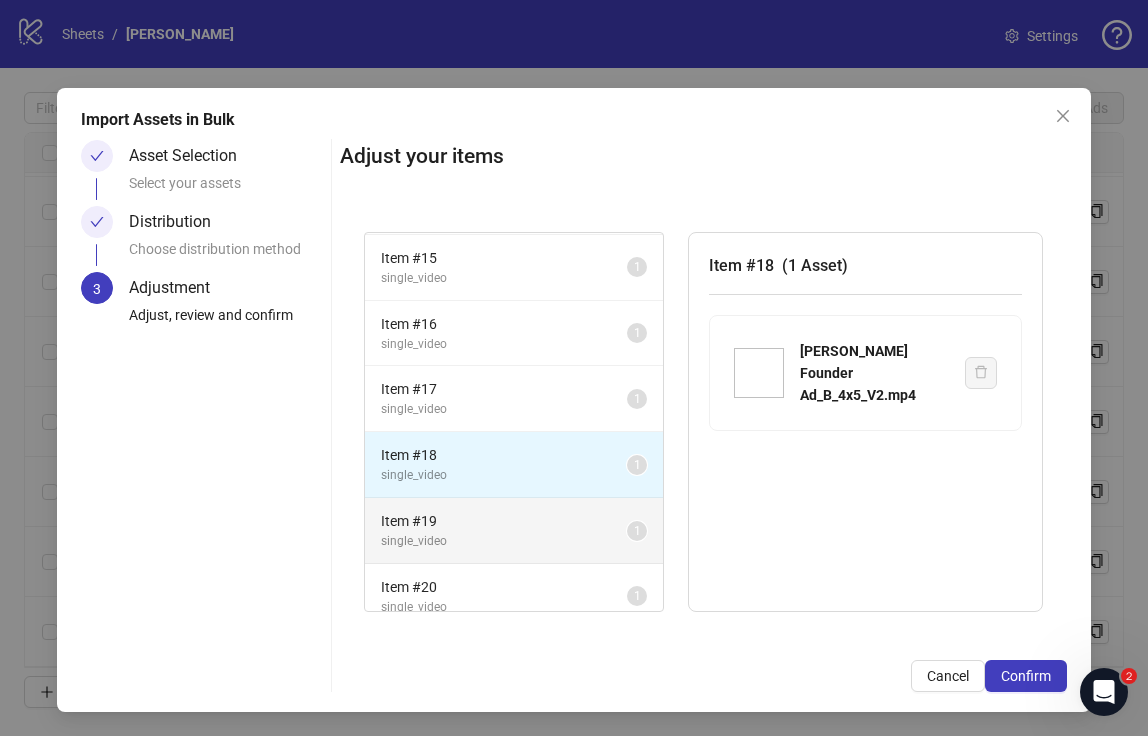 click on "Item # 19" at bounding box center [504, 521] 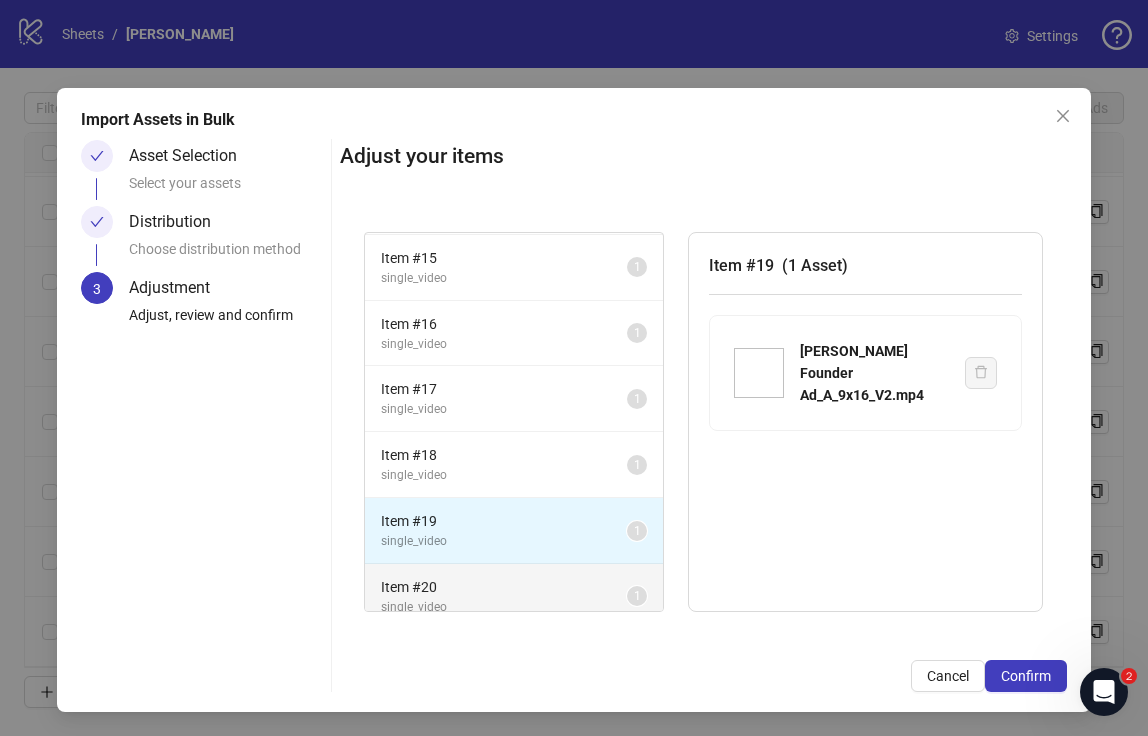 click on "Item # 20" at bounding box center [504, 587] 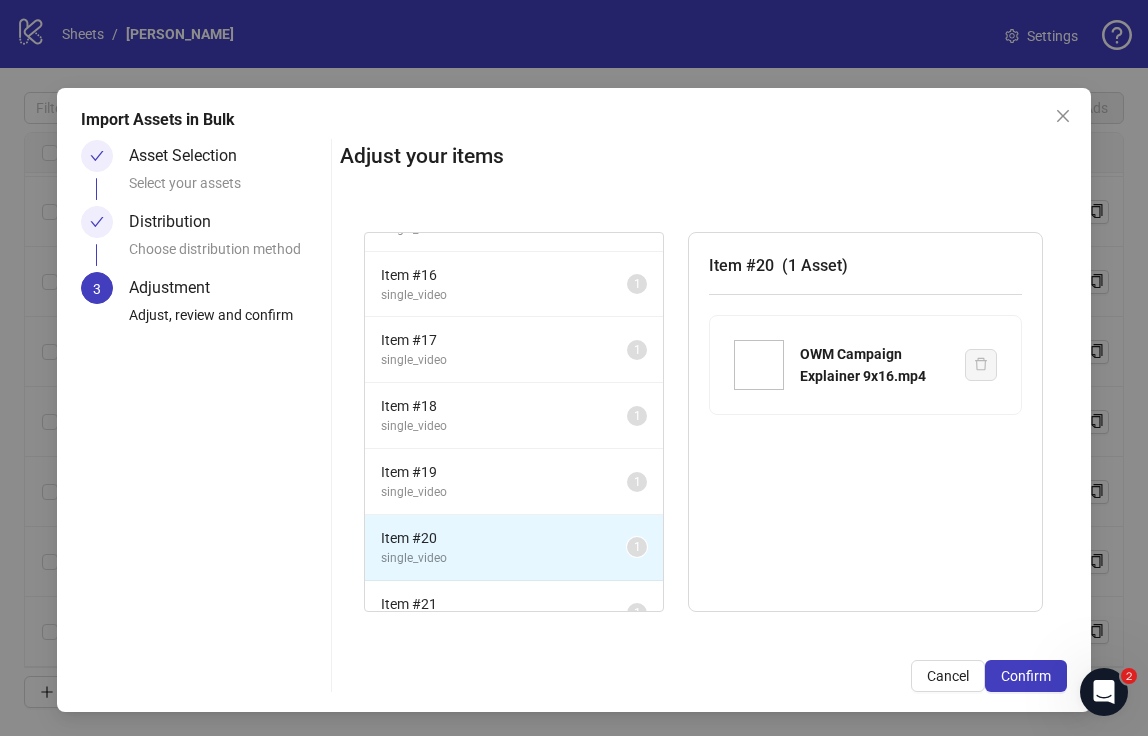 scroll, scrollTop: 410, scrollLeft: 0, axis: vertical 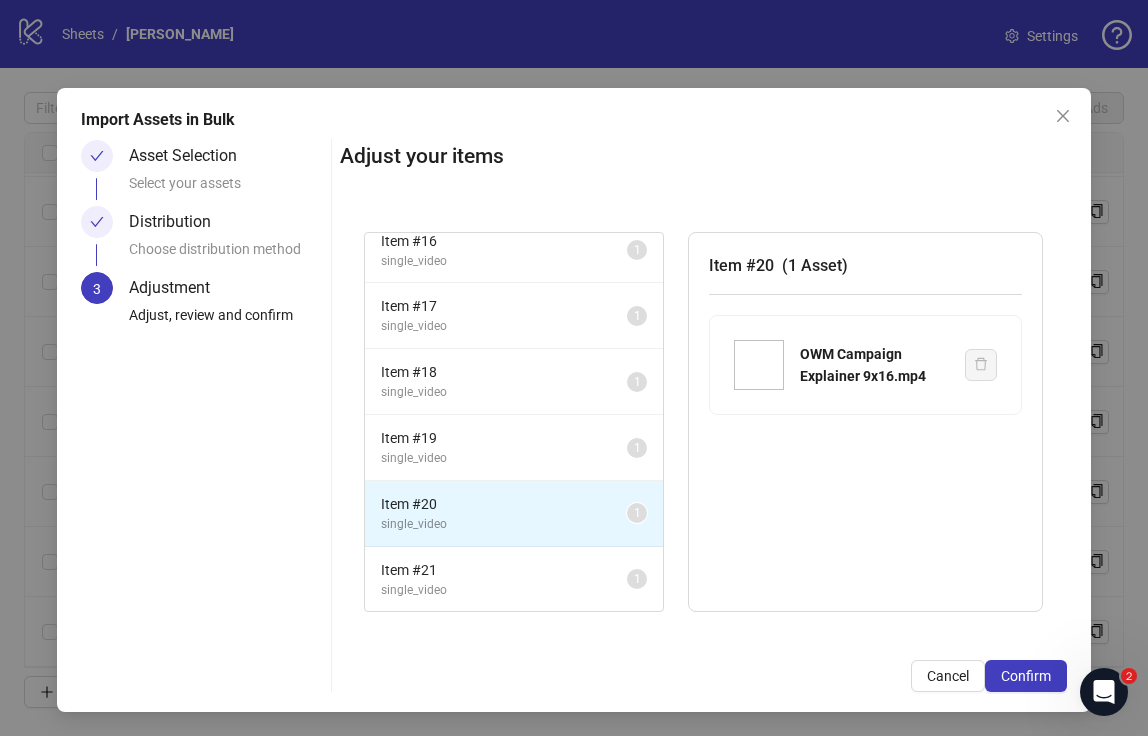 click on "single_video" at bounding box center (504, 590) 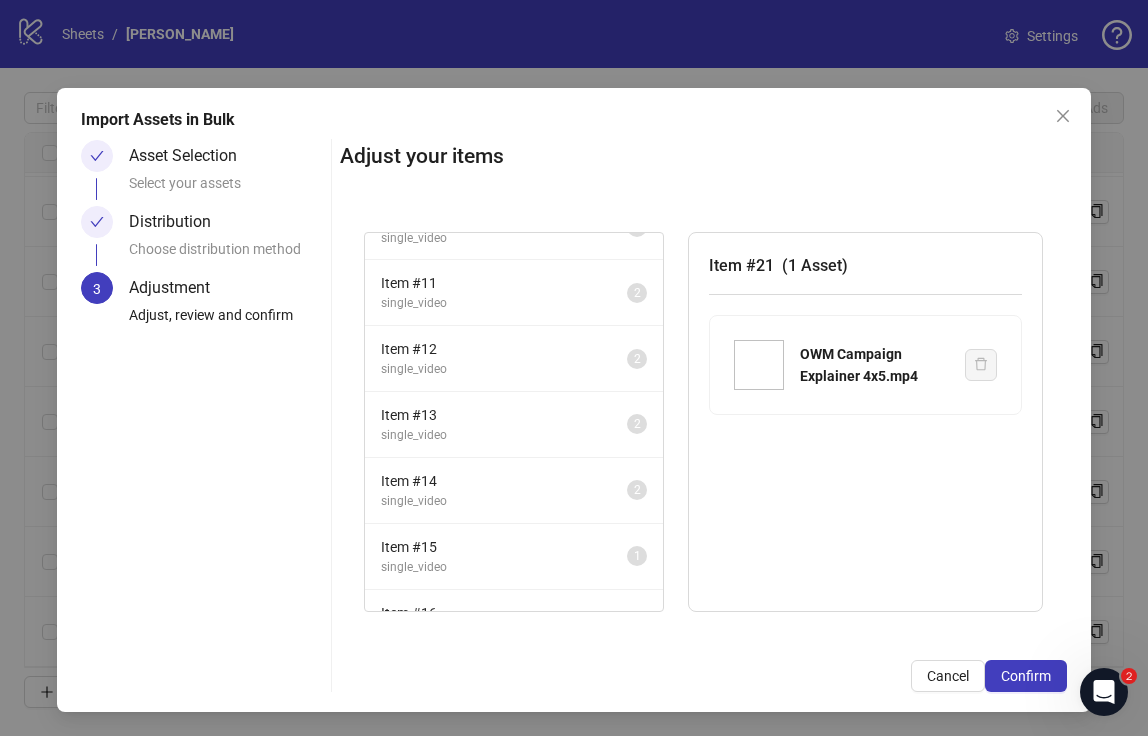 scroll, scrollTop: 0, scrollLeft: 0, axis: both 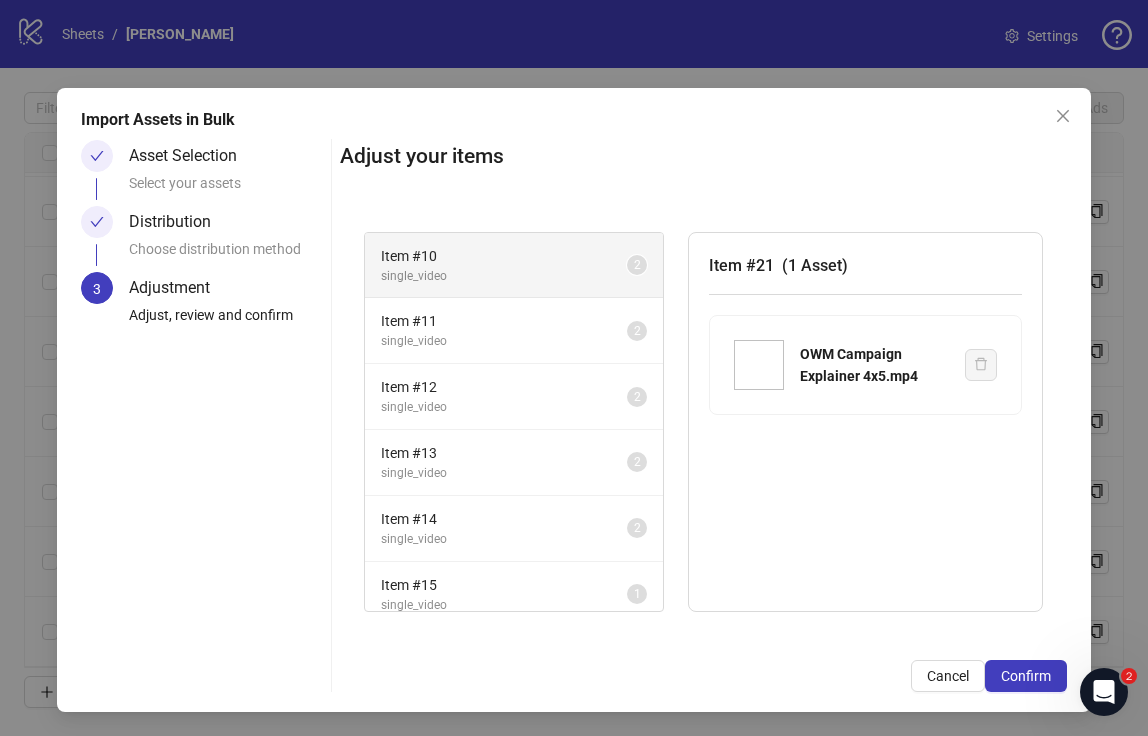 click on "Item # 10 single_video 2" at bounding box center (514, 266) 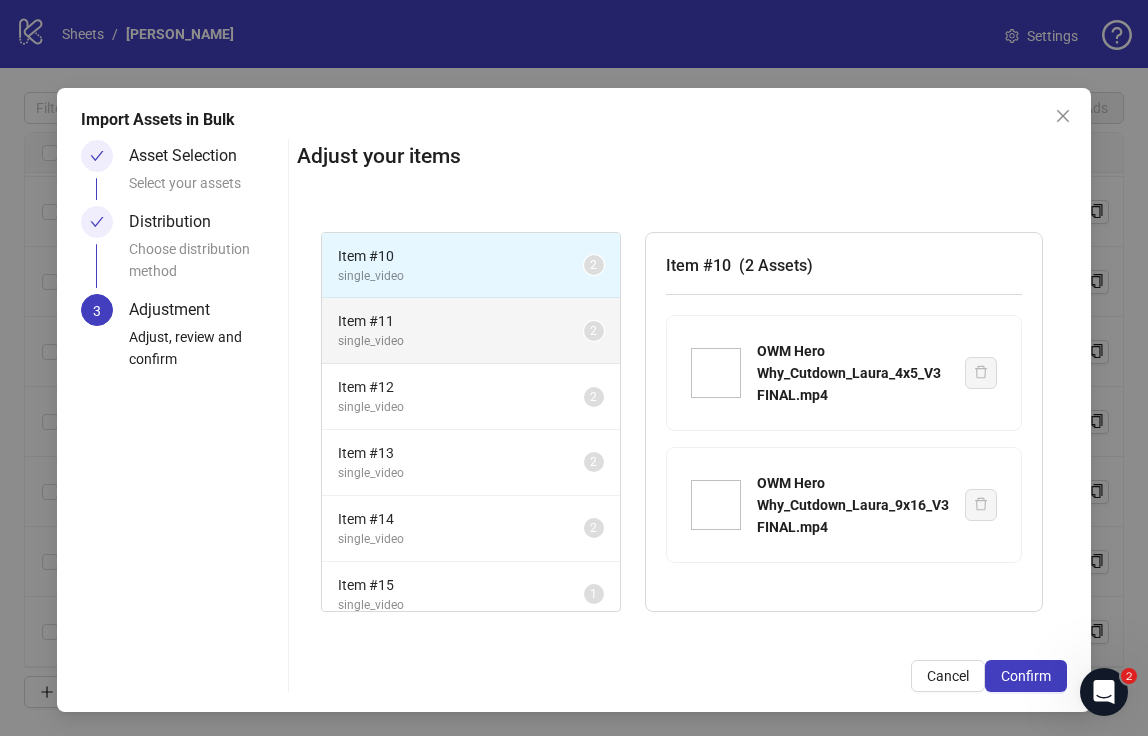 click on "Item # 11 single_video 2" at bounding box center (471, 331) 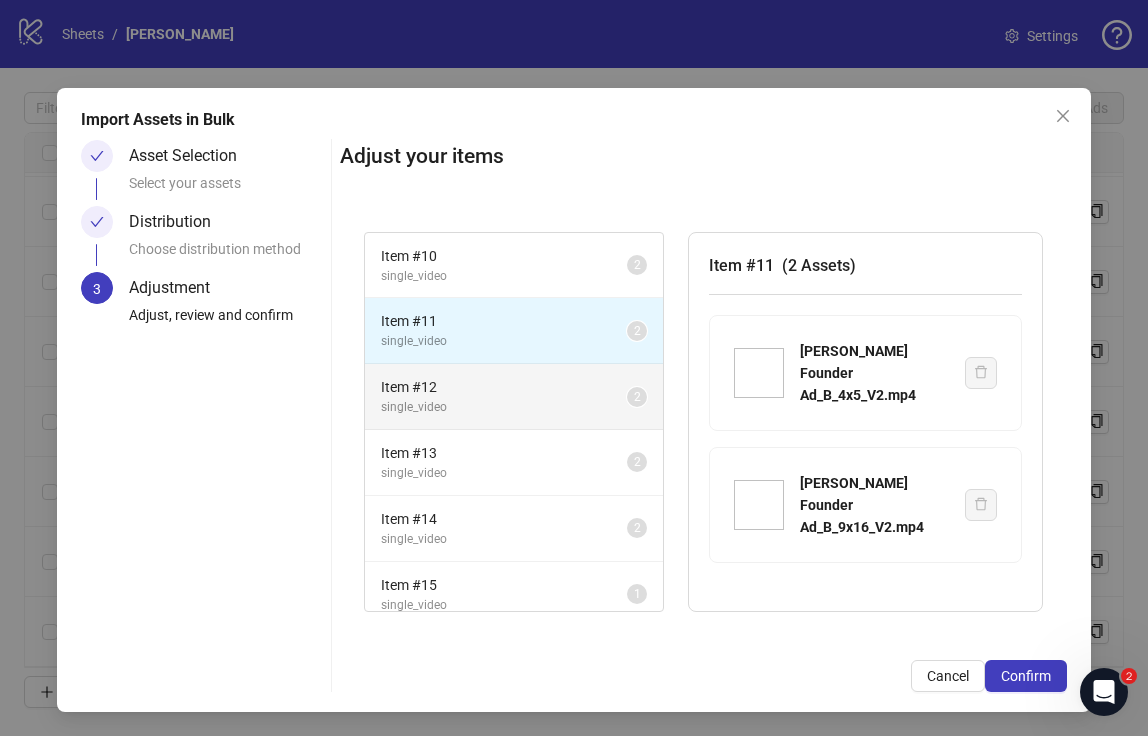 click on "single_video" at bounding box center [504, 407] 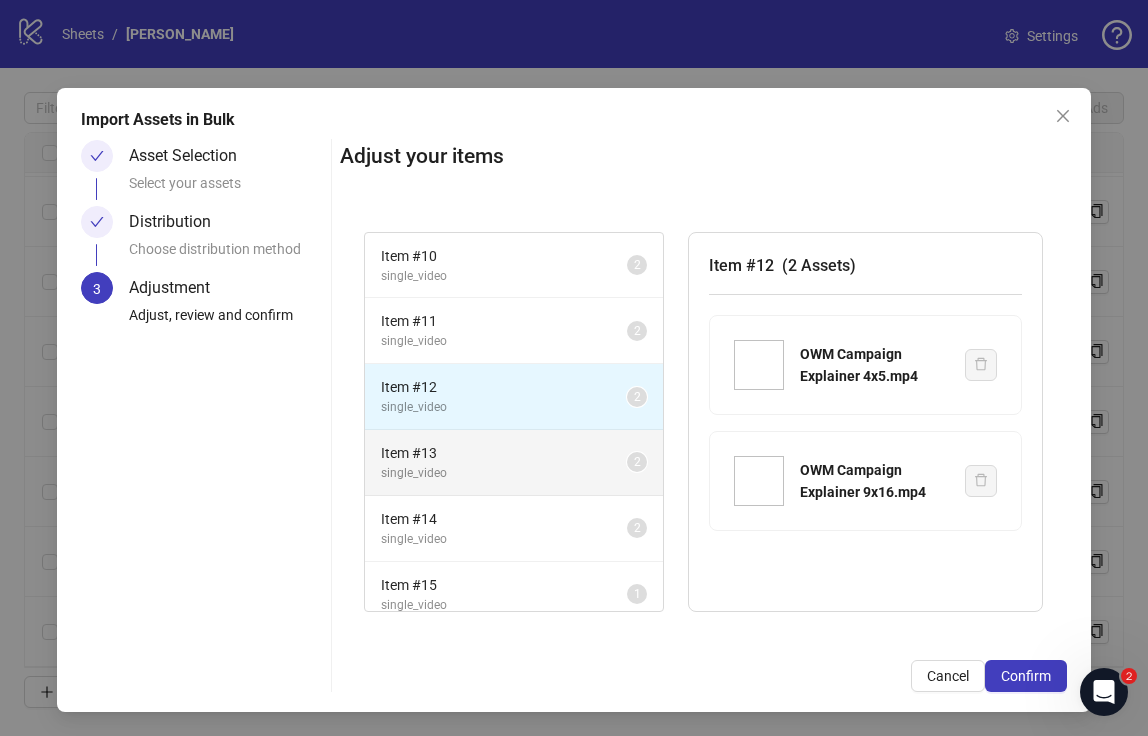 click on "single_video" at bounding box center [504, 473] 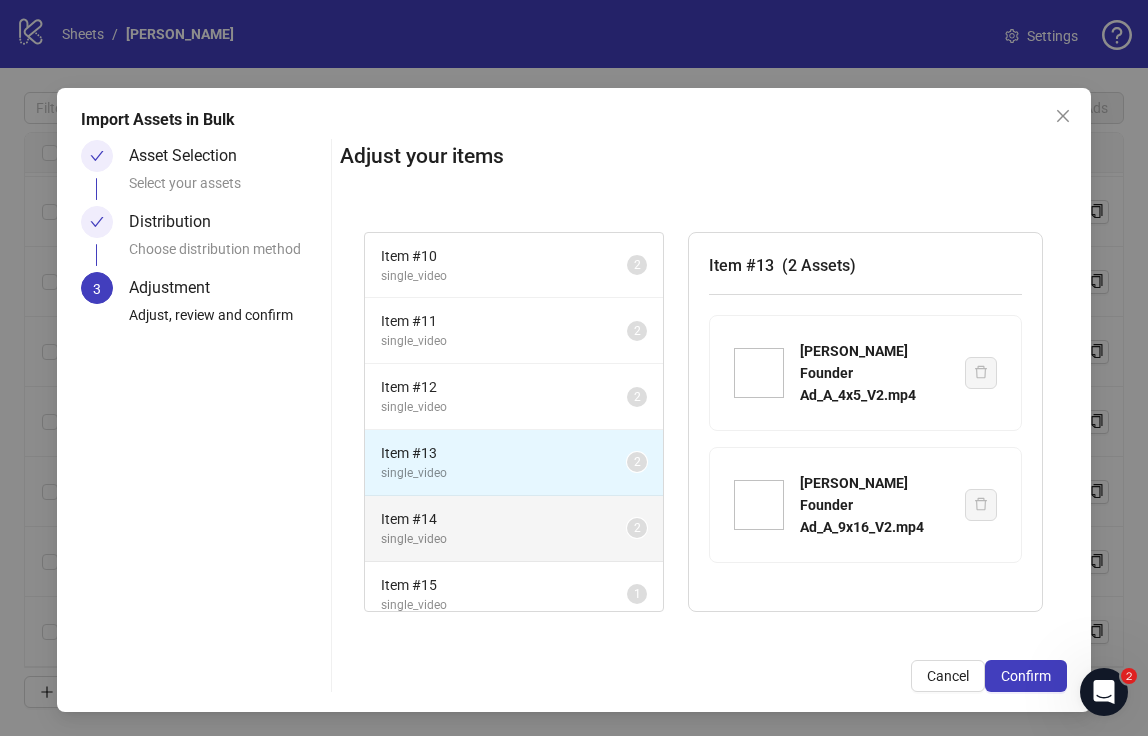 click on "single_video" at bounding box center [504, 539] 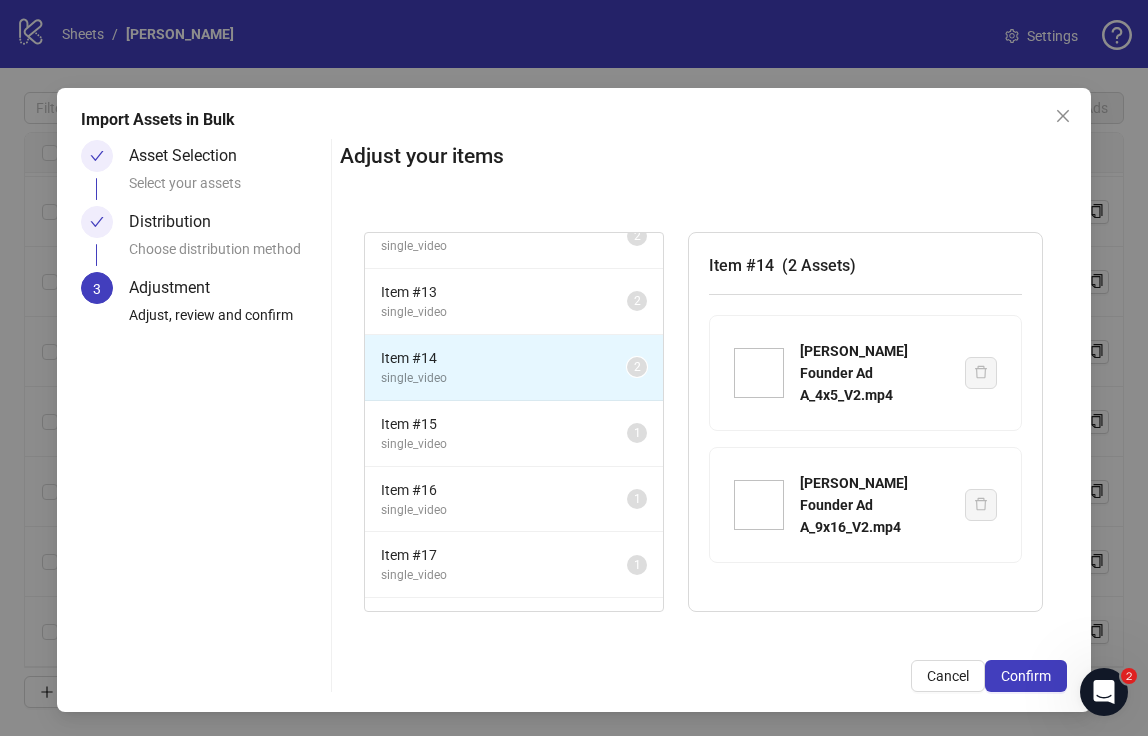 scroll, scrollTop: 167, scrollLeft: 0, axis: vertical 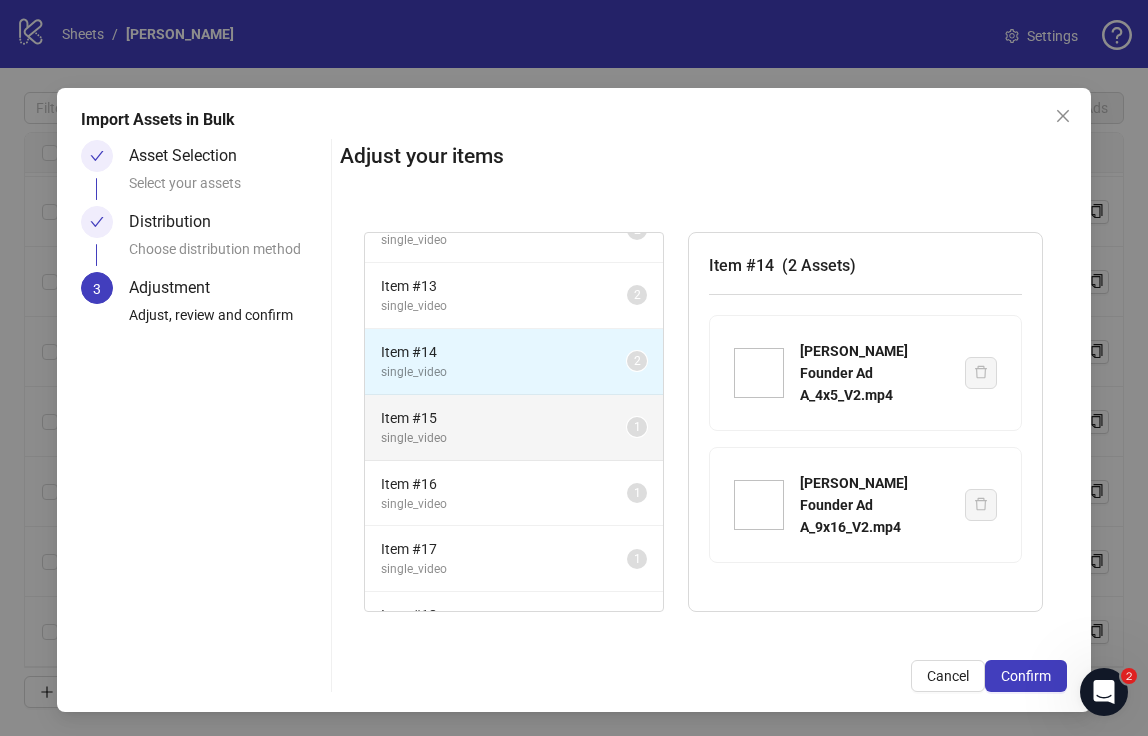 click on "Item # 15" at bounding box center [504, 418] 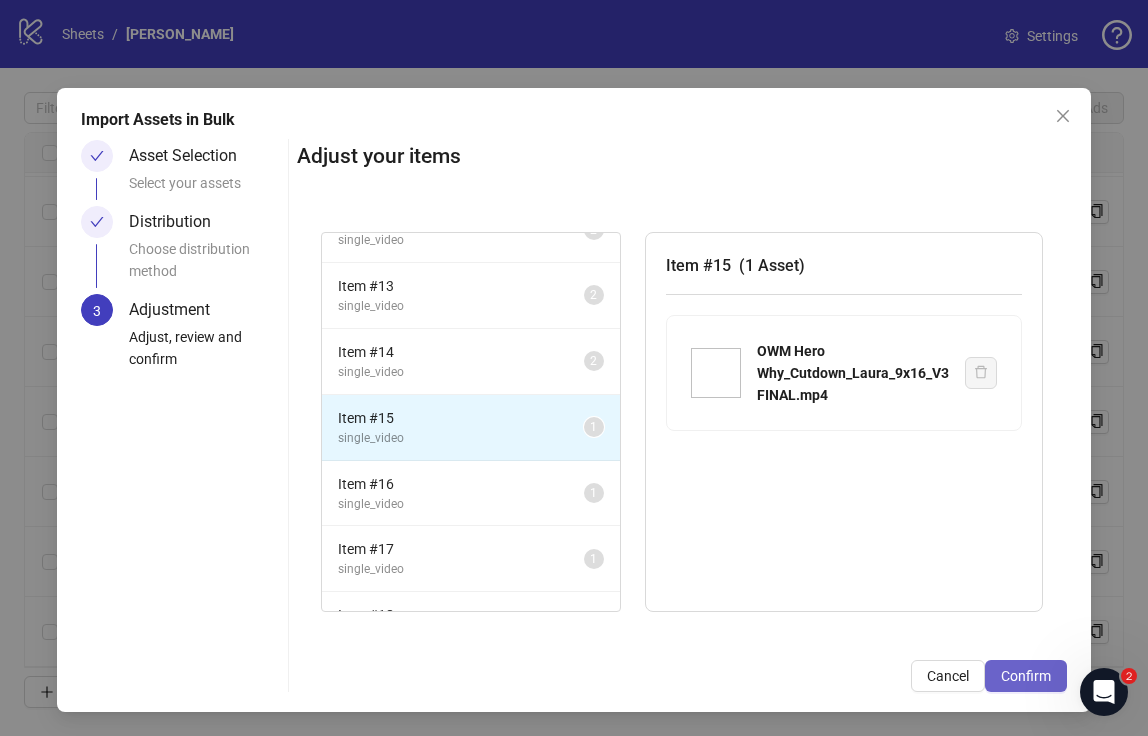 click on "Confirm" at bounding box center [1026, 676] 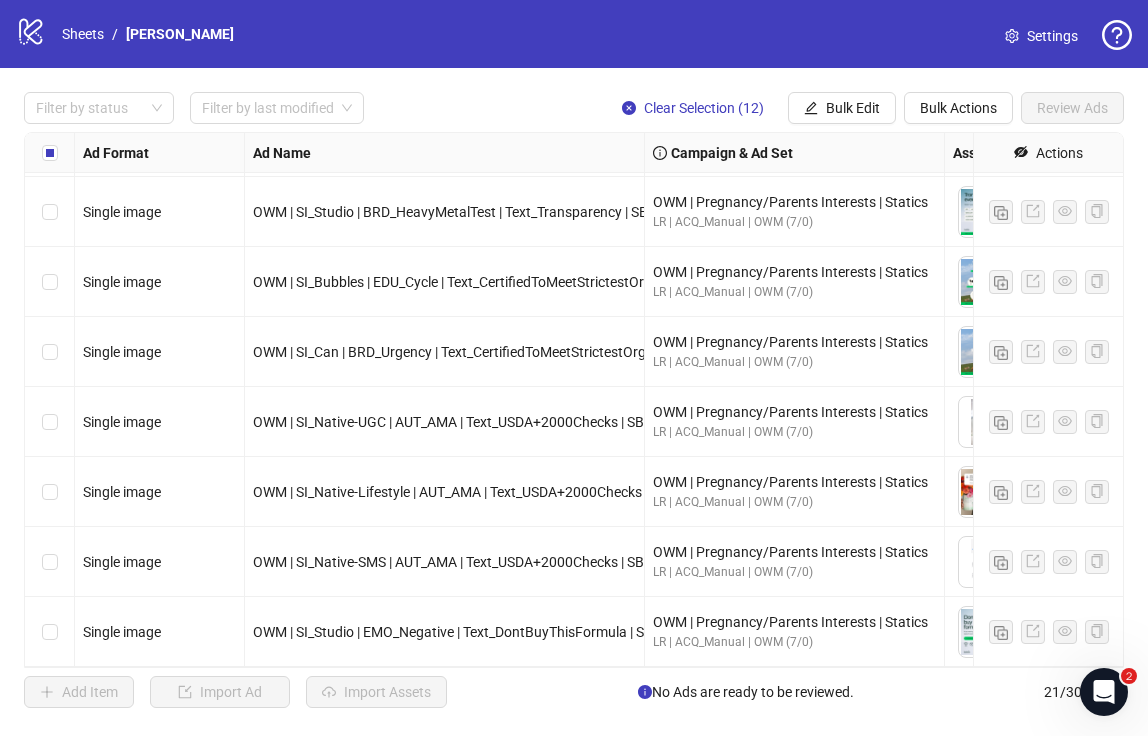scroll, scrollTop: 402, scrollLeft: 0, axis: vertical 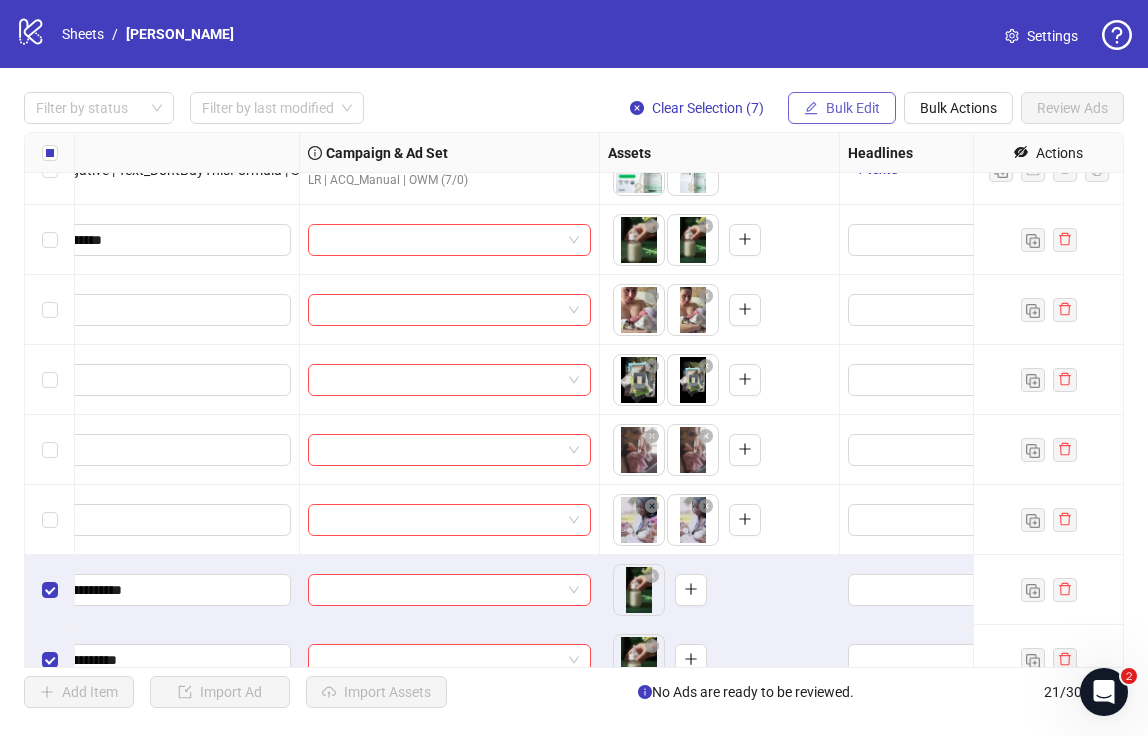 click on "Bulk Edit" at bounding box center [842, 108] 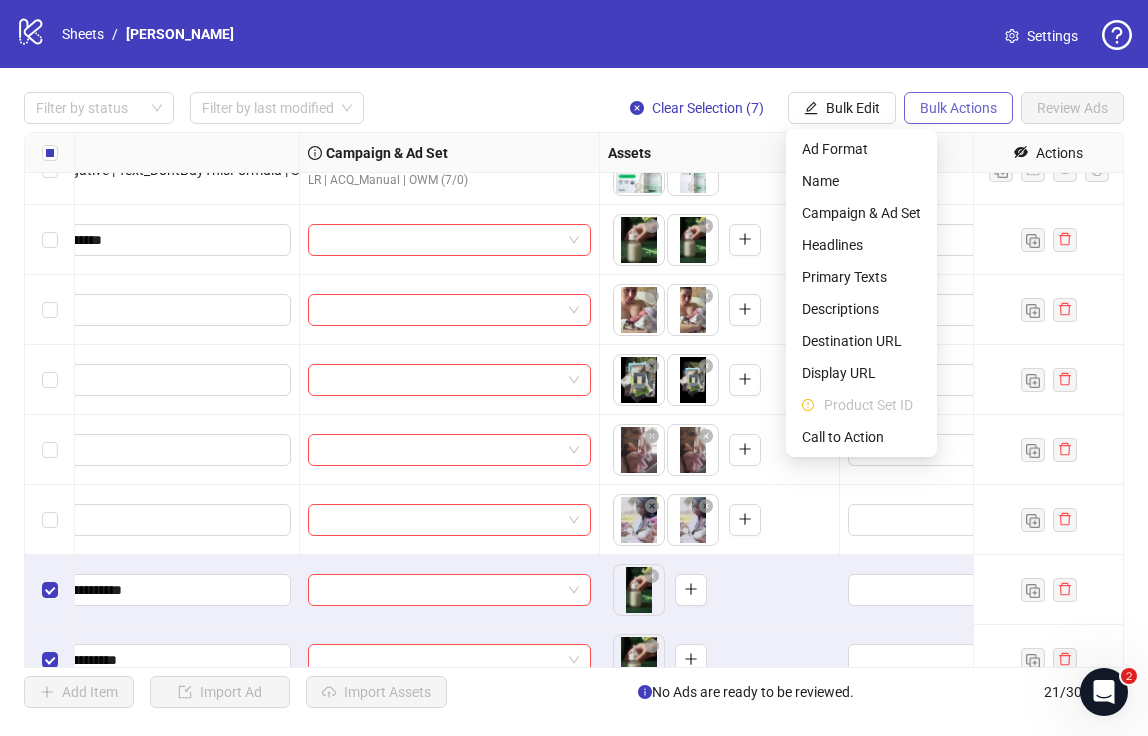 click on "Bulk Actions" at bounding box center (958, 108) 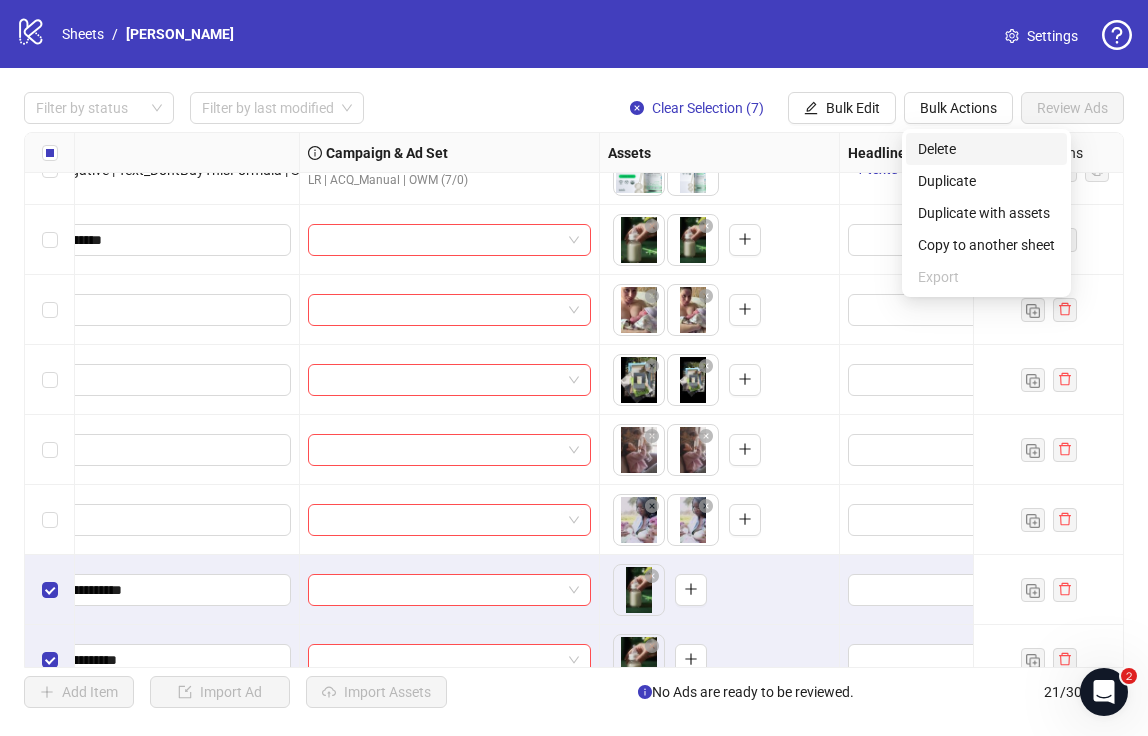 click on "Delete" at bounding box center [986, 149] 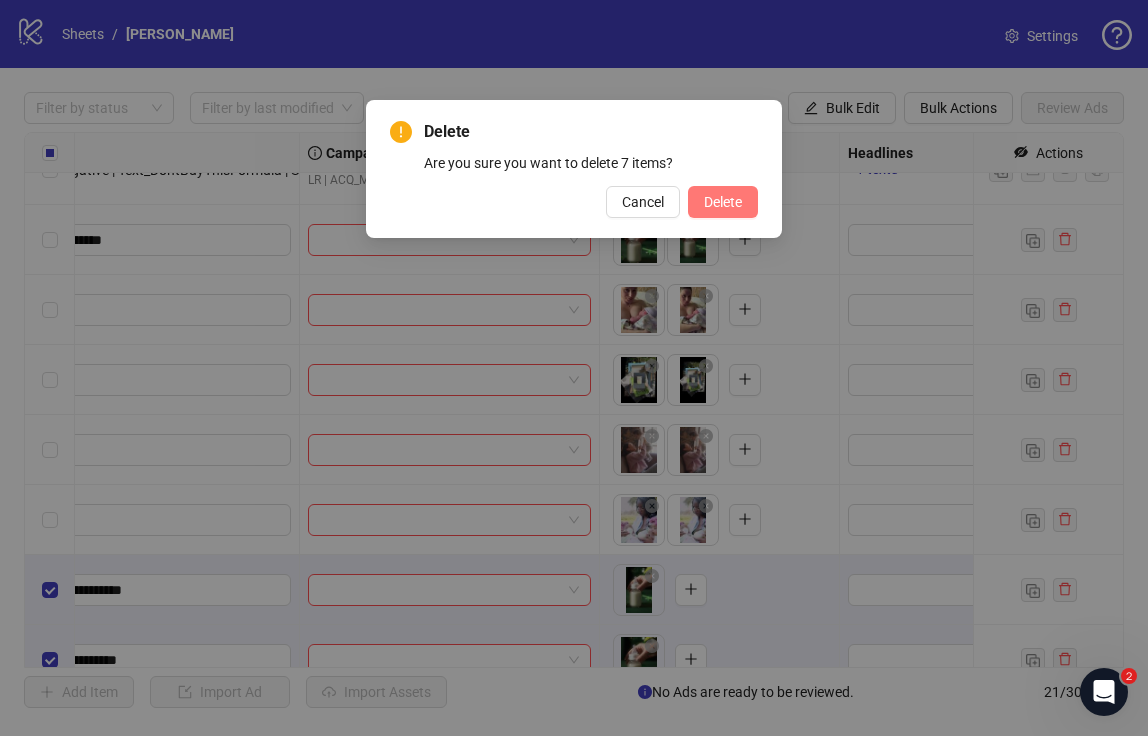 click on "Delete" at bounding box center (723, 202) 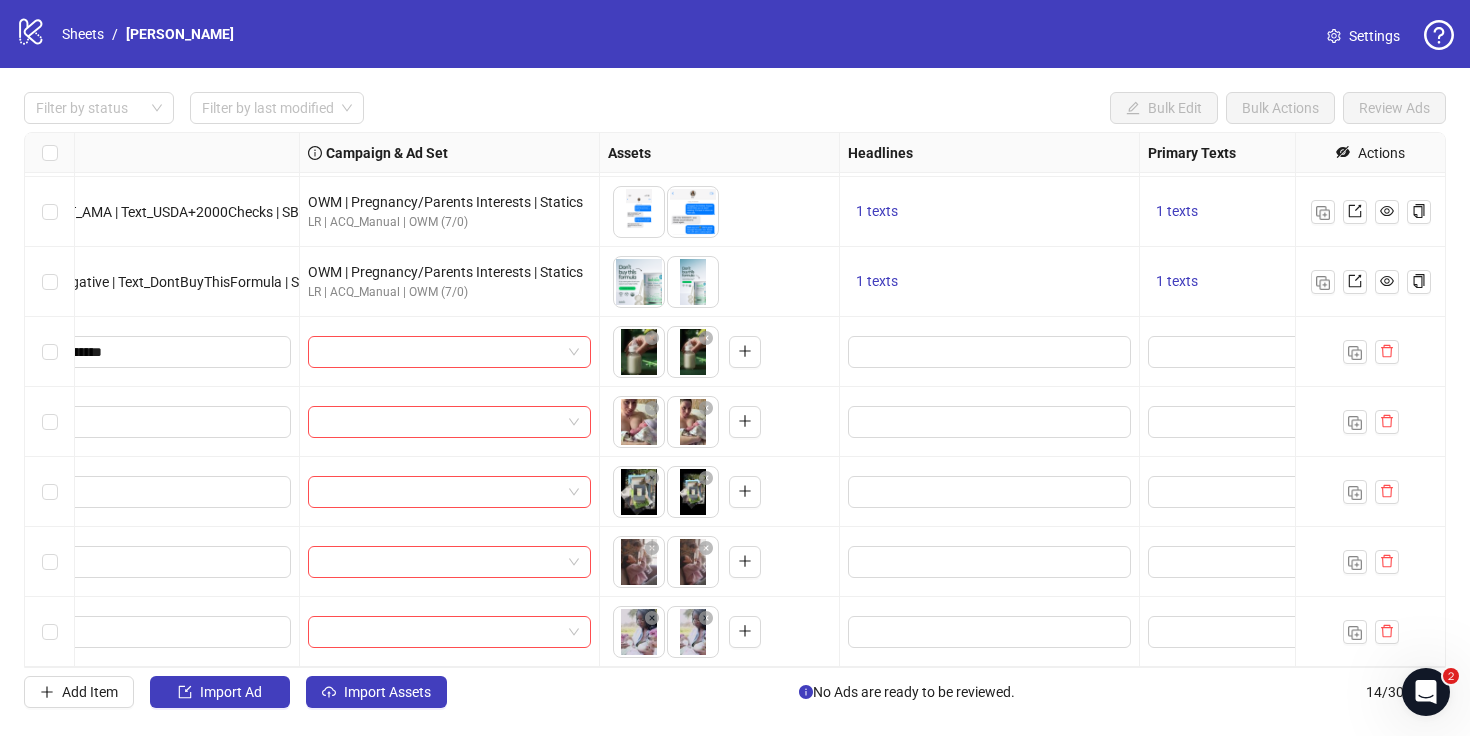 scroll, scrollTop: 486, scrollLeft: 0, axis: vertical 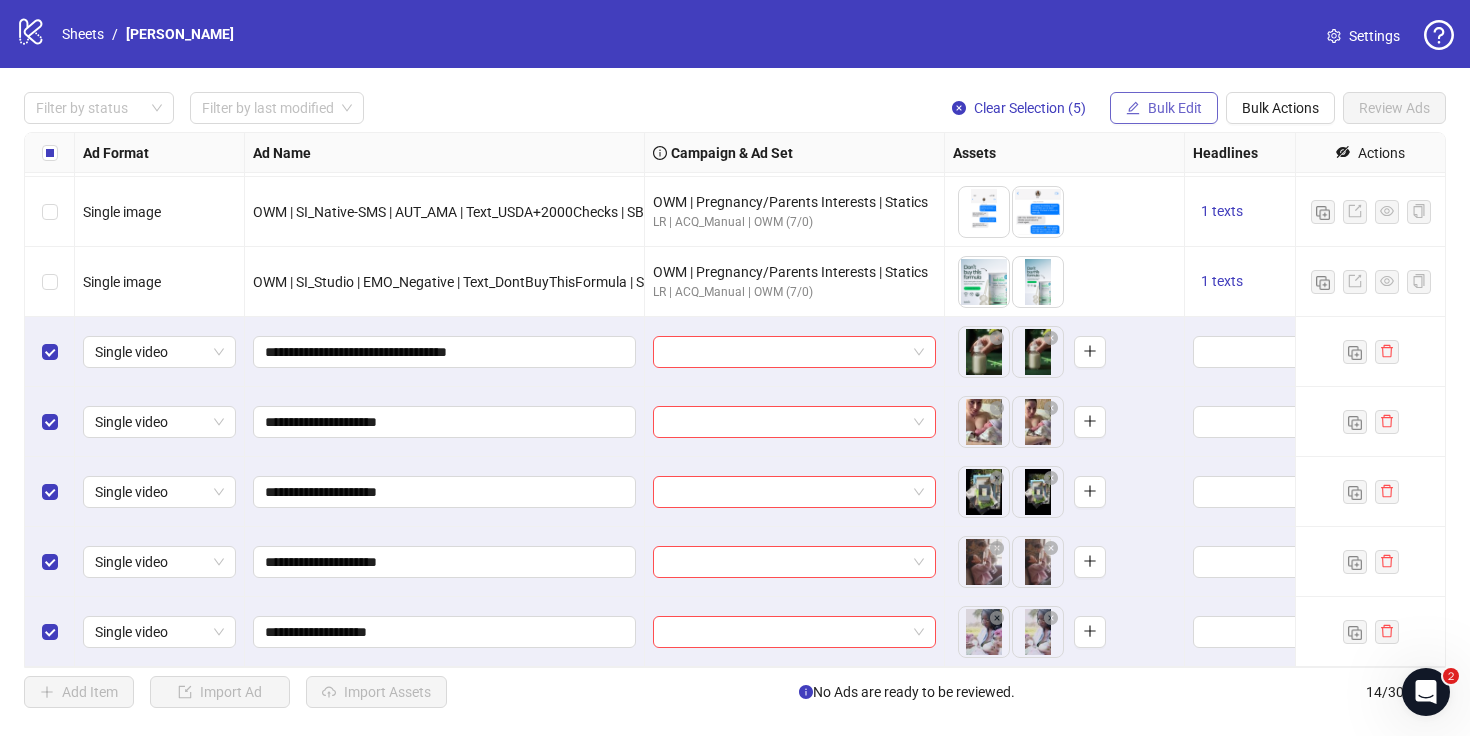 click on "Bulk Edit" at bounding box center [1164, 108] 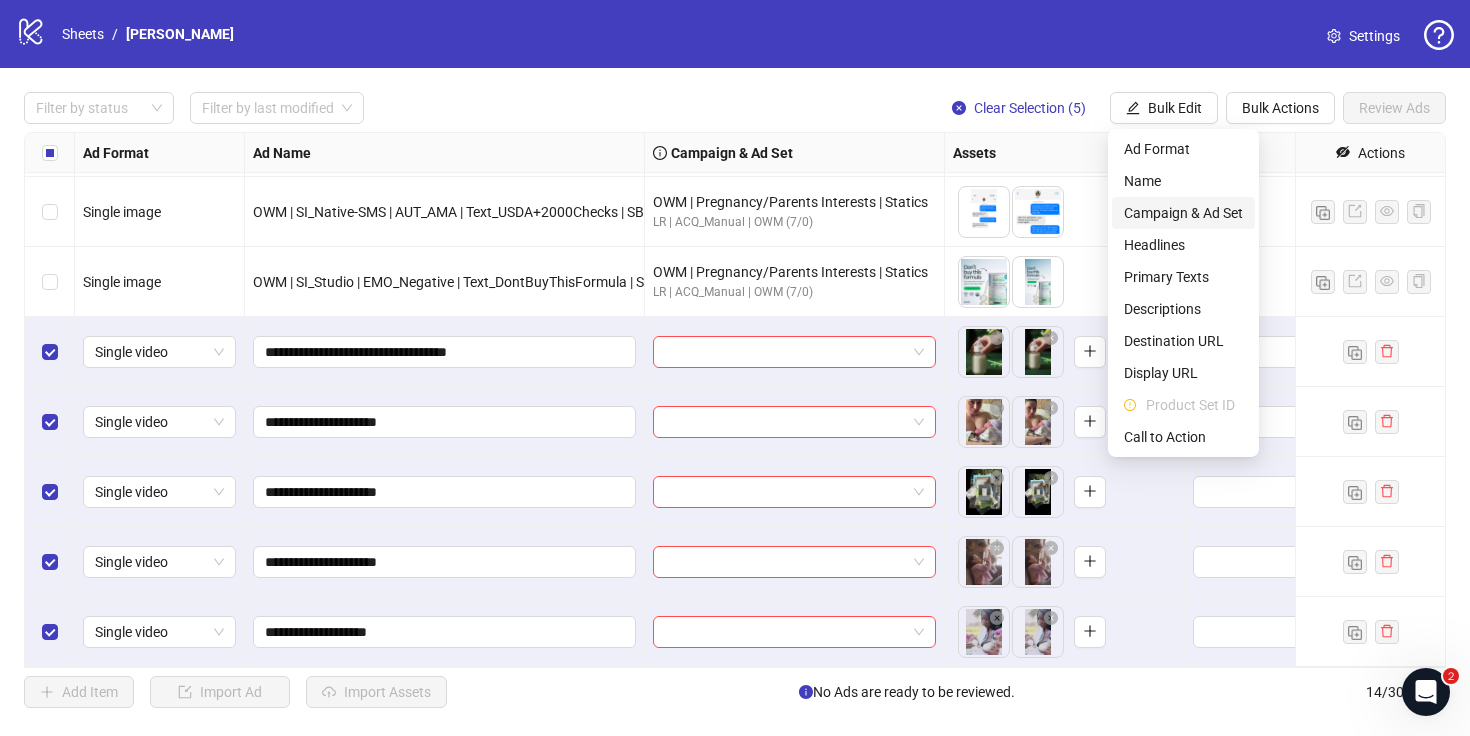 click on "Campaign & Ad Set" at bounding box center (1183, 213) 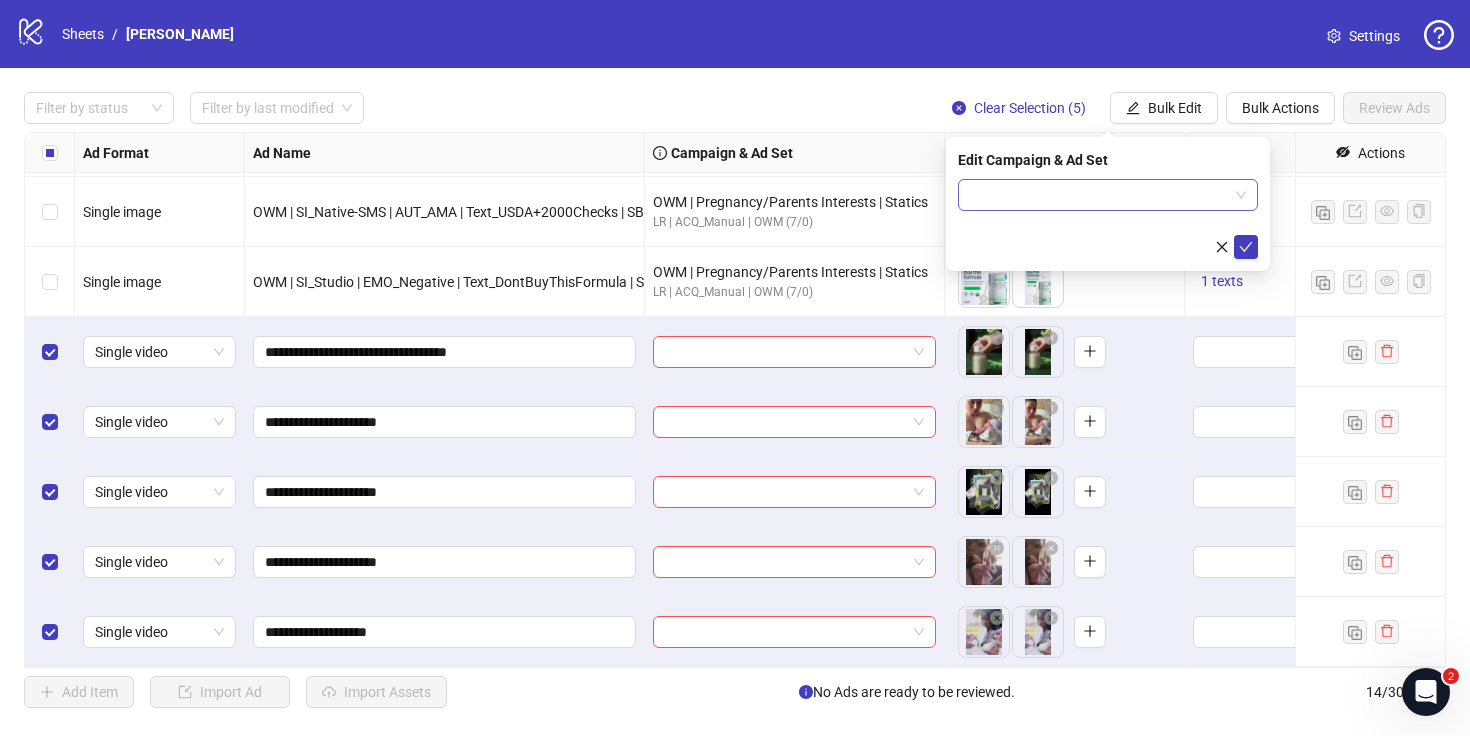 click at bounding box center [1099, 195] 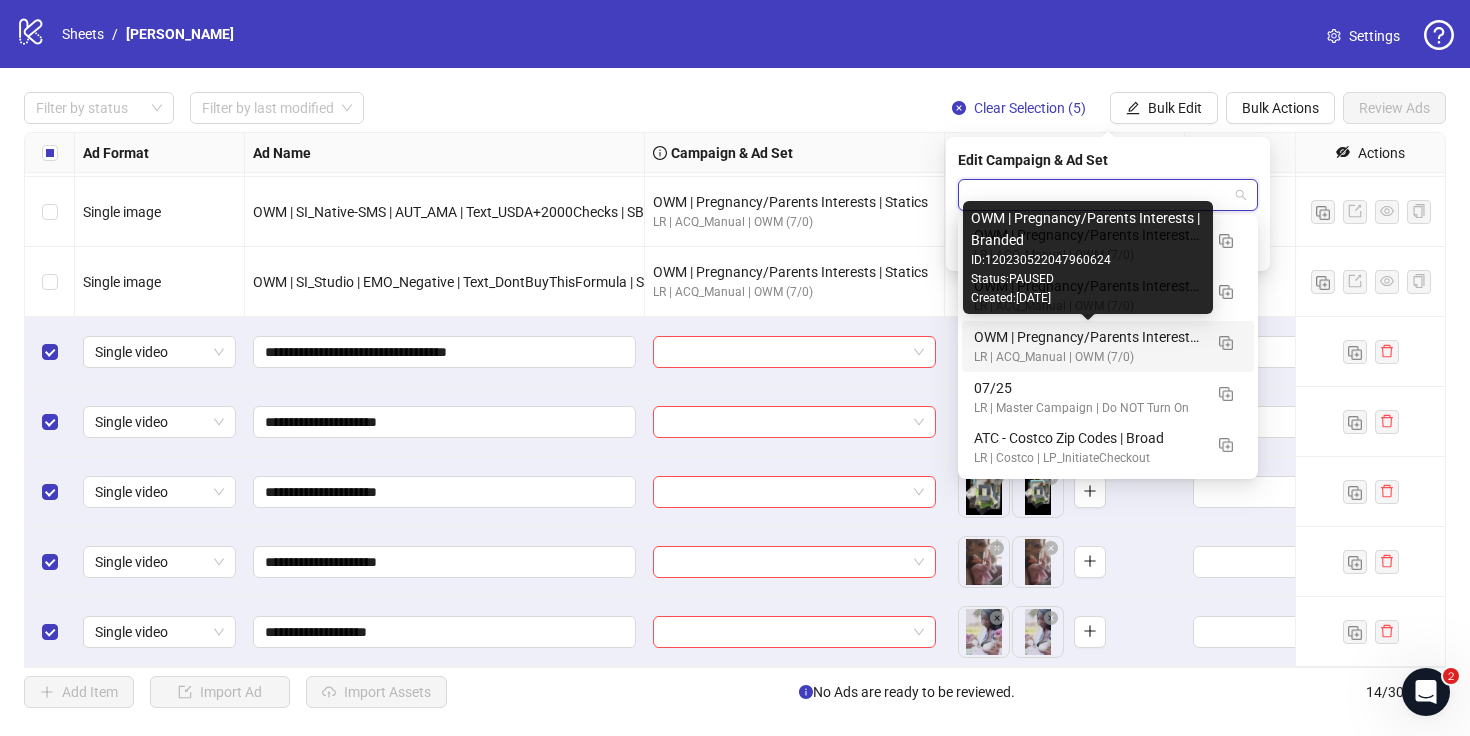 click on "OWM | Pregnancy/Parents Interests | Branded" at bounding box center (1088, 337) 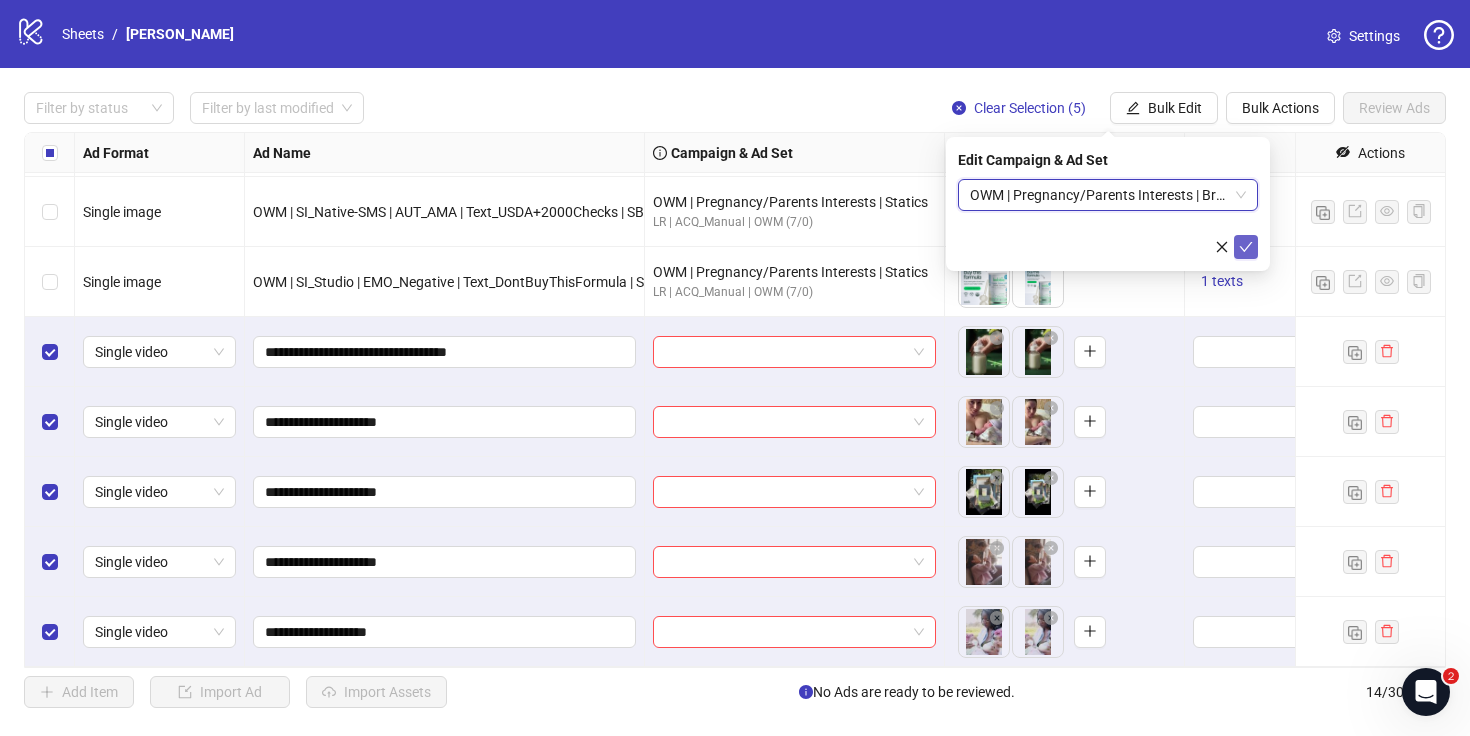 click 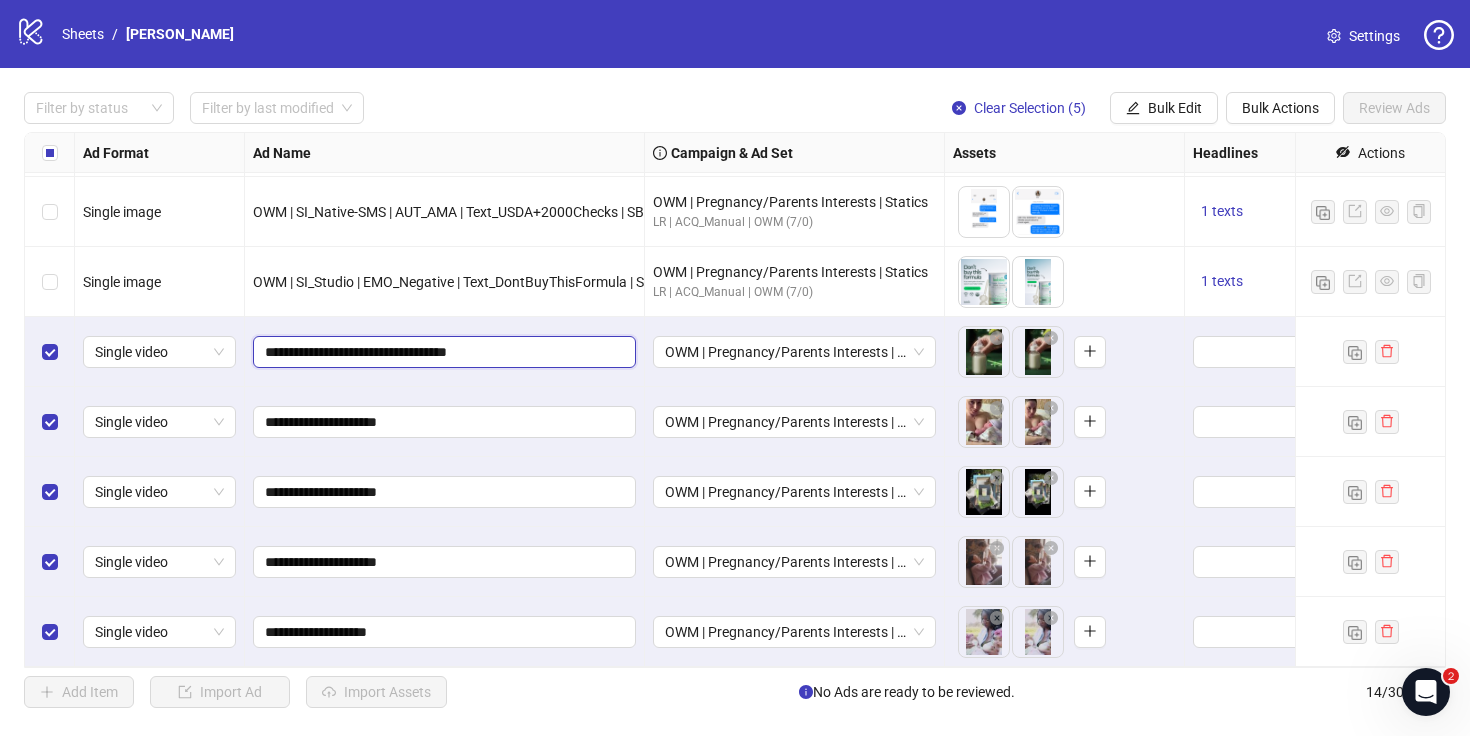click on "**********" at bounding box center (442, 352) 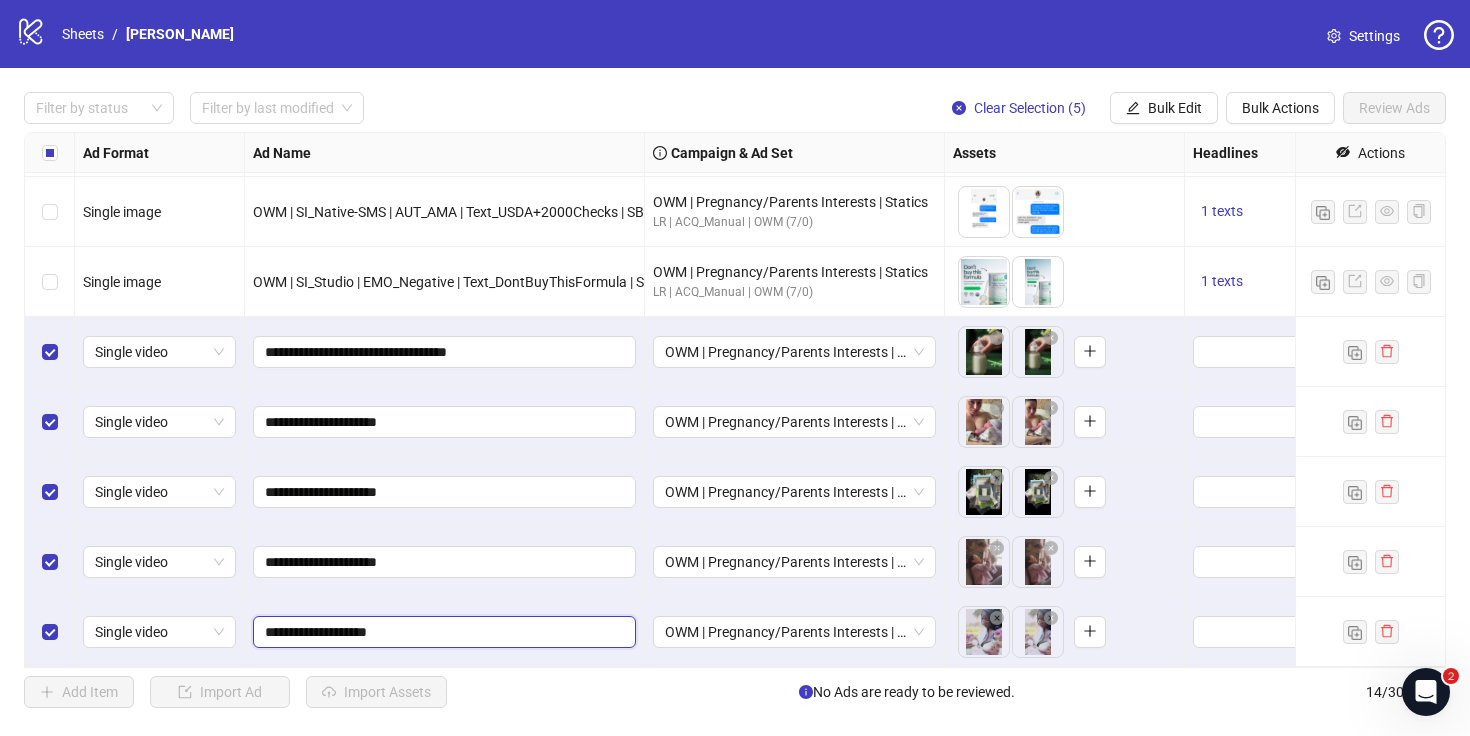 click on "**********" at bounding box center (442, 632) 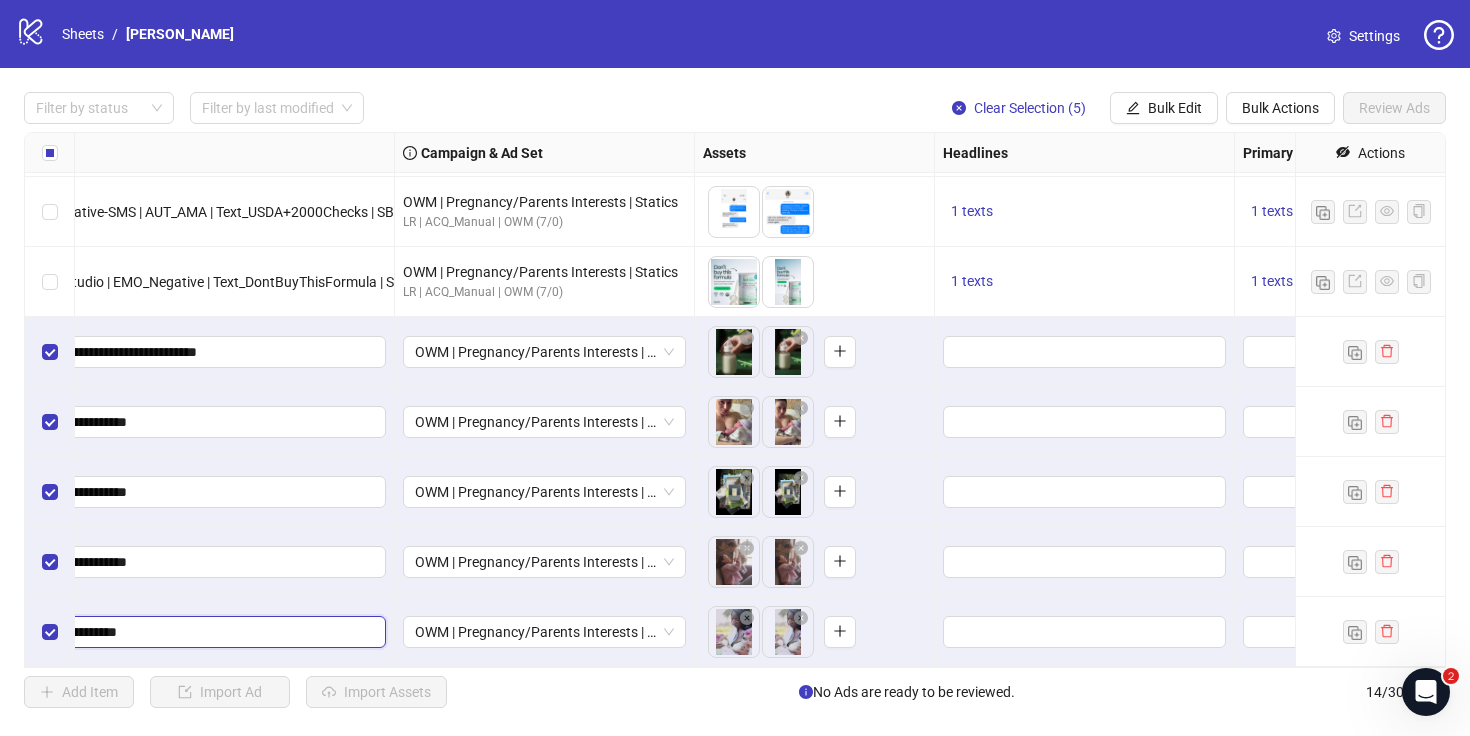 scroll, scrollTop: 486, scrollLeft: 295, axis: both 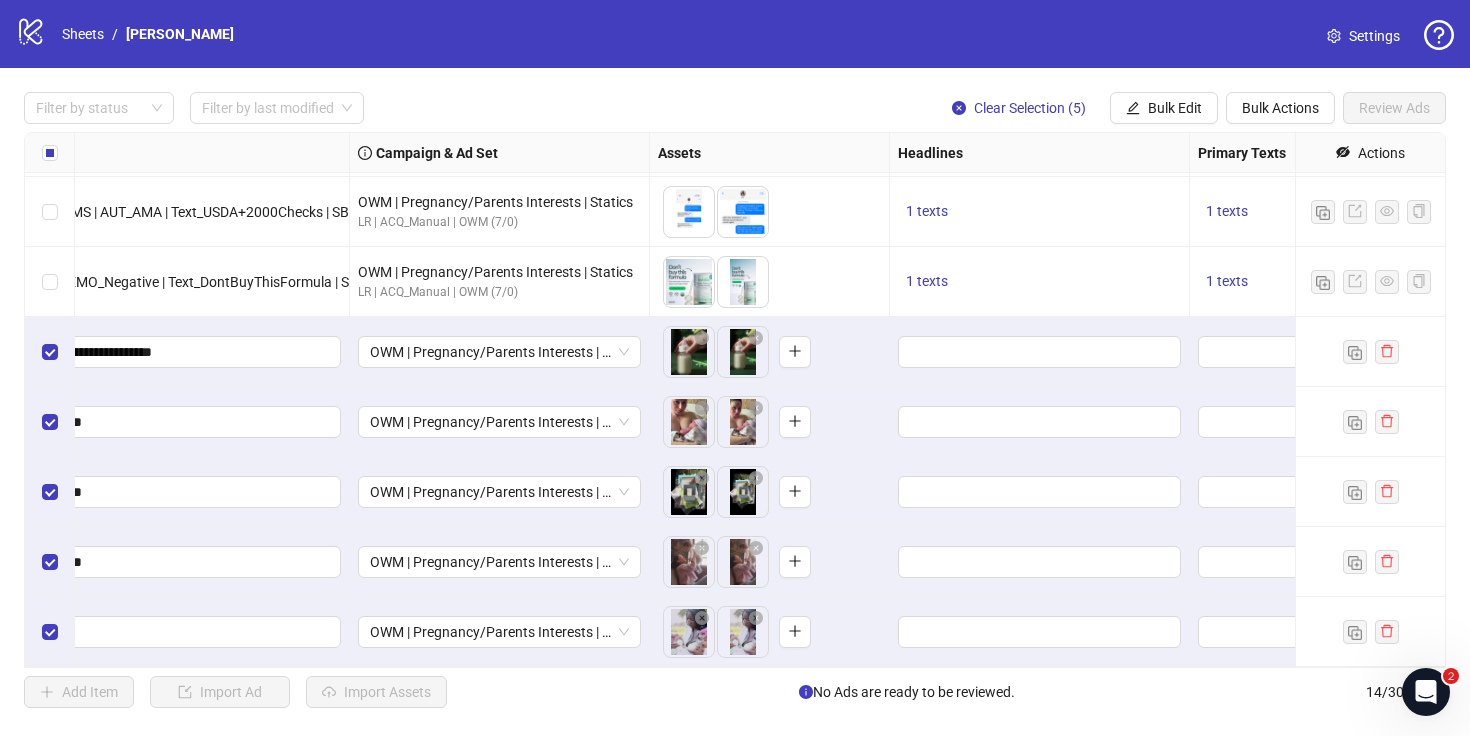 click at bounding box center (1040, 422) 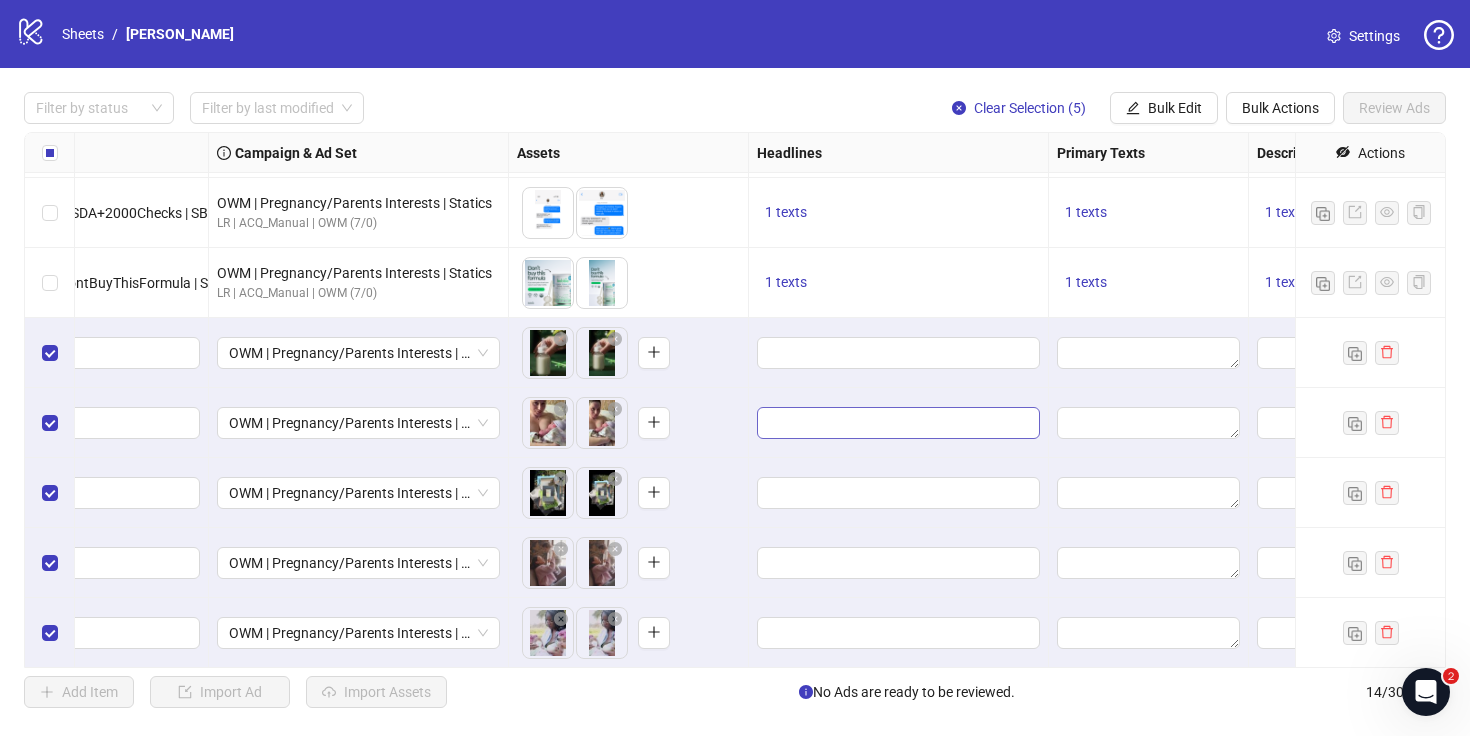 scroll, scrollTop: 485, scrollLeft: 647, axis: both 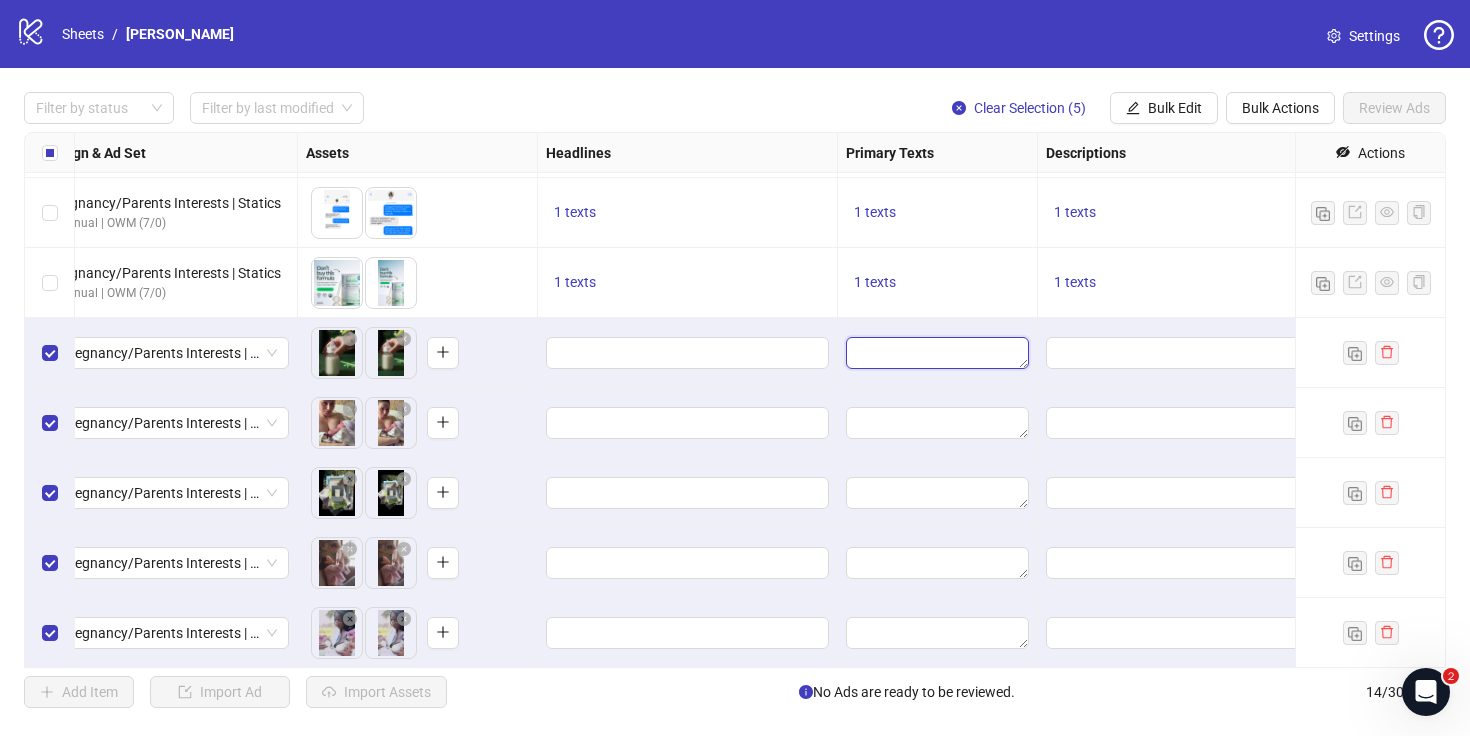 click at bounding box center [937, 353] 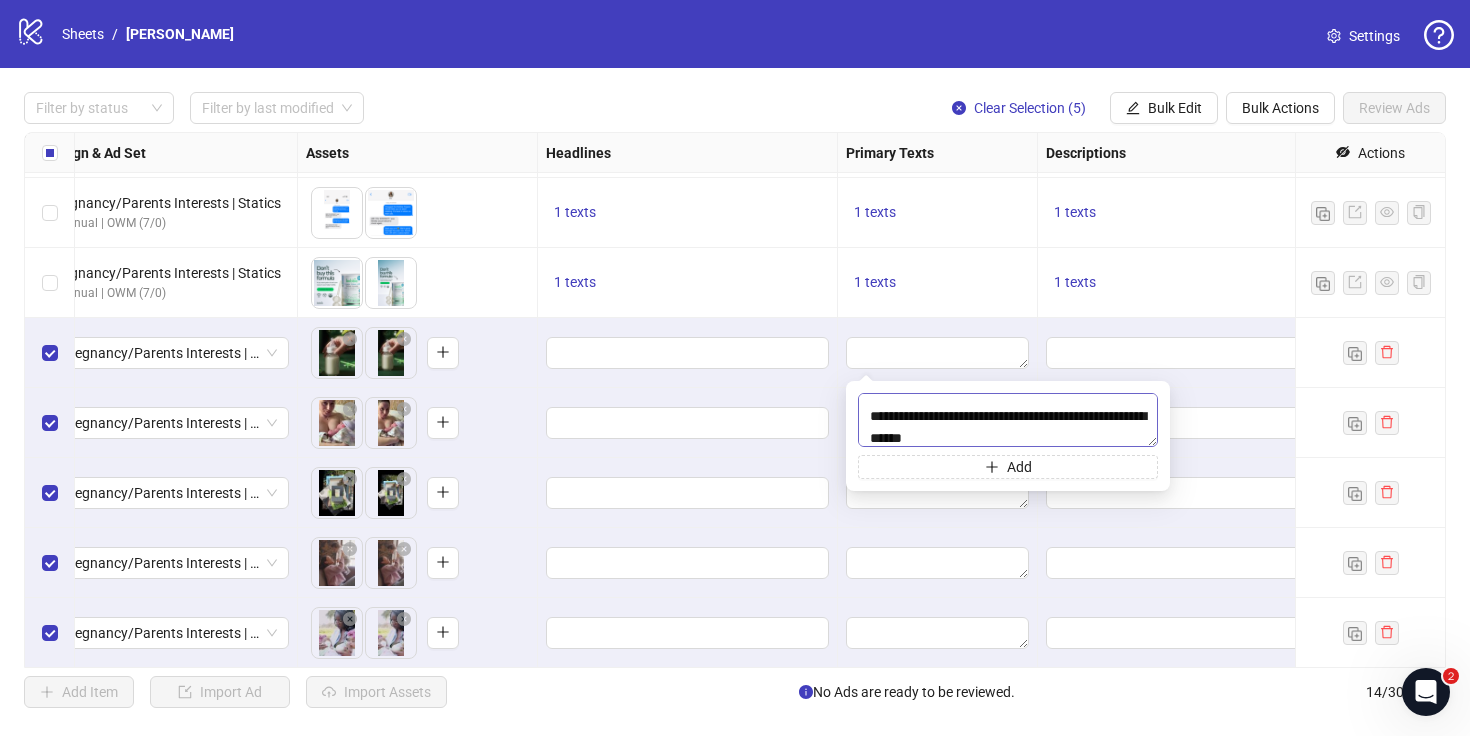 scroll, scrollTop: 0, scrollLeft: 0, axis: both 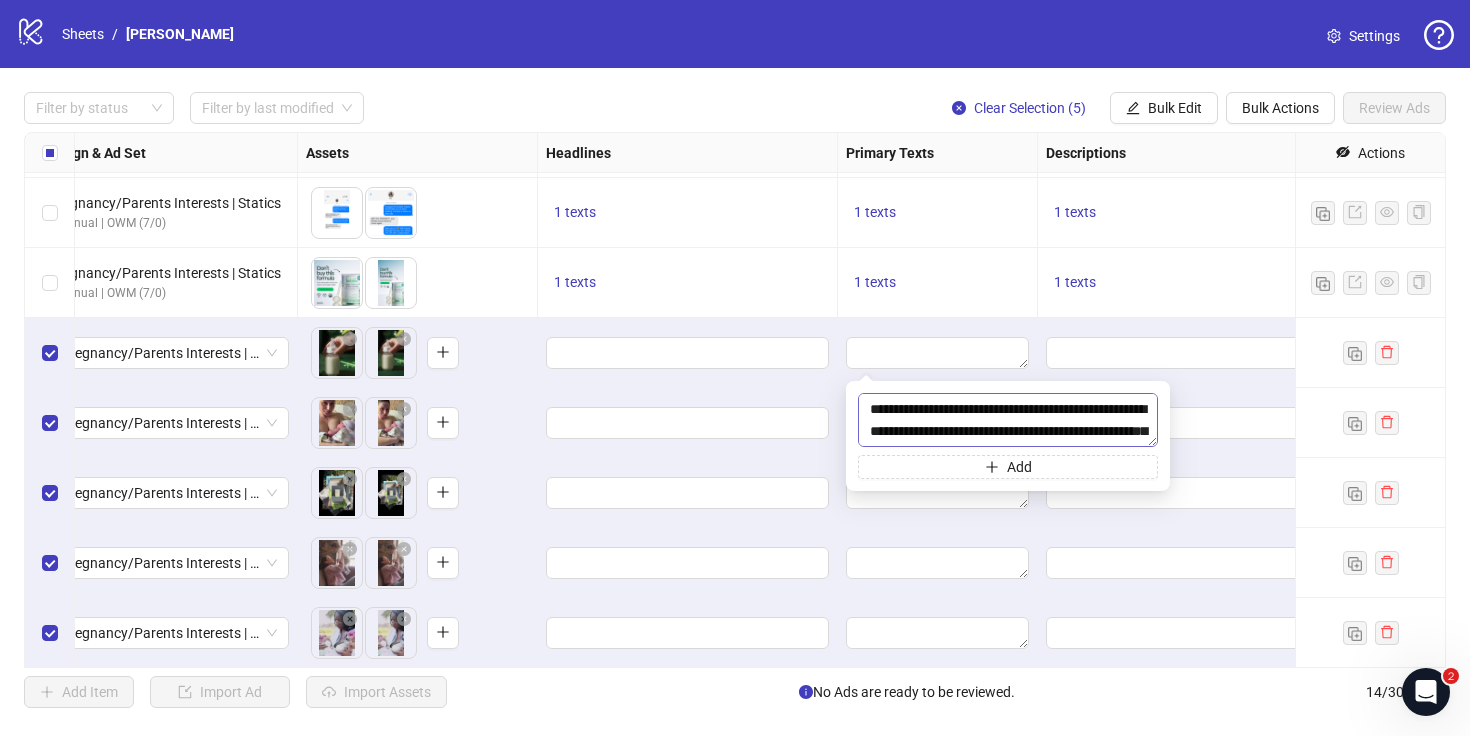 type on "**********" 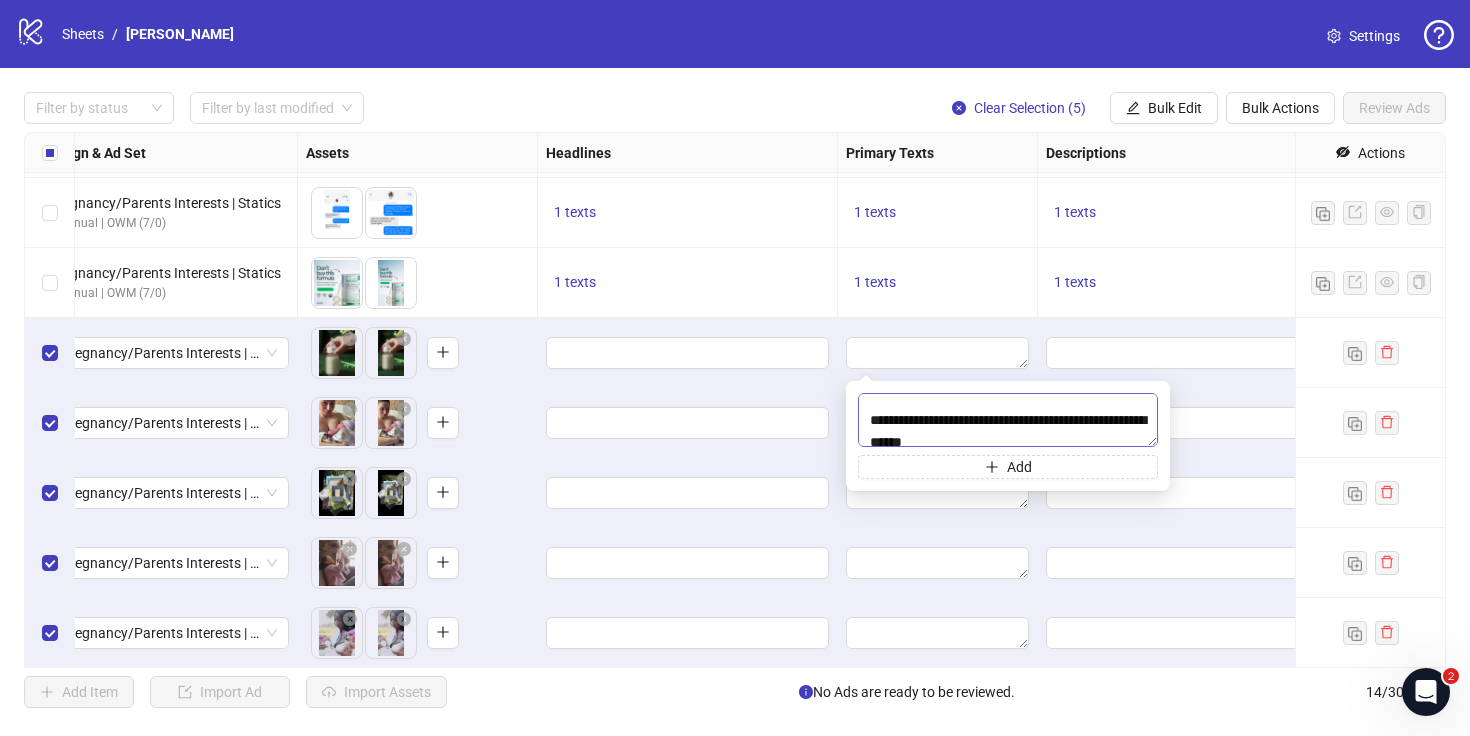 scroll, scrollTop: 103, scrollLeft: 0, axis: vertical 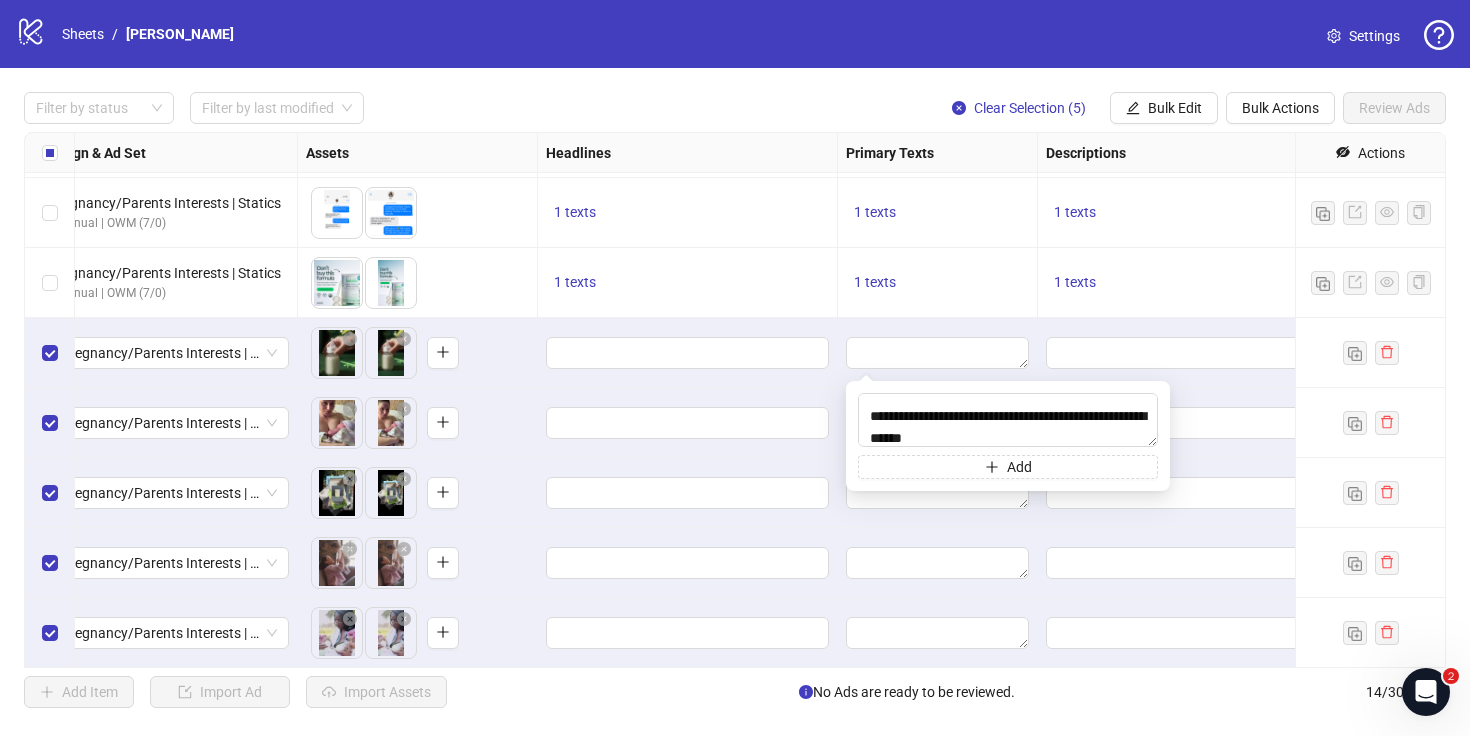 click at bounding box center [688, 353] 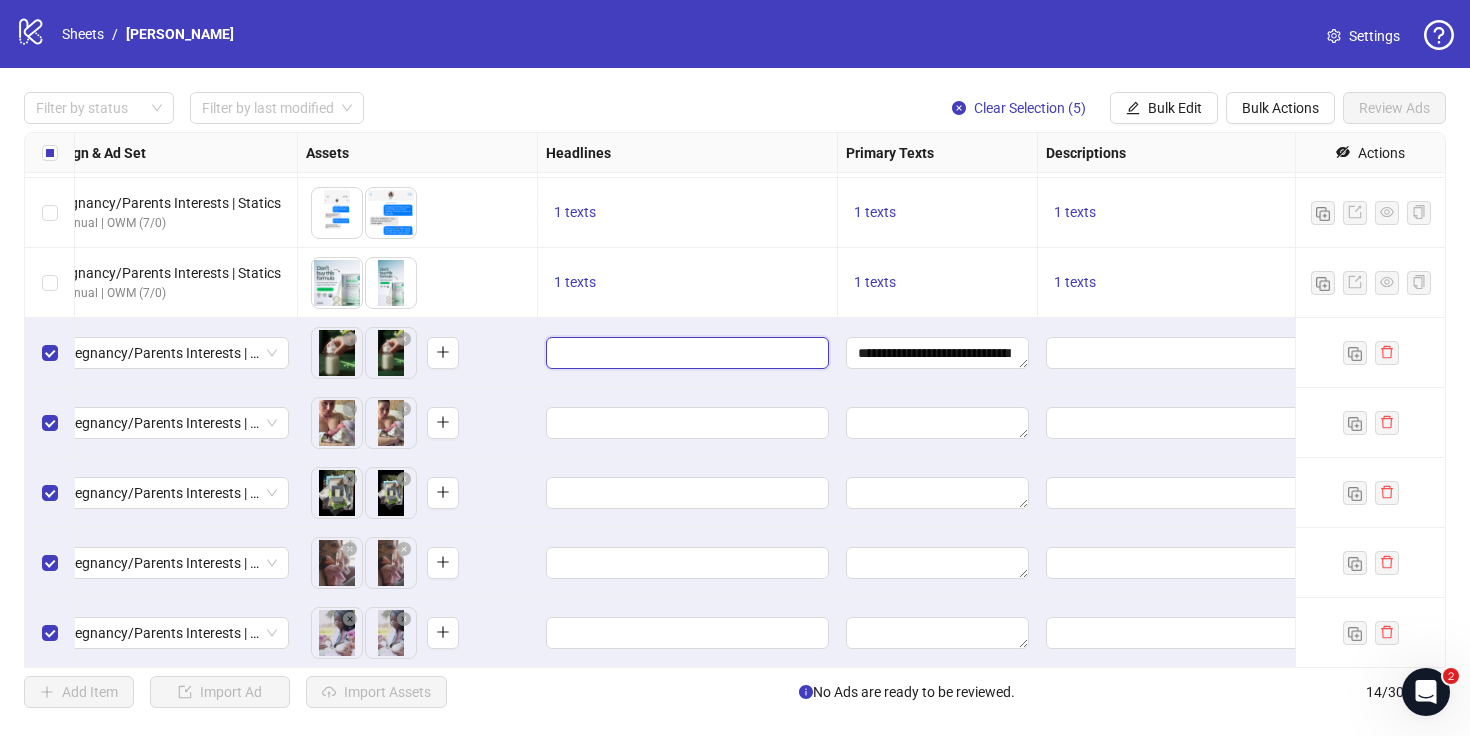 click at bounding box center [685, 353] 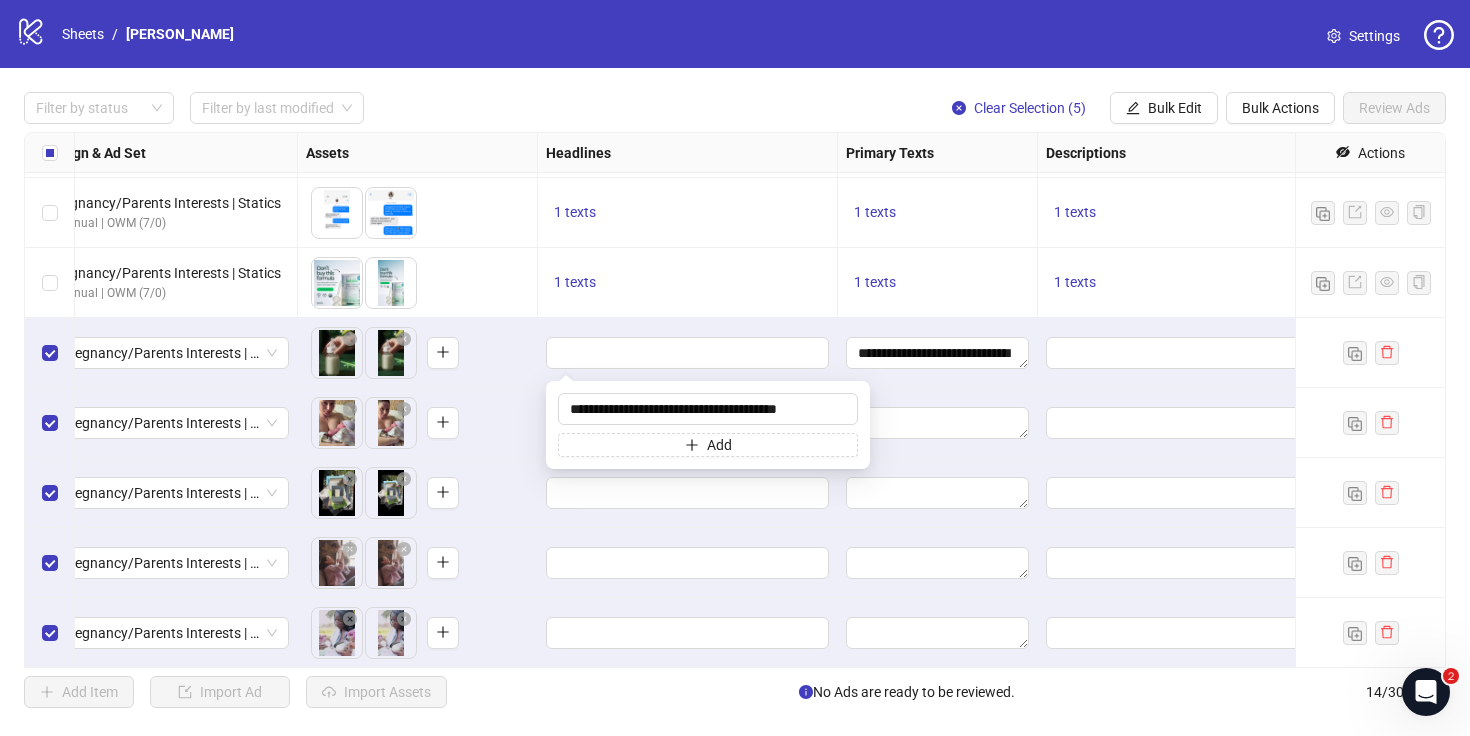 click on "To pick up a draggable item, press the space bar.
While dragging, use the arrow keys to move the item.
Press space again to drop the item in its new position, or press escape to cancel." at bounding box center [417, 353] 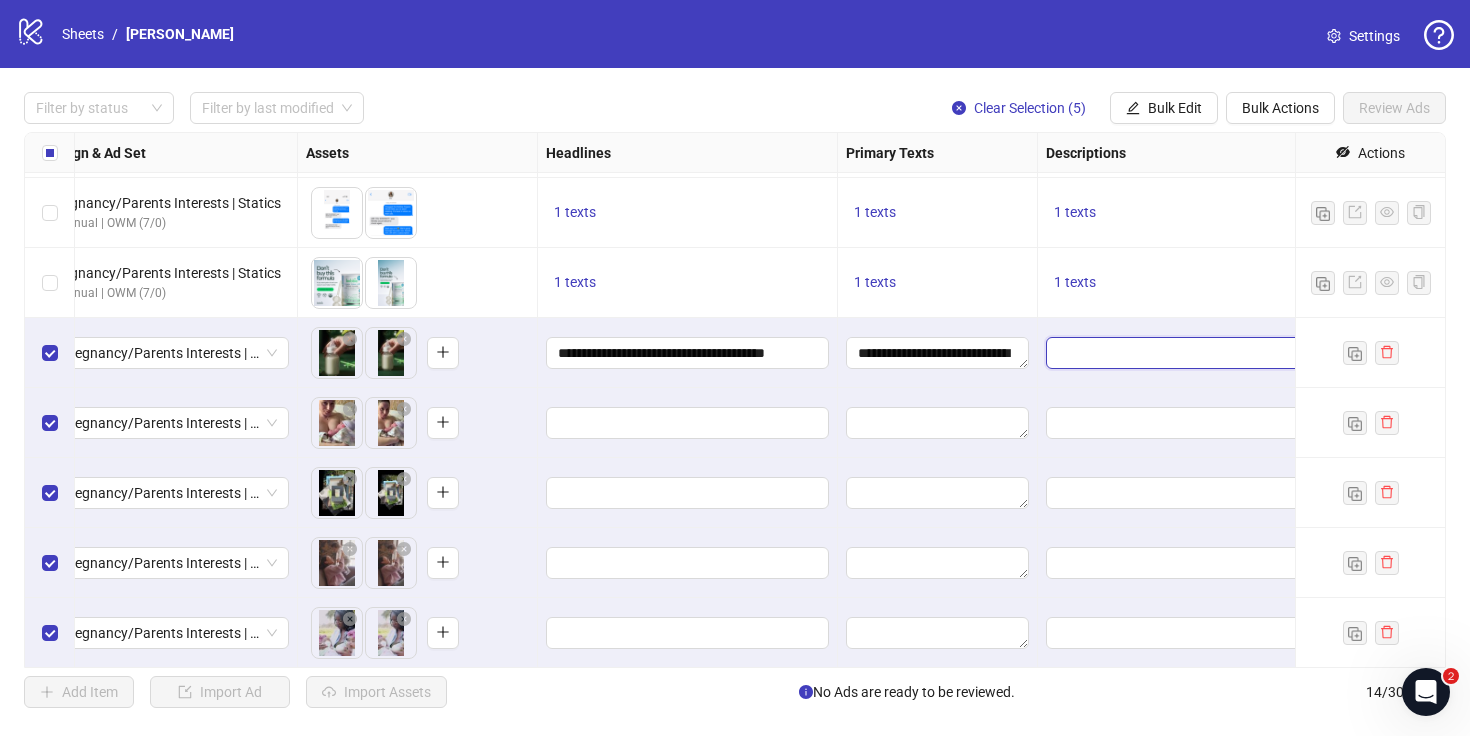 click at bounding box center (1187, 353) 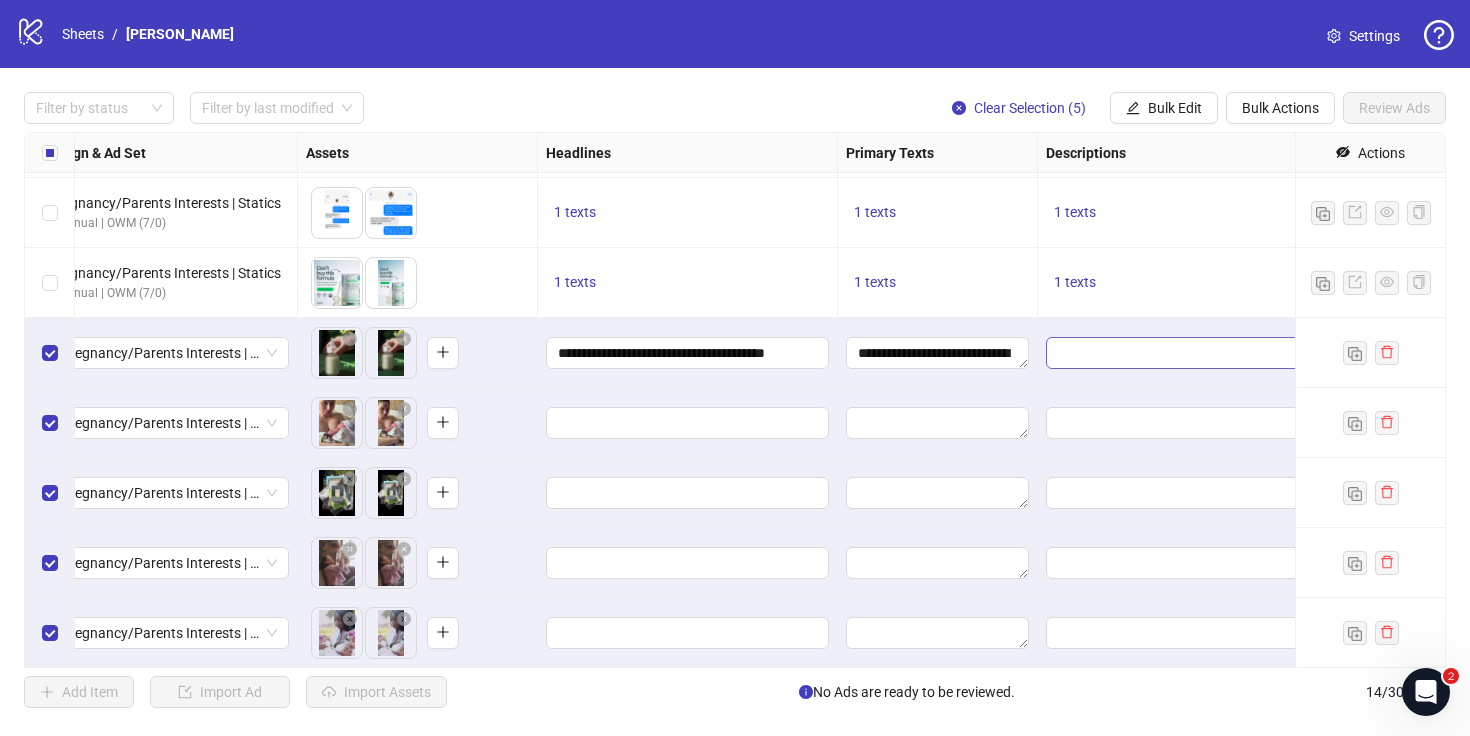 type on "**********" 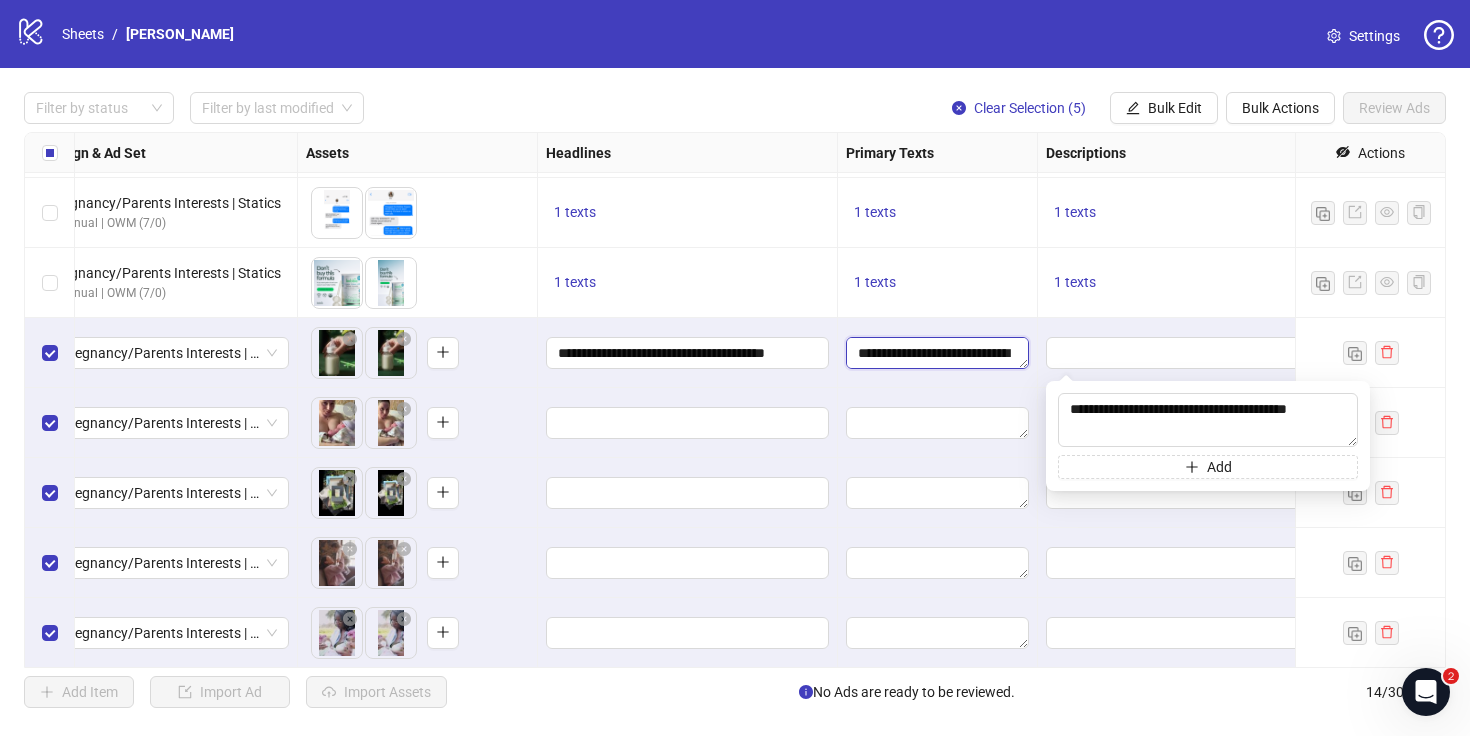click on "**********" at bounding box center [937, 353] 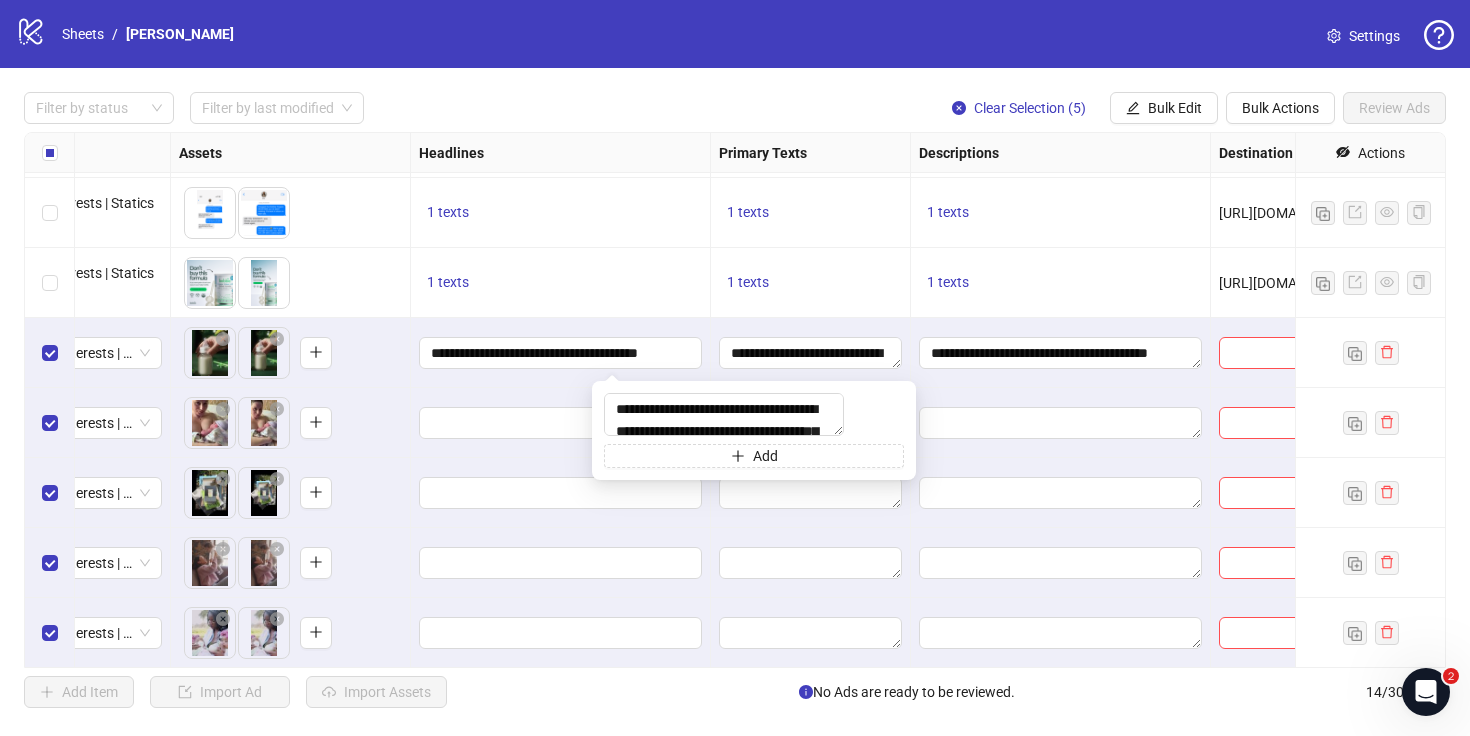 scroll, scrollTop: 485, scrollLeft: 920, axis: both 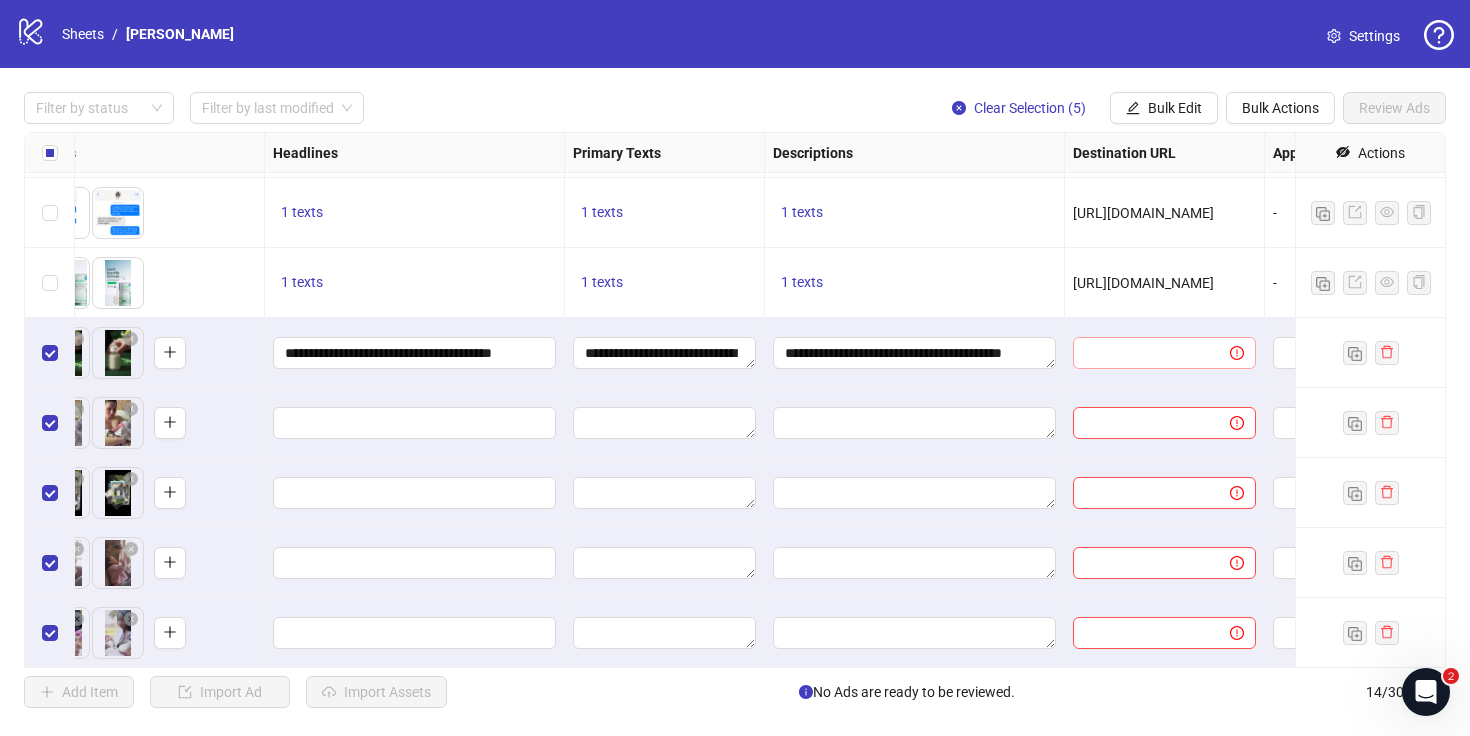 click at bounding box center [1143, 353] 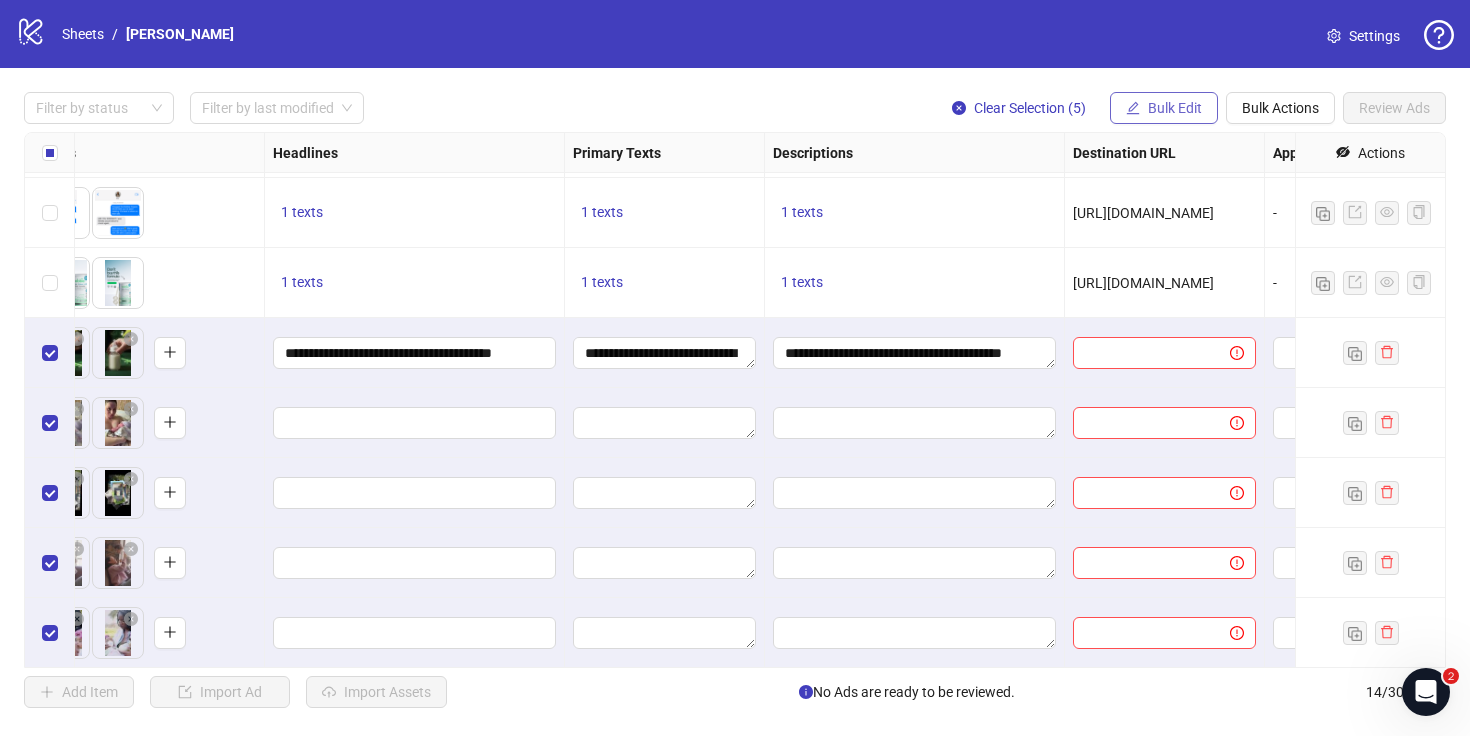 click on "Bulk Edit" at bounding box center (1175, 108) 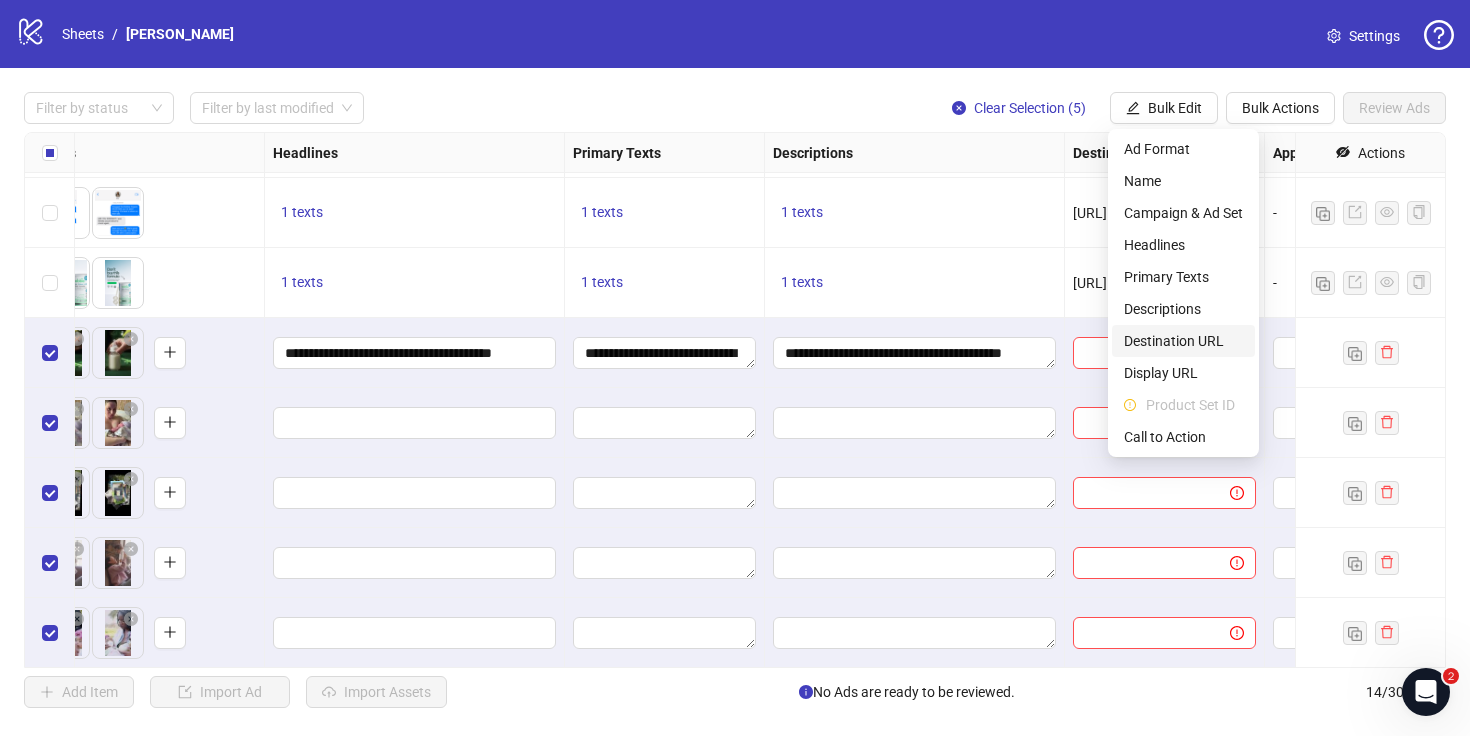 click on "Destination URL" at bounding box center (1183, 341) 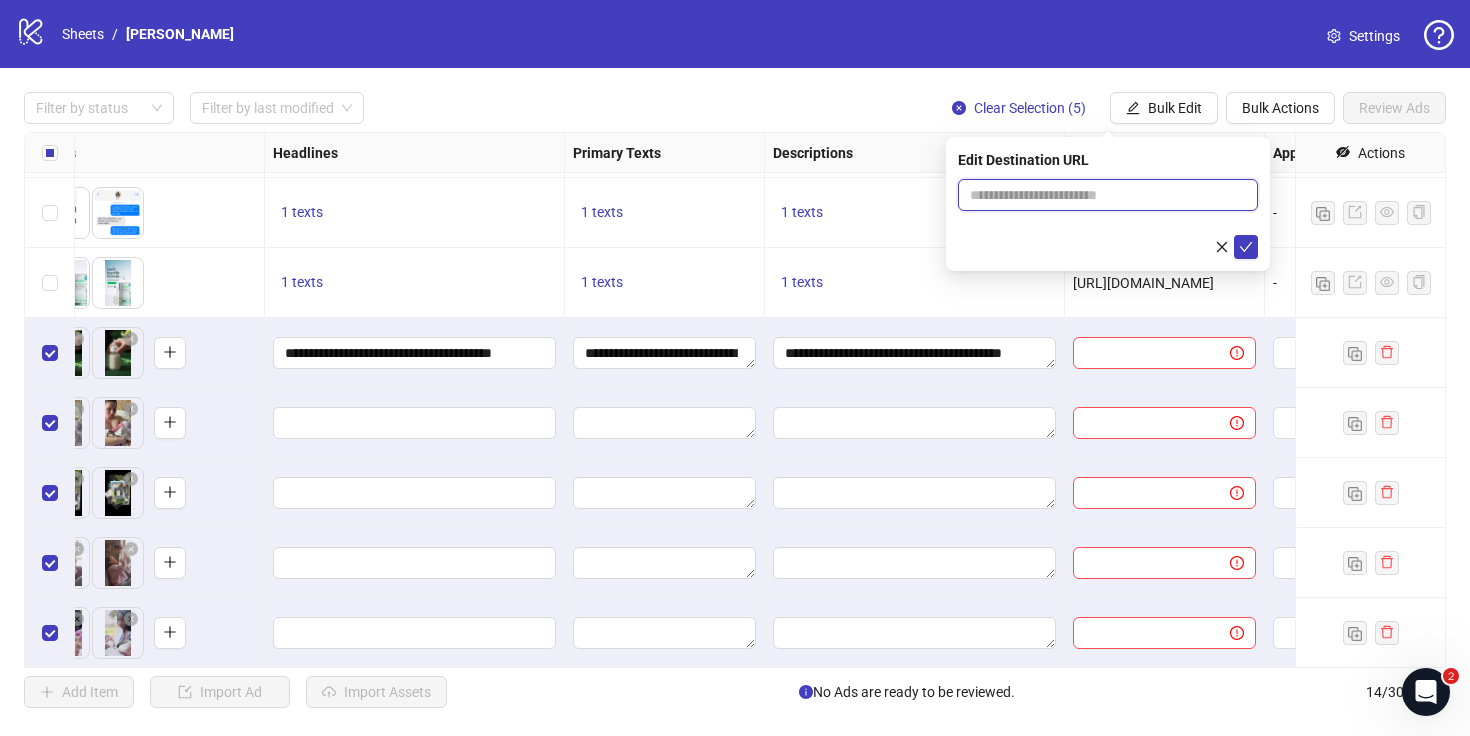 click at bounding box center [1100, 195] 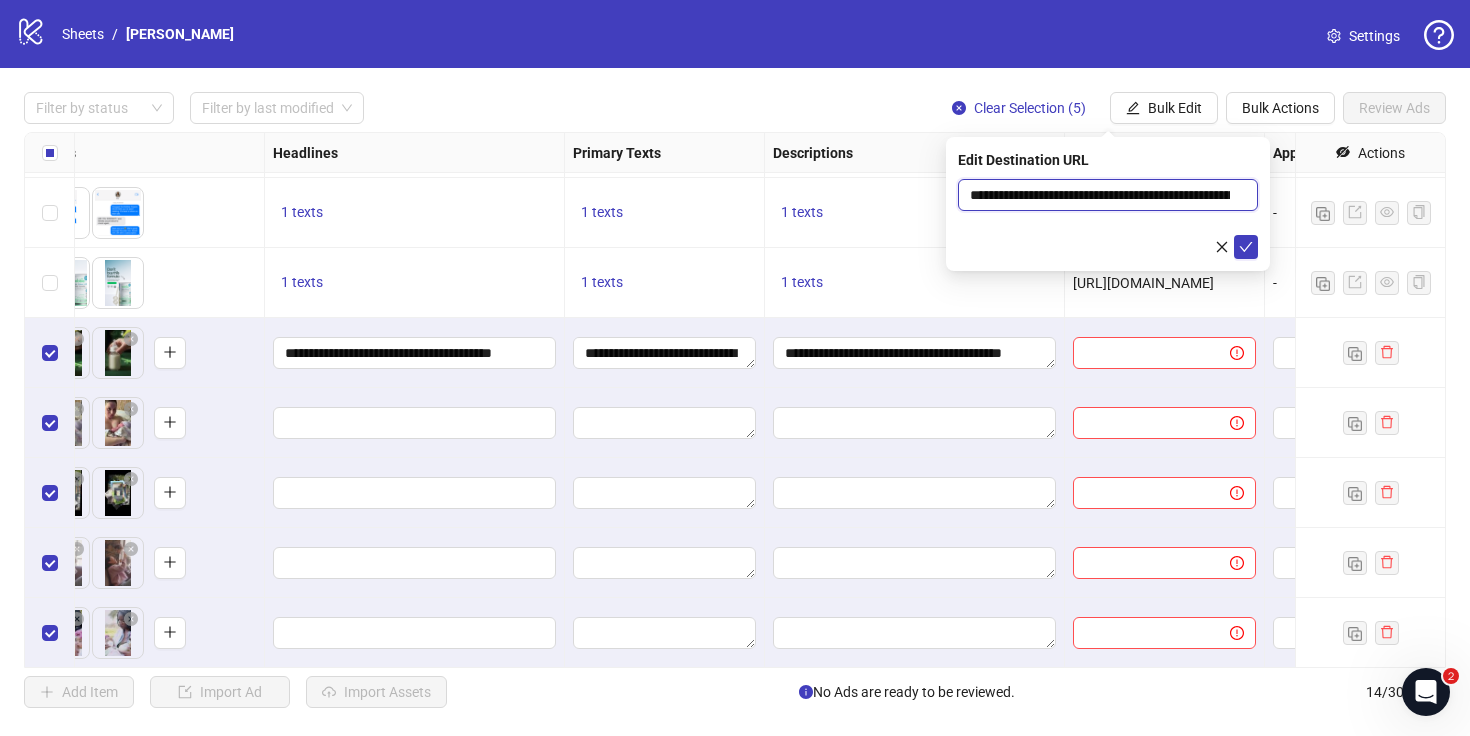 scroll, scrollTop: 0, scrollLeft: 400, axis: horizontal 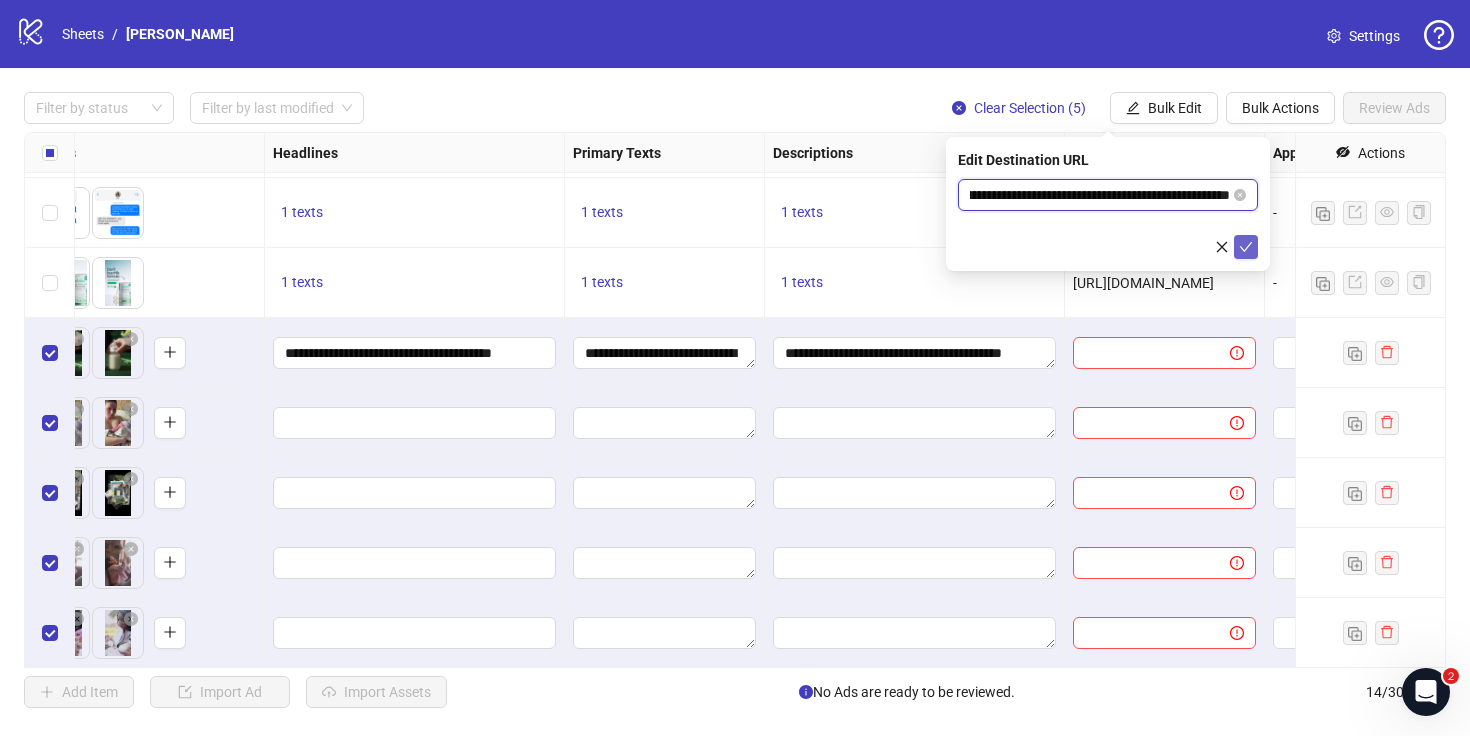 type on "**********" 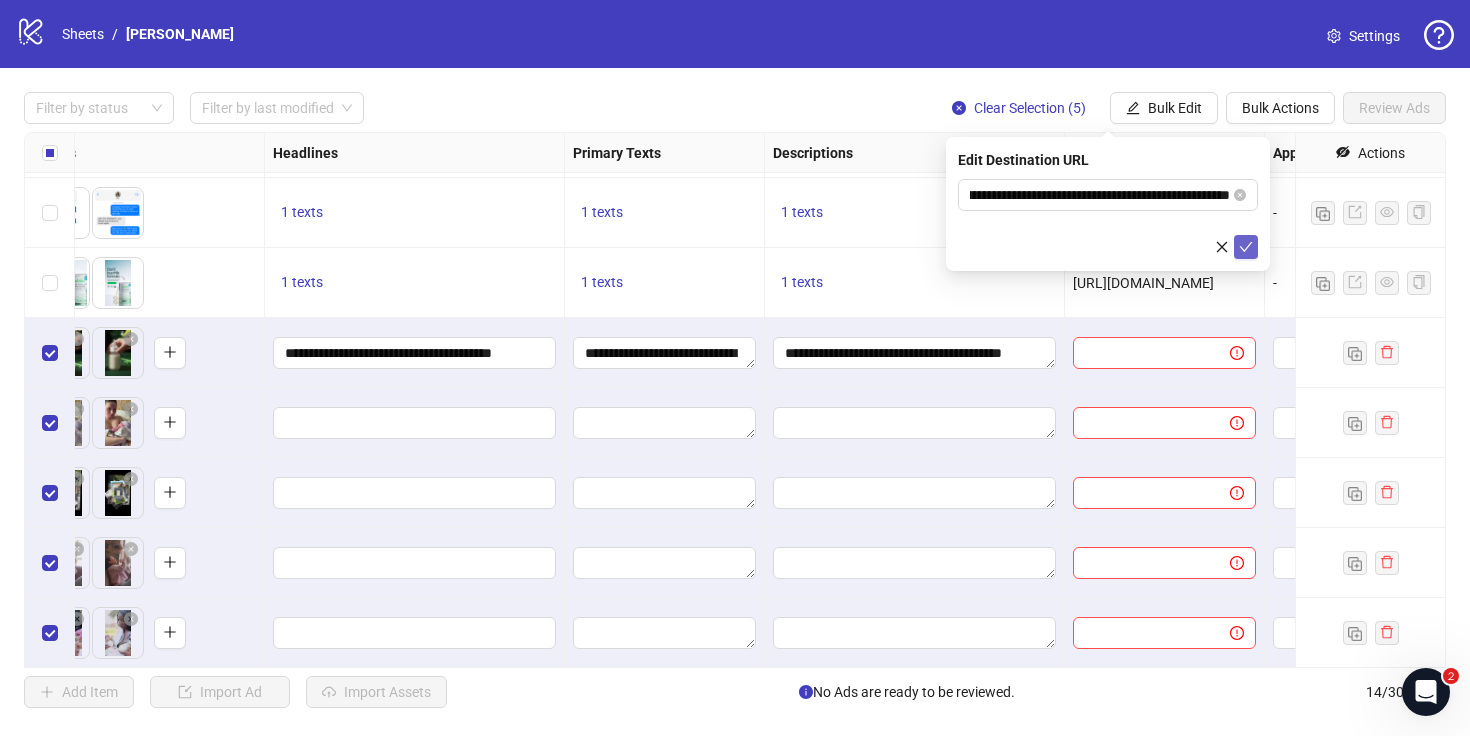 scroll, scrollTop: 0, scrollLeft: 0, axis: both 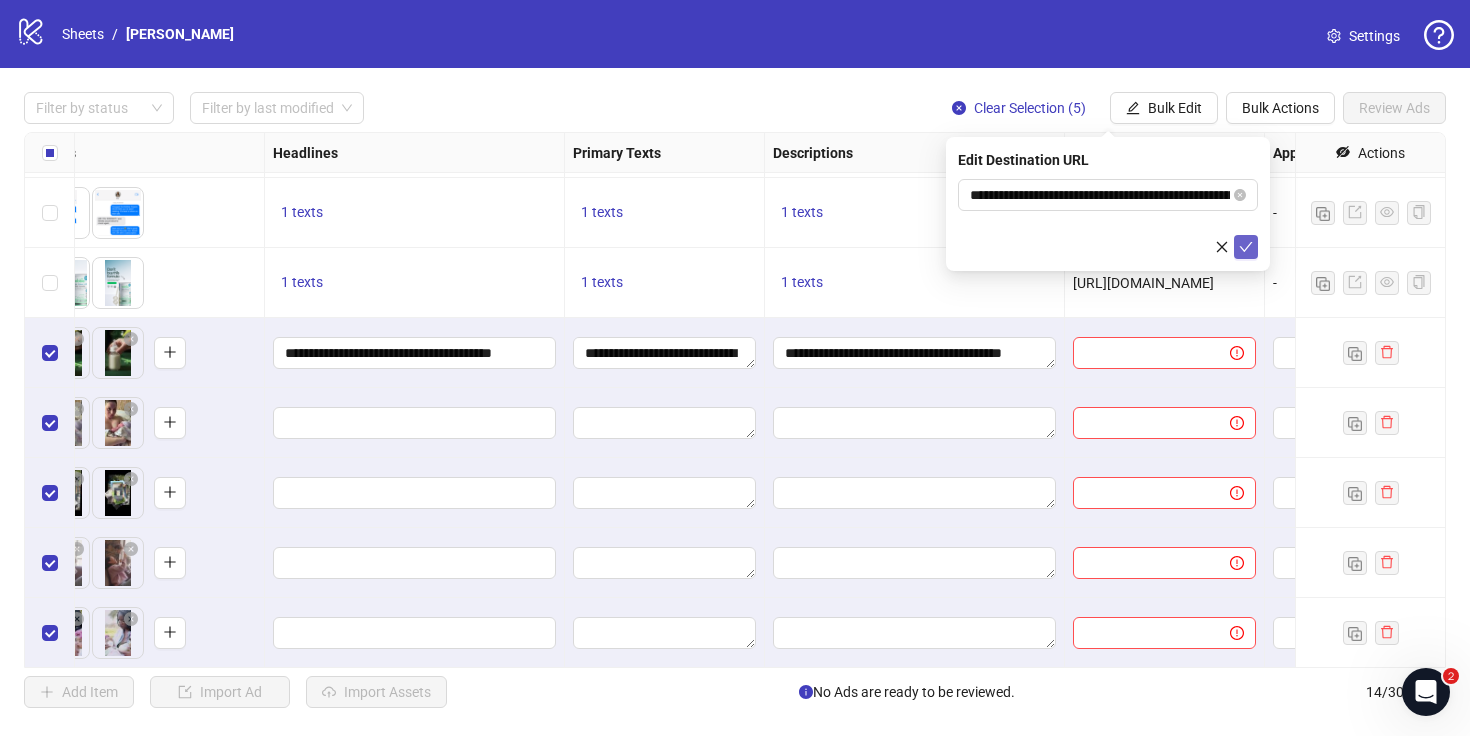 click at bounding box center [1246, 247] 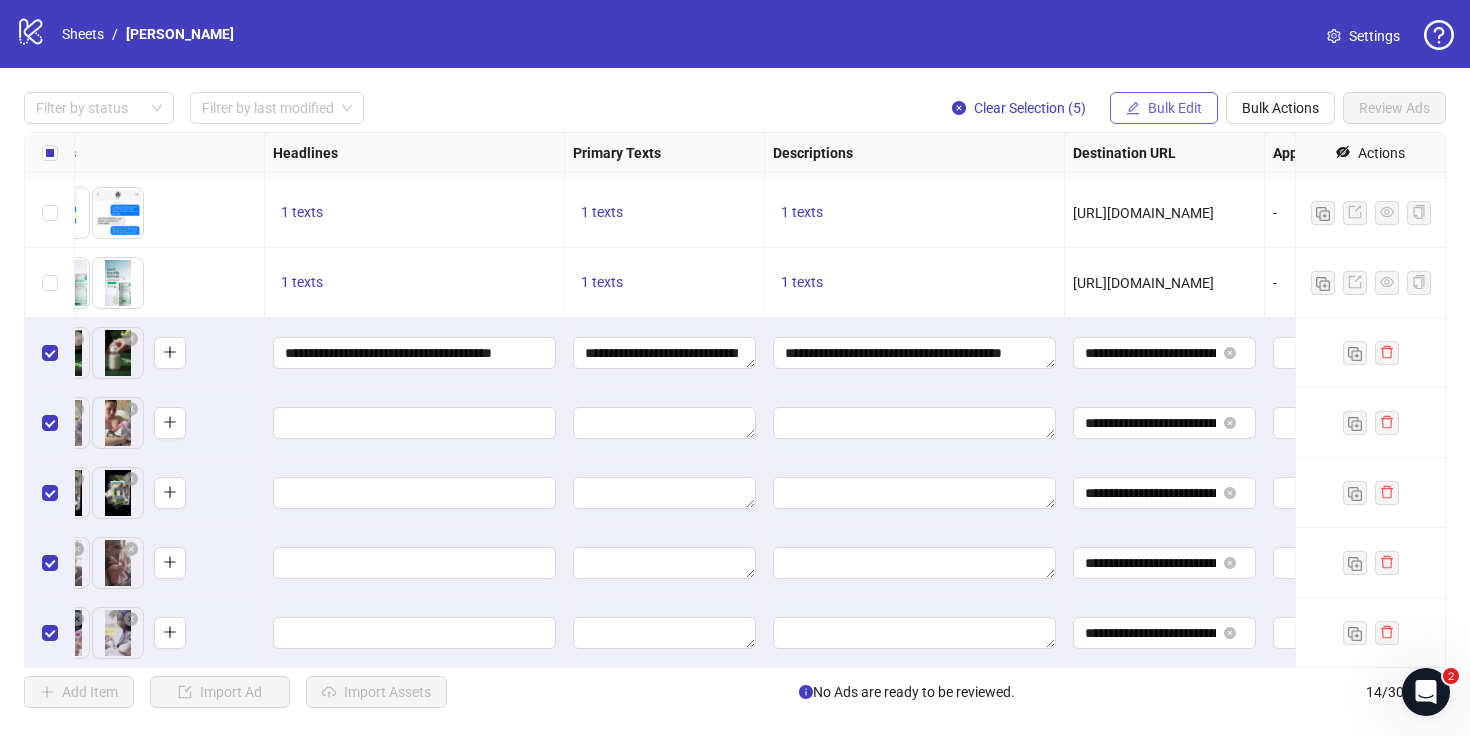 click on "Bulk Edit" at bounding box center [1164, 108] 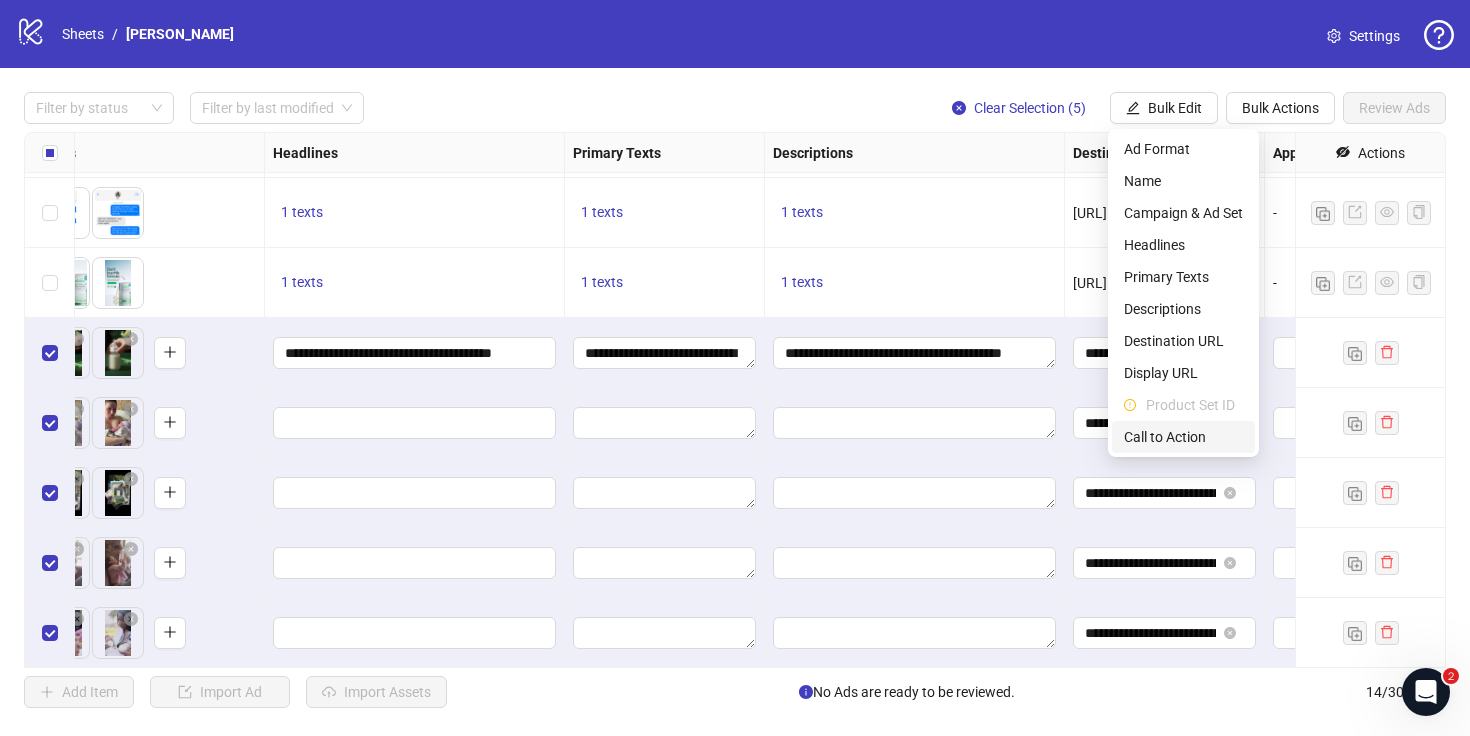 click on "Call to Action" at bounding box center (1183, 437) 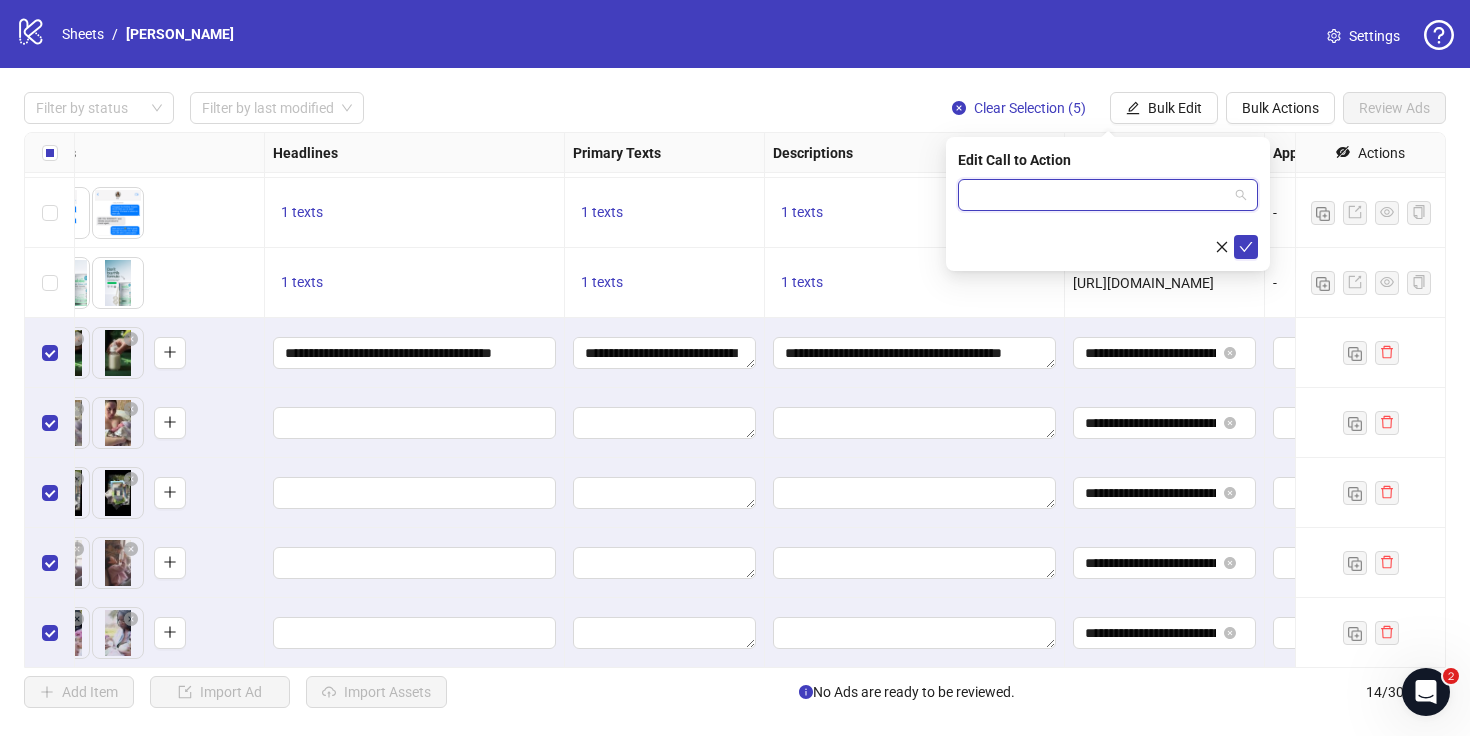 click at bounding box center (1099, 195) 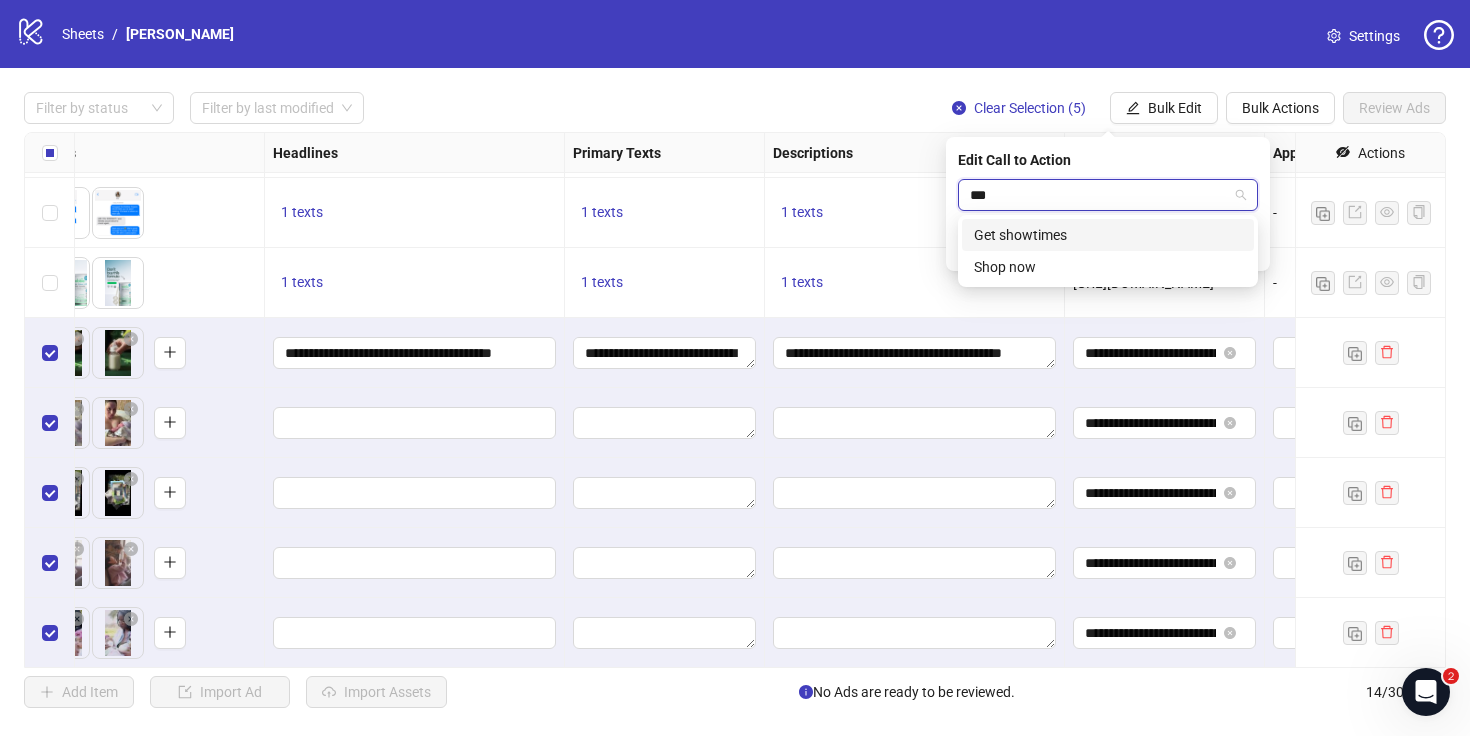 type on "****" 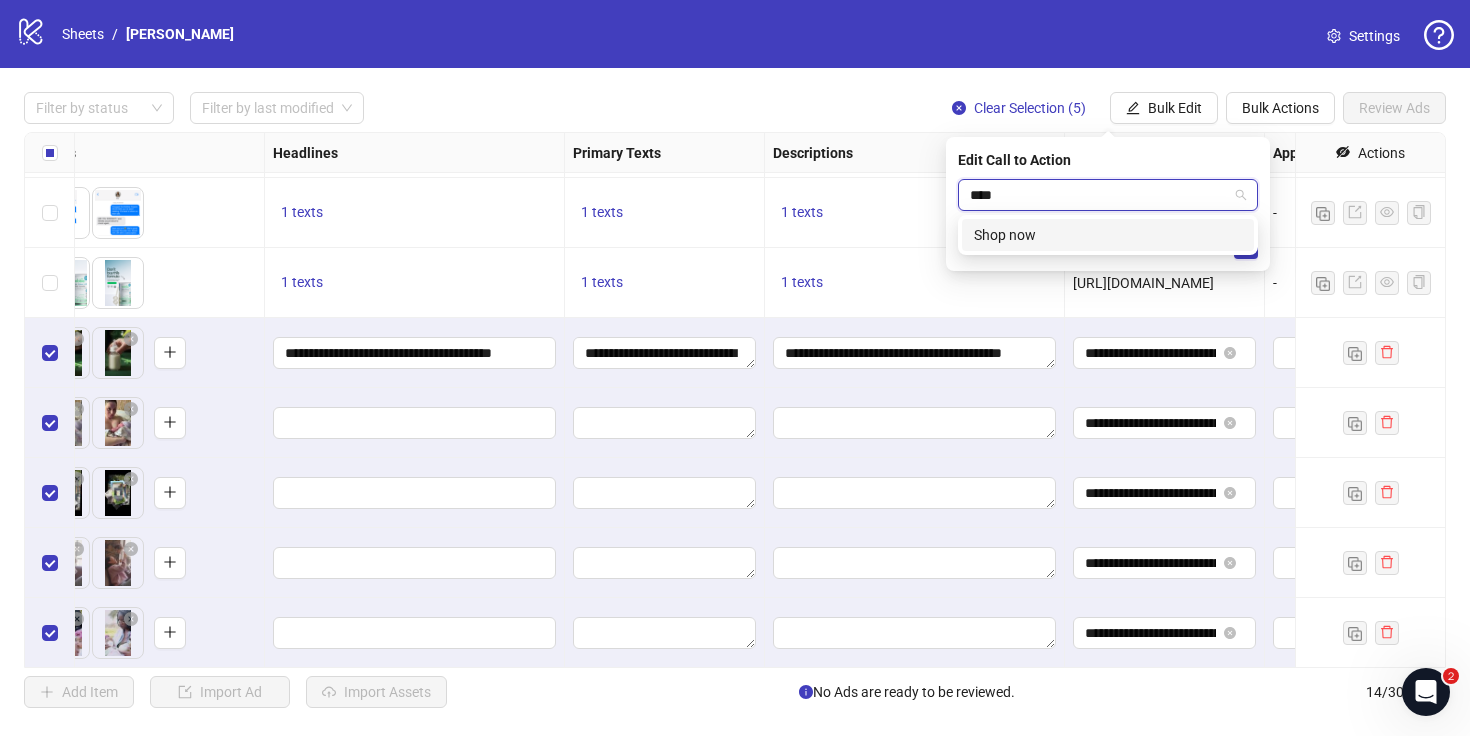 click on "Shop now" at bounding box center [1108, 235] 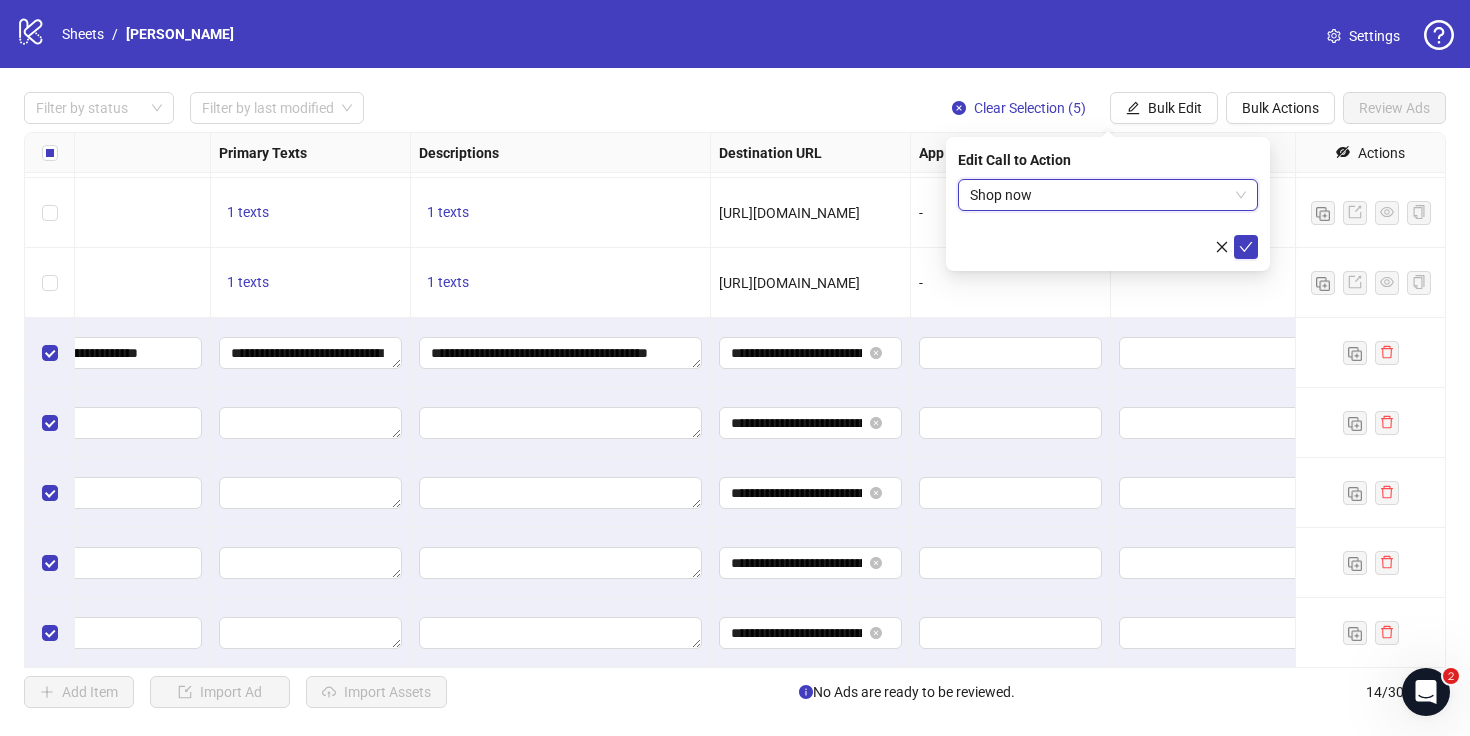 scroll, scrollTop: 485, scrollLeft: 1828, axis: both 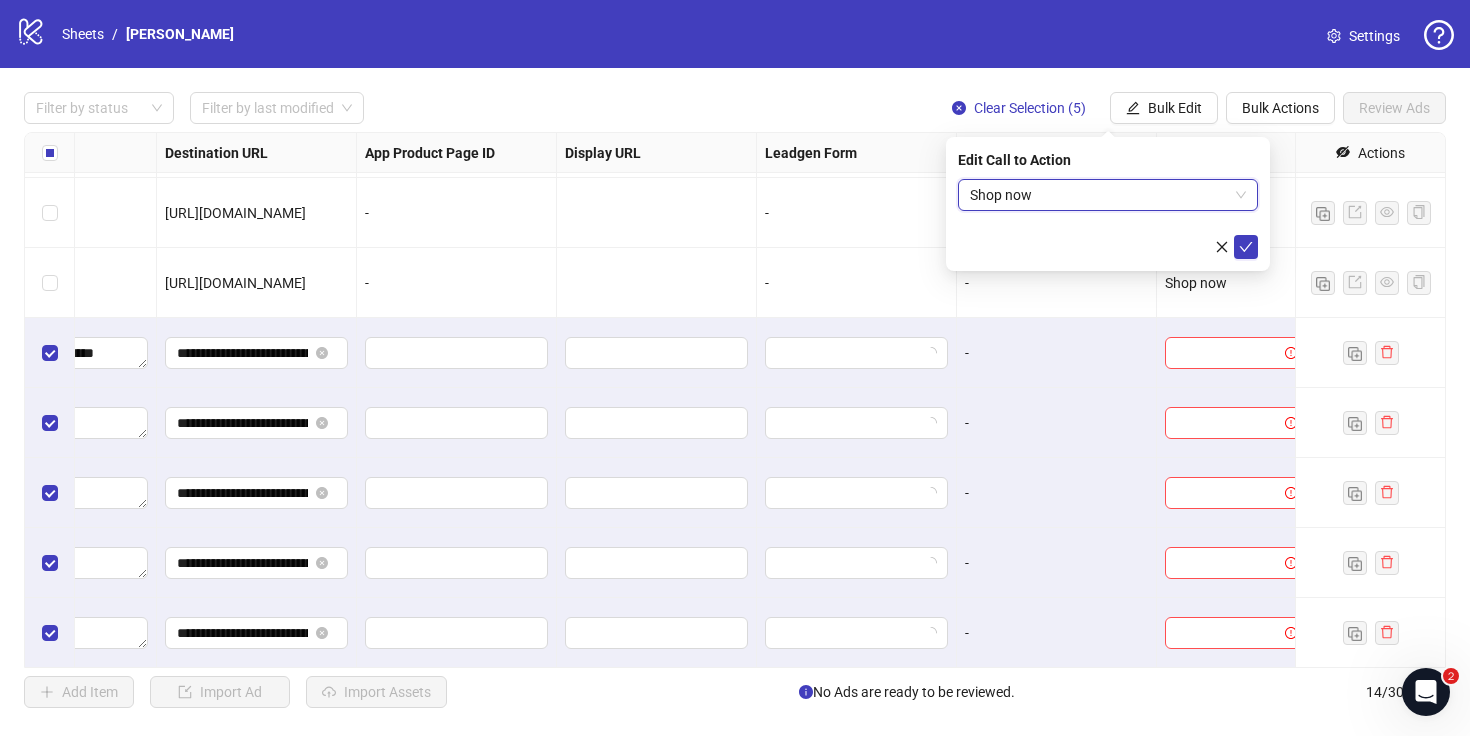 click on "Edit Call to Action Shop now Shop now" at bounding box center [1108, 204] 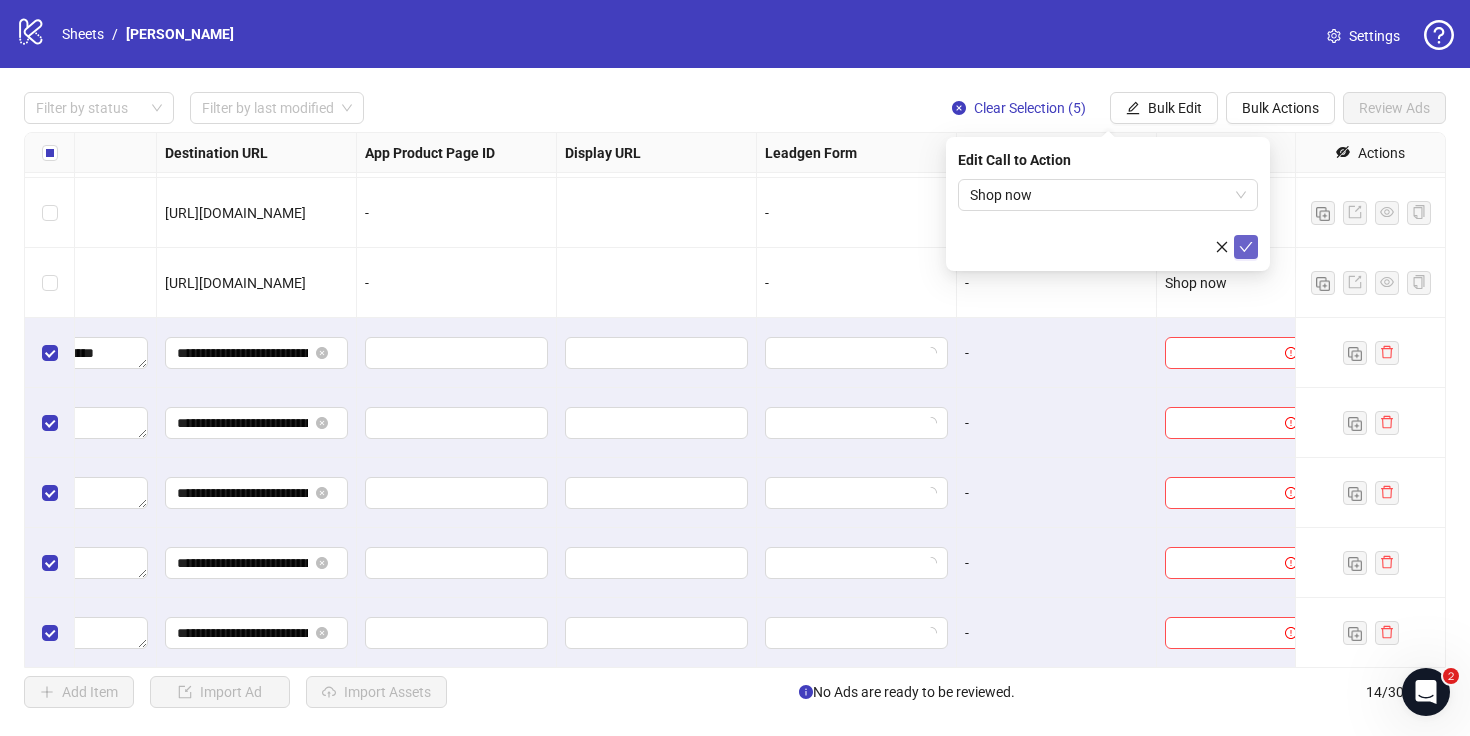 click 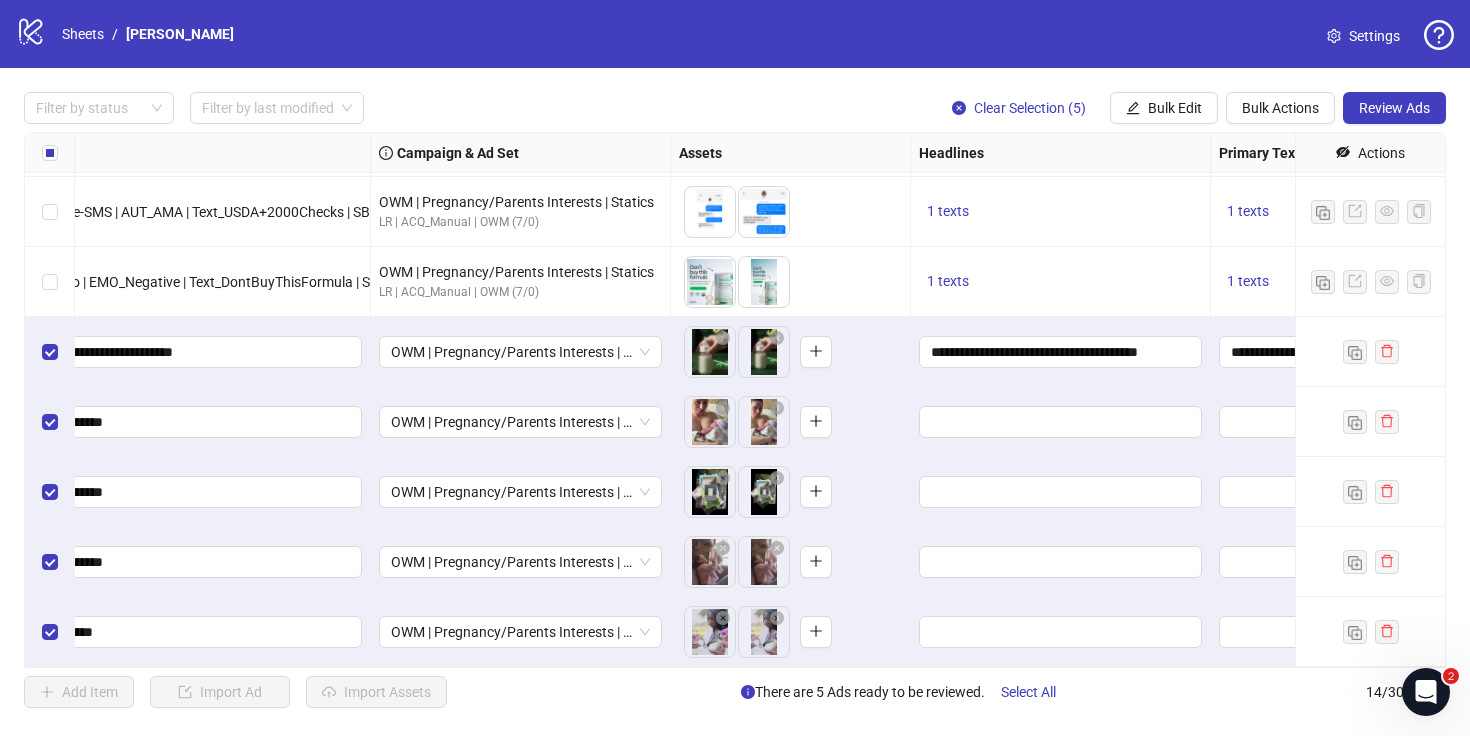 scroll, scrollTop: 486, scrollLeft: 0, axis: vertical 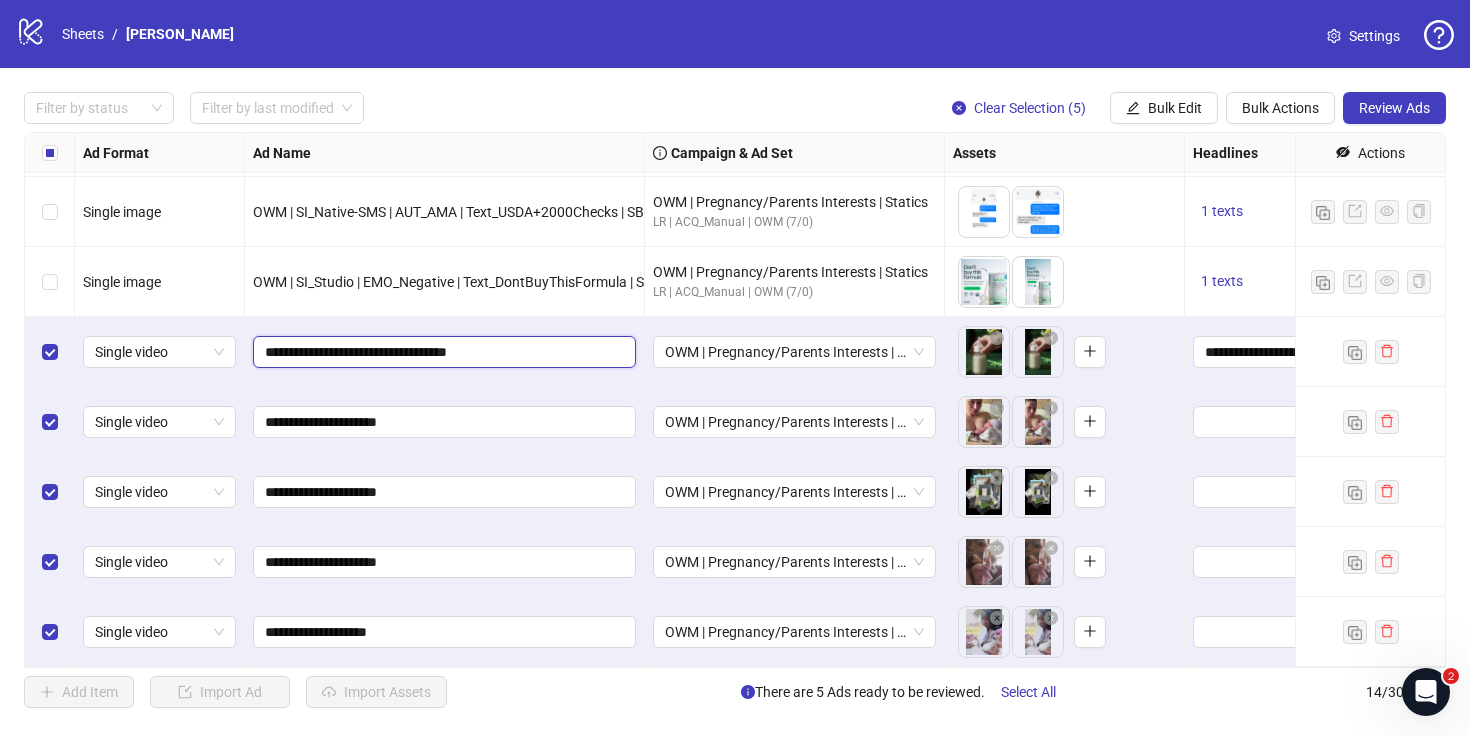 click on "**********" at bounding box center (442, 352) 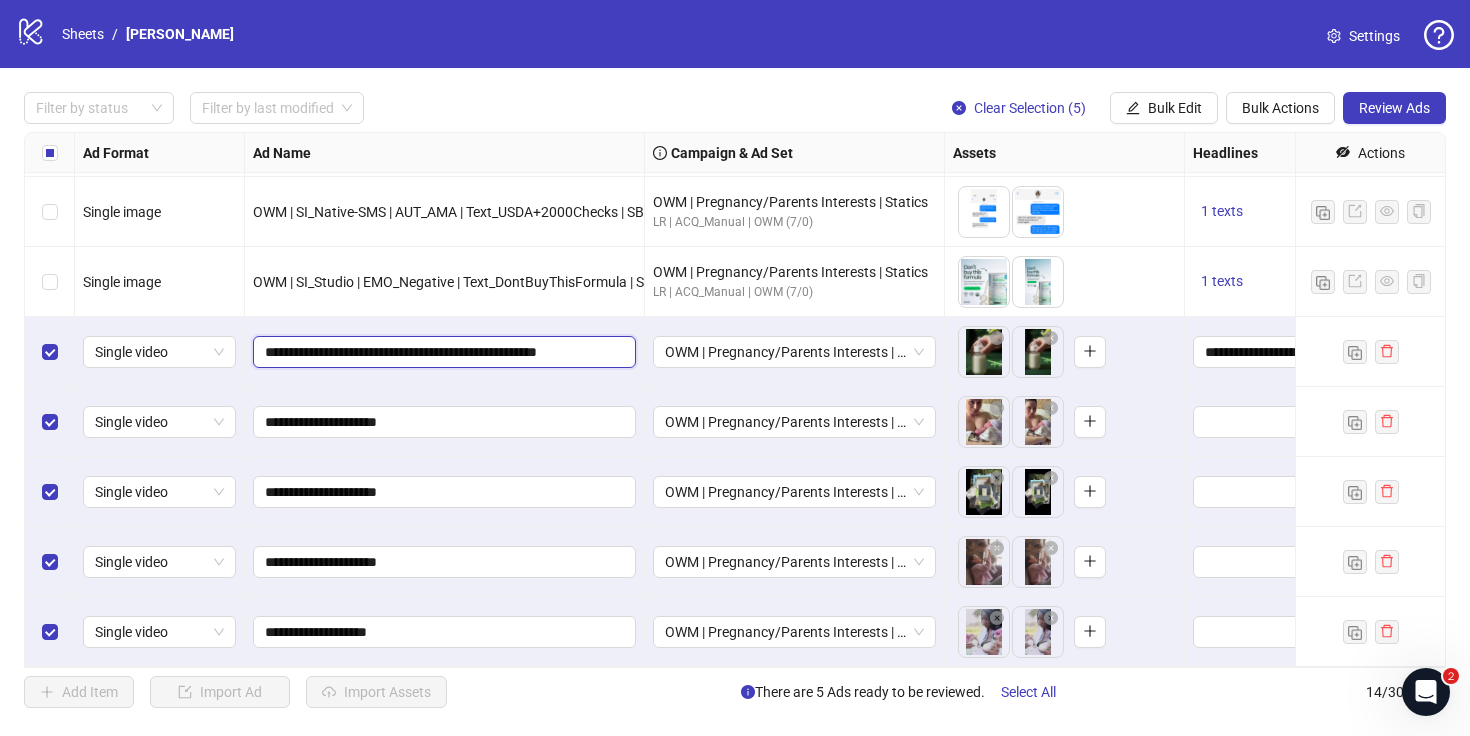 type on "**********" 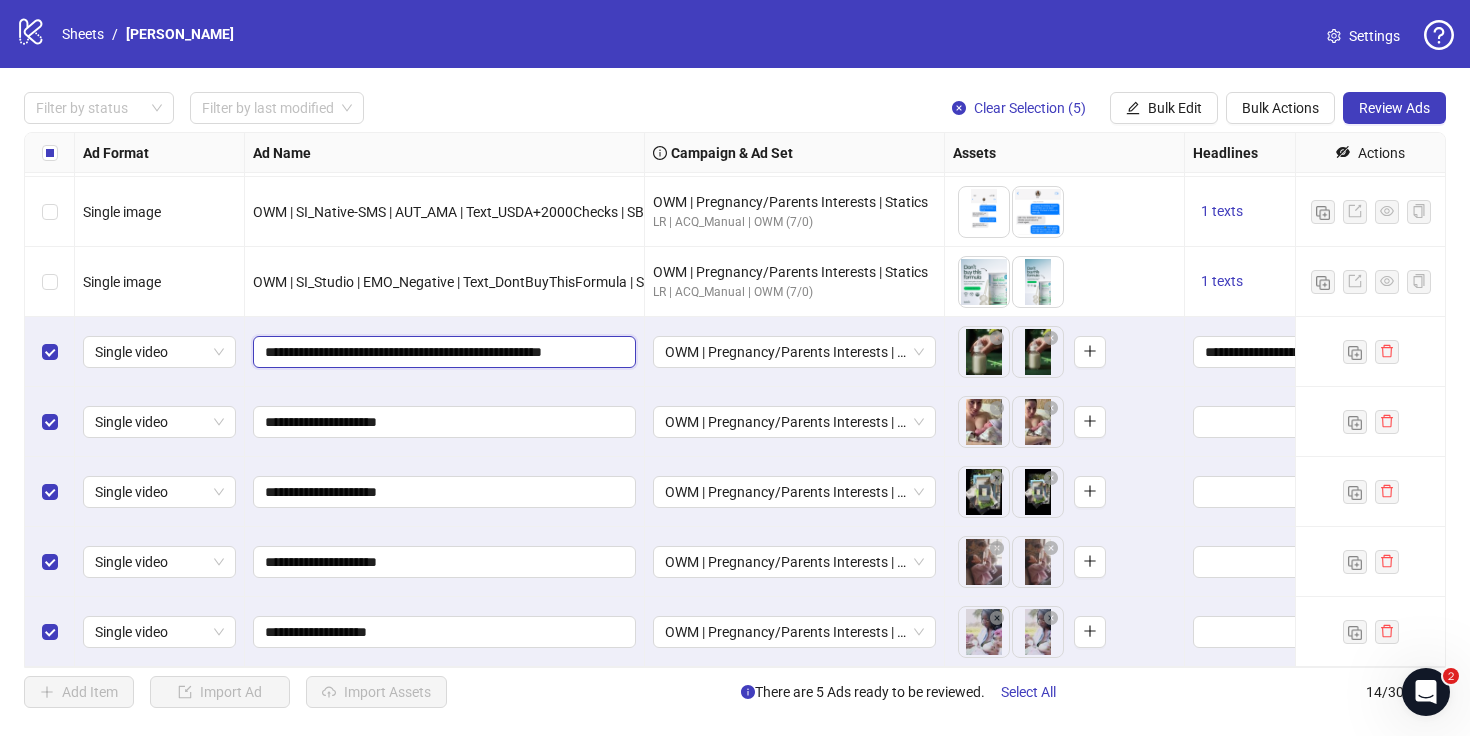 scroll, scrollTop: 0, scrollLeft: 25, axis: horizontal 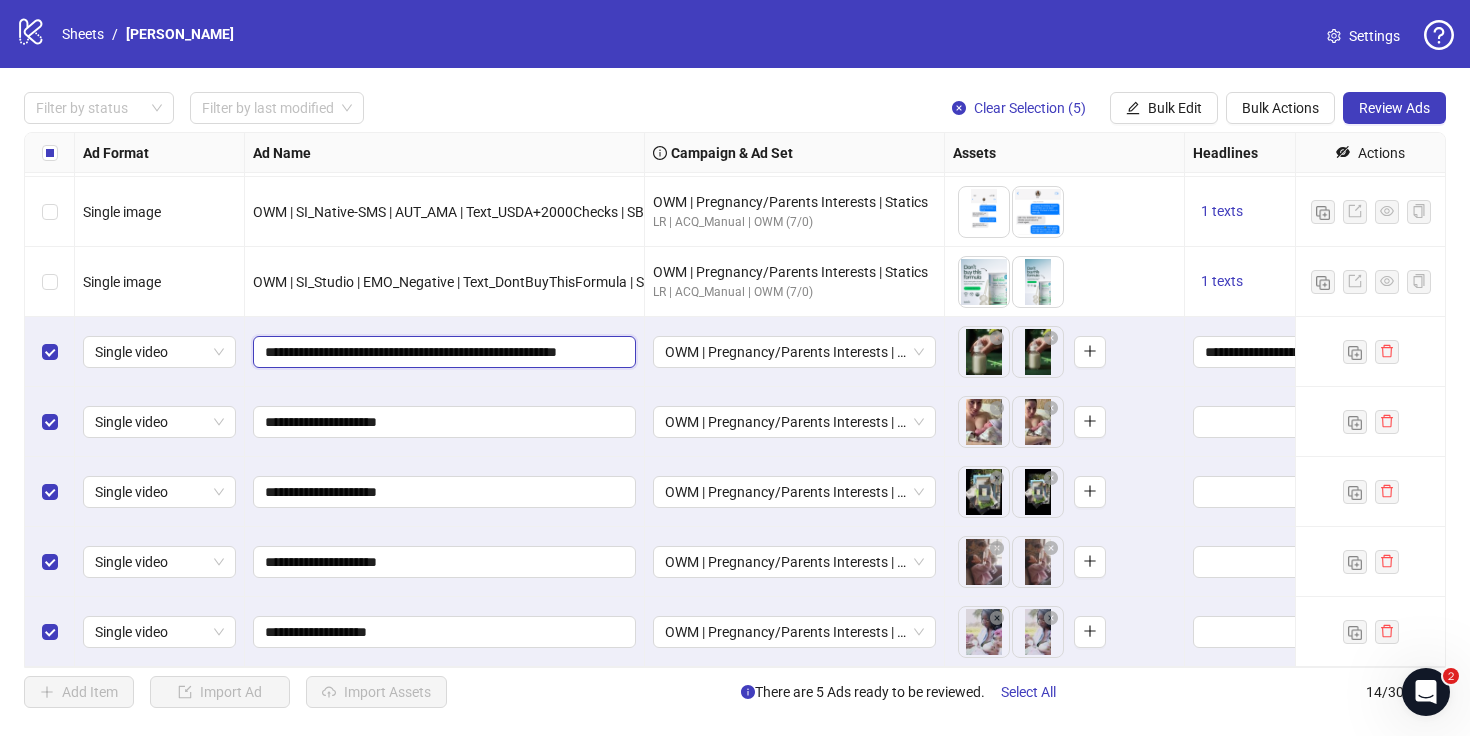 type on "**********" 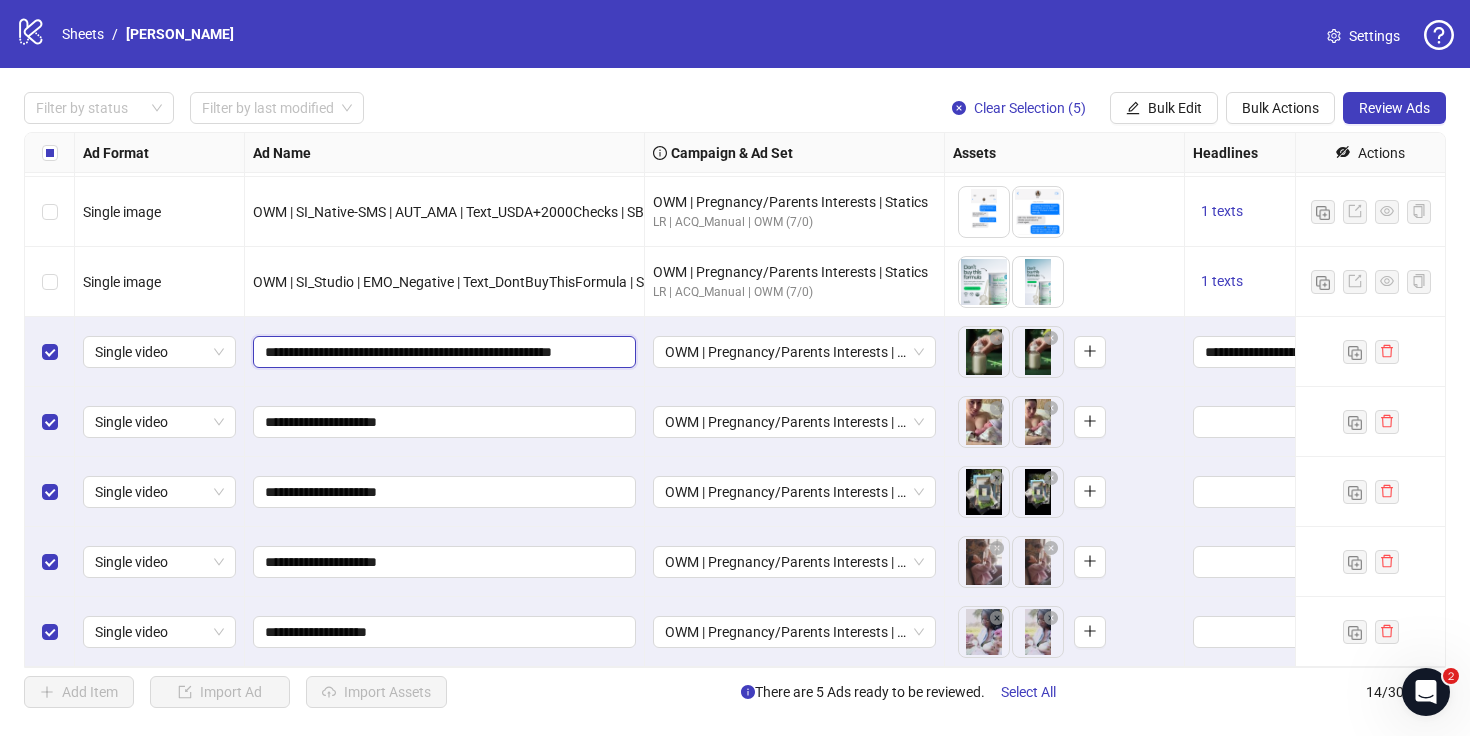 scroll, scrollTop: 0, scrollLeft: 42, axis: horizontal 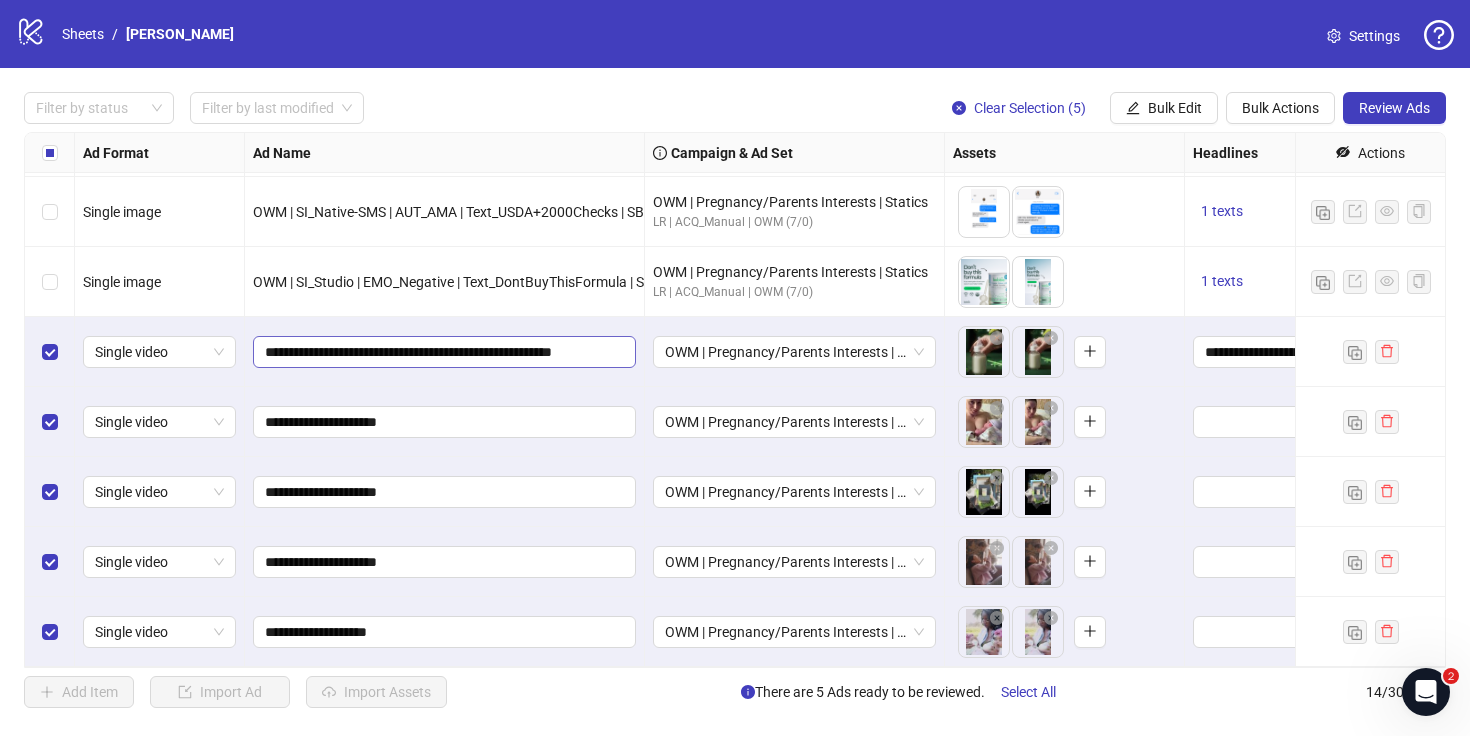 click on "**********" at bounding box center (444, 352) 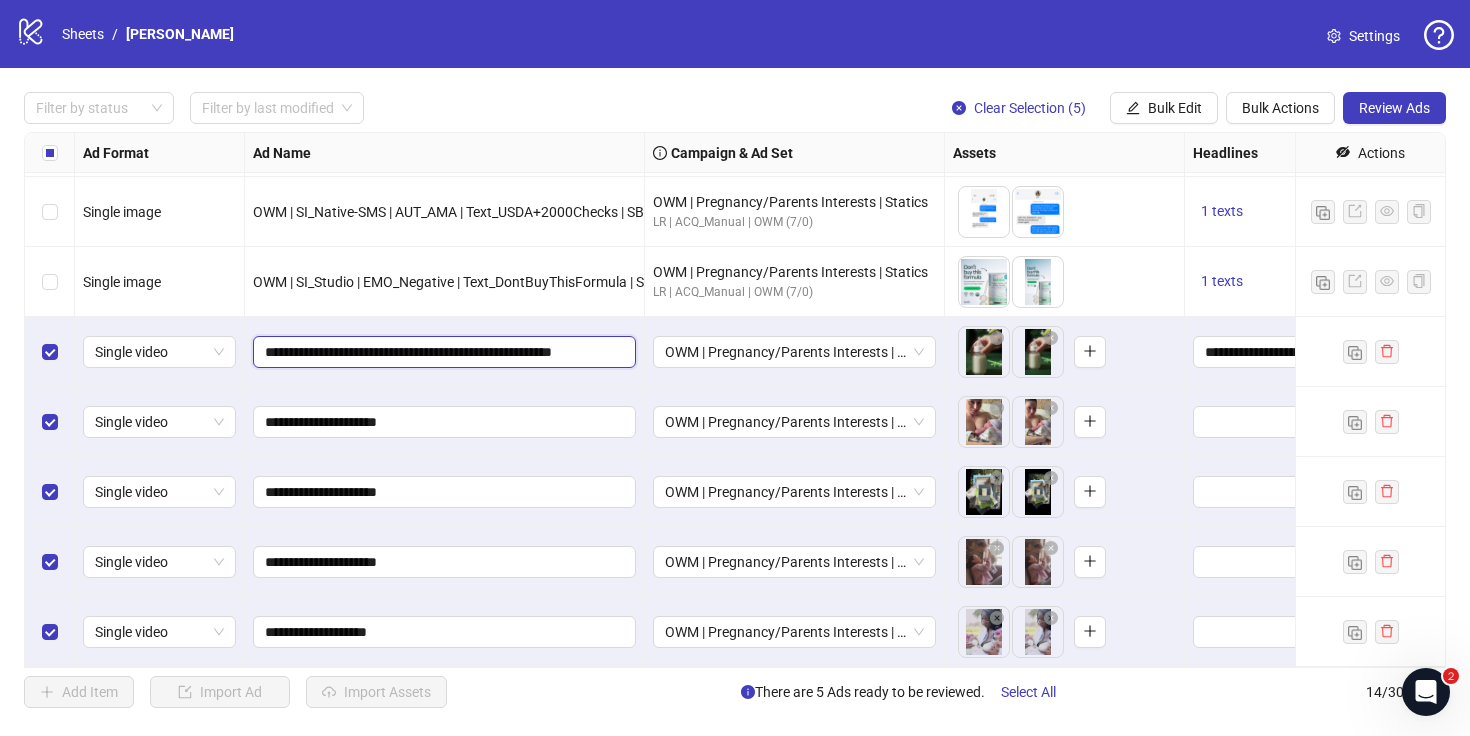 scroll, scrollTop: 0, scrollLeft: 42, axis: horizontal 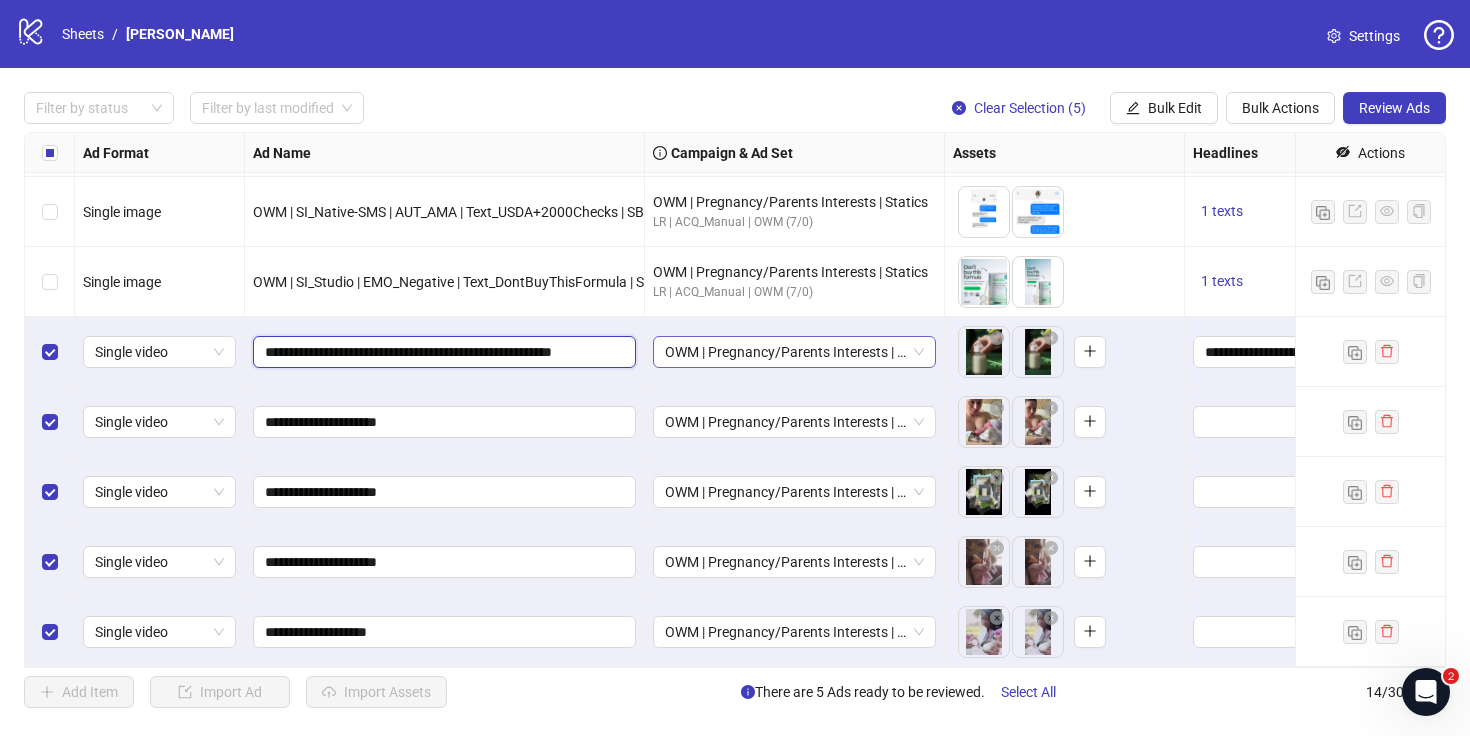 drag, startPoint x: 490, startPoint y: 354, endPoint x: 685, endPoint y: 354, distance: 195 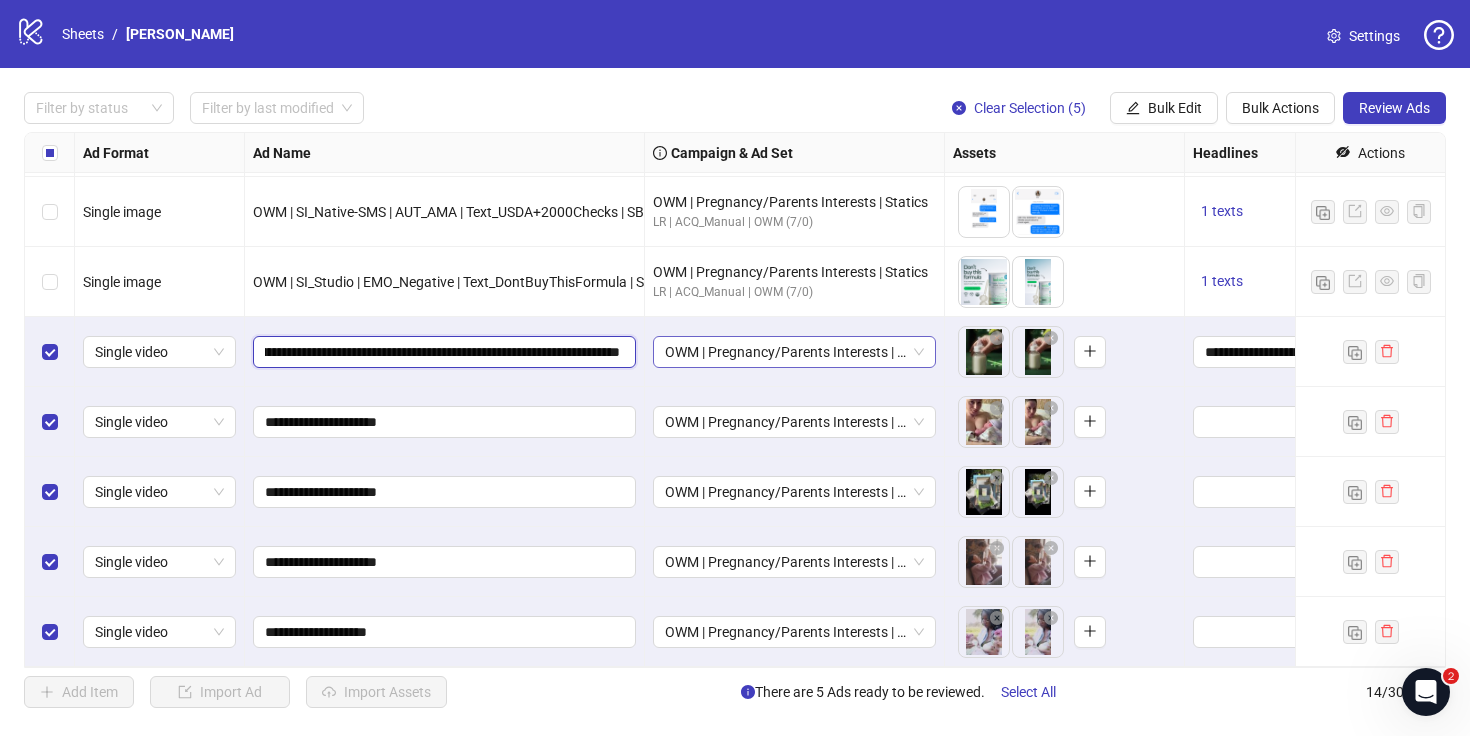 scroll, scrollTop: 0, scrollLeft: 261, axis: horizontal 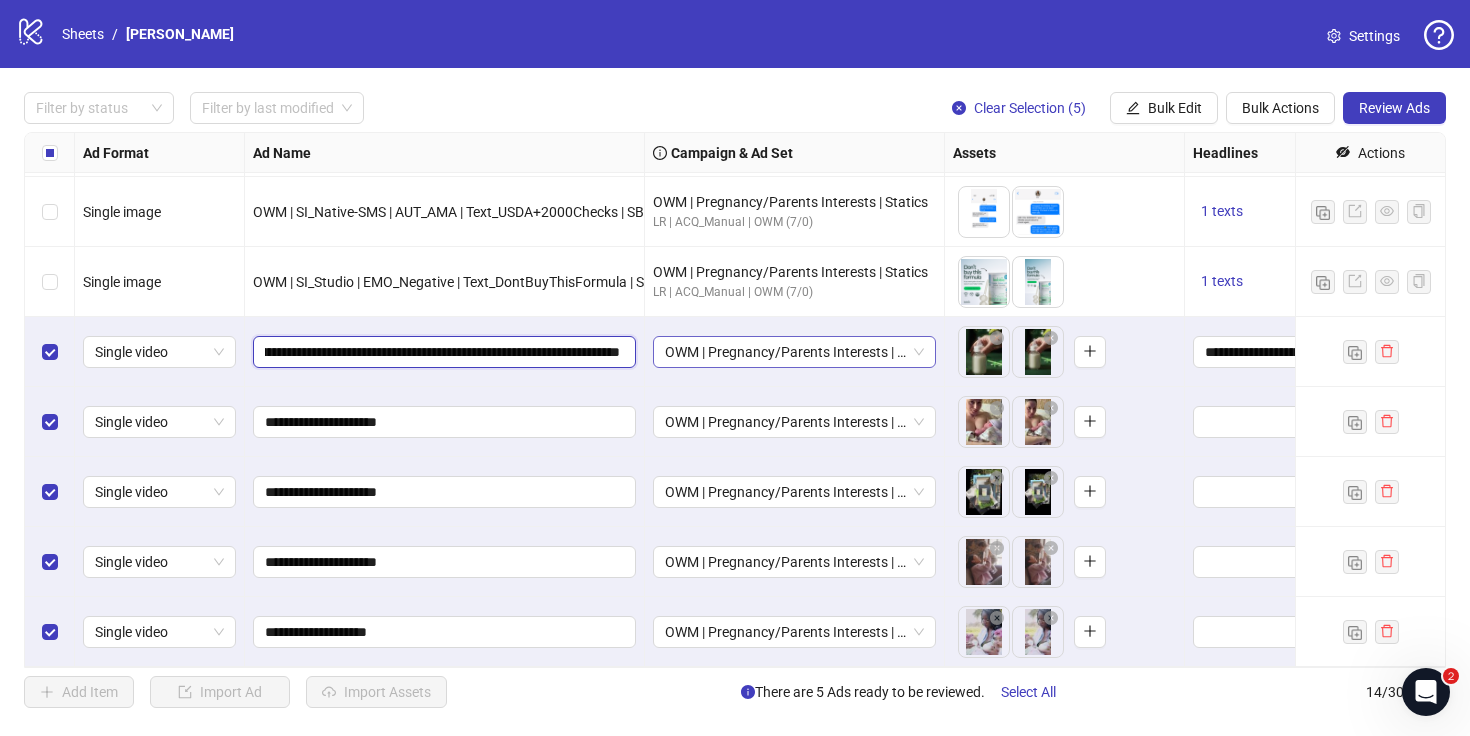 type on "**********" 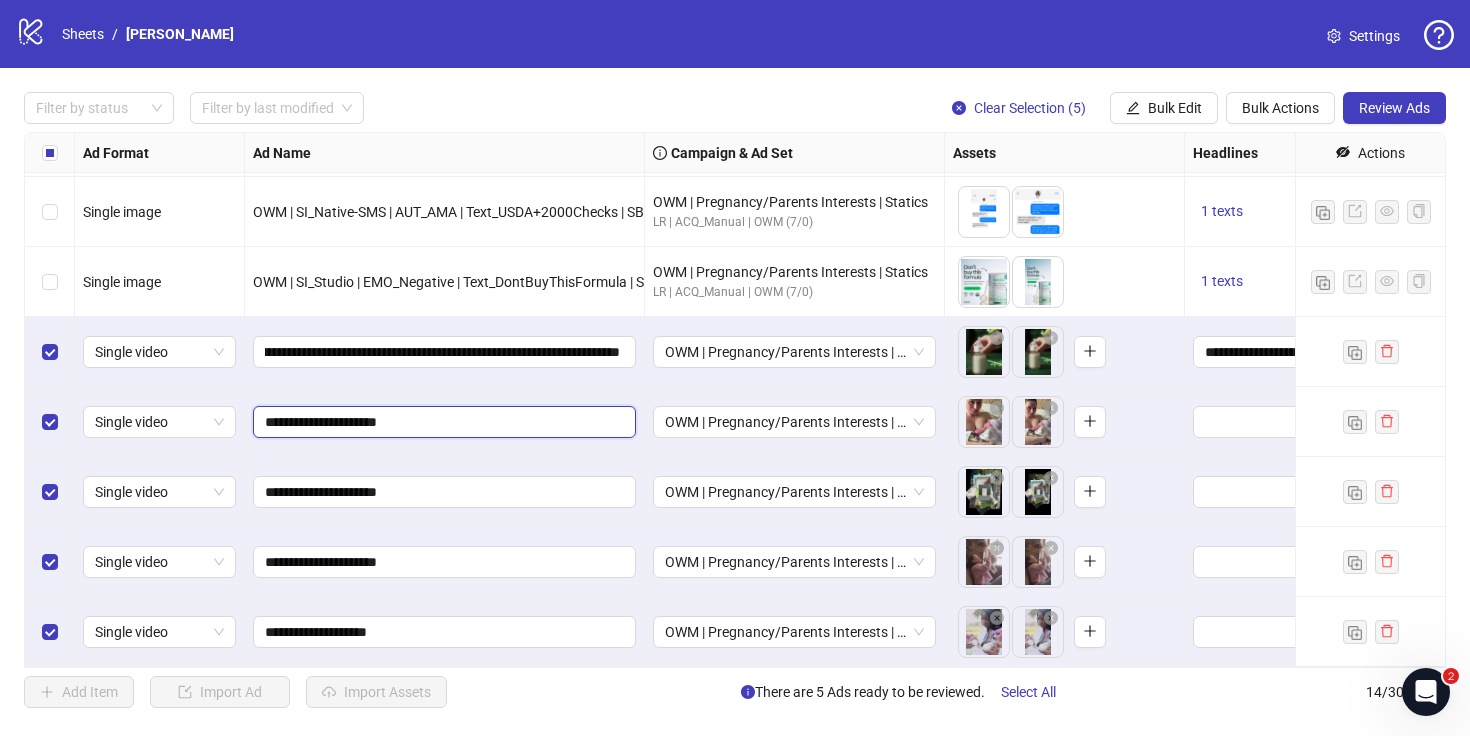 click on "**********" at bounding box center [442, 422] 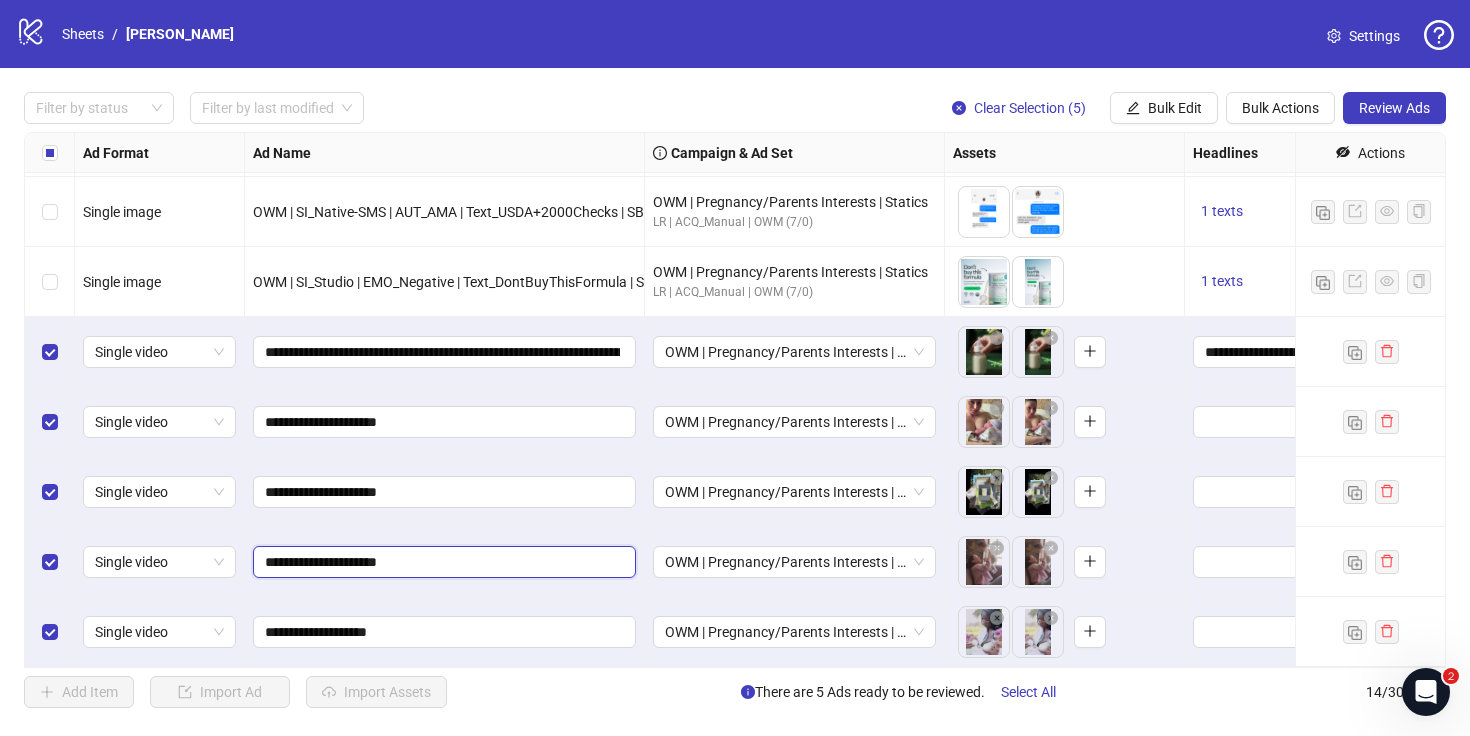click on "**********" at bounding box center (442, 562) 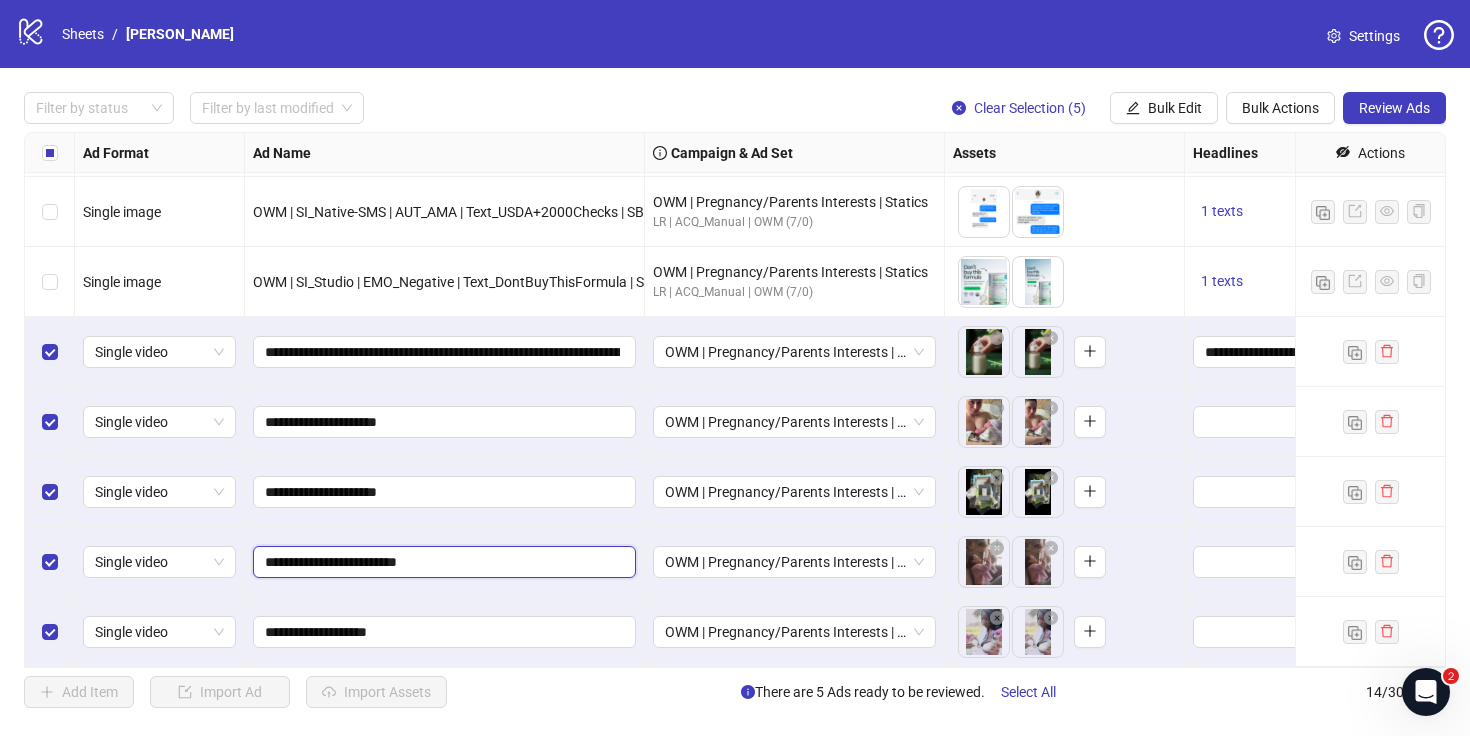 type on "**********" 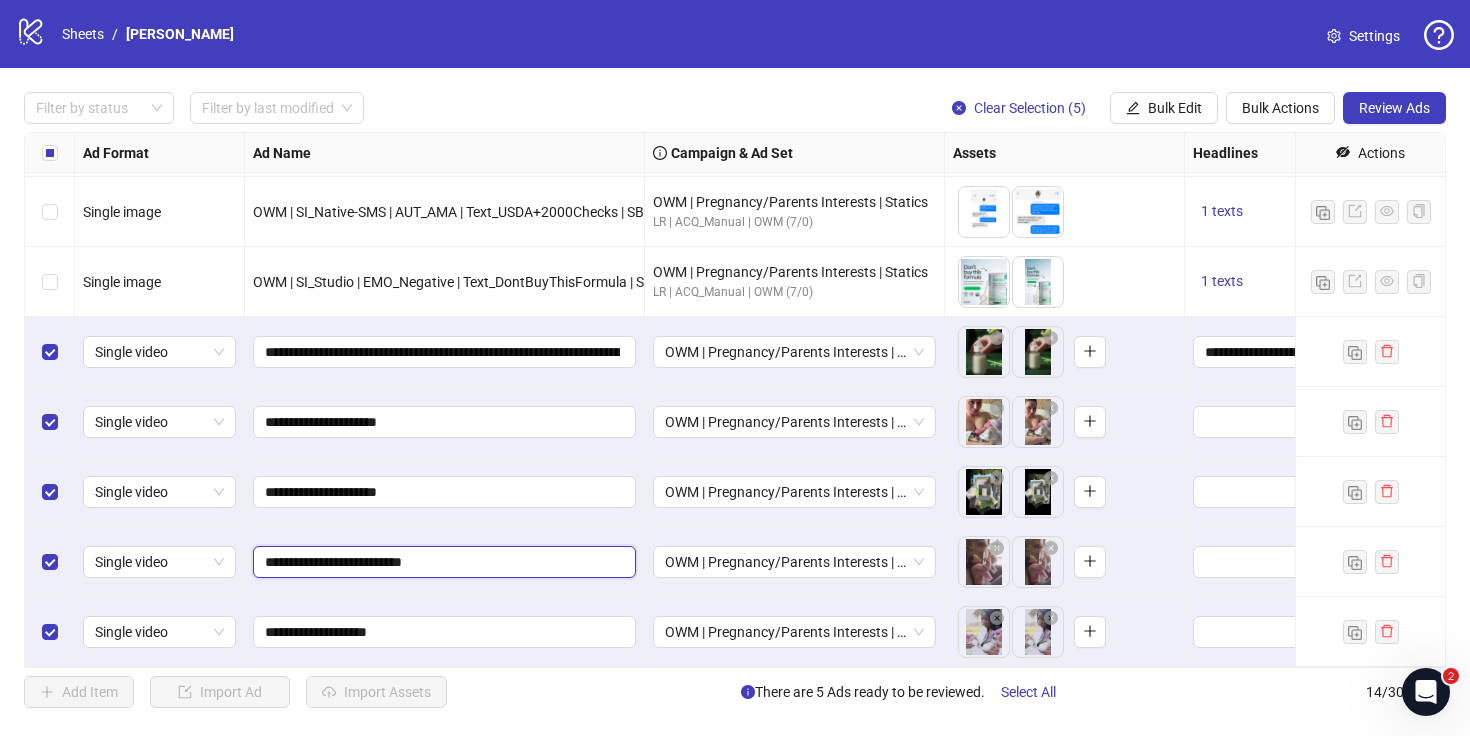 click on "**********" at bounding box center [442, 562] 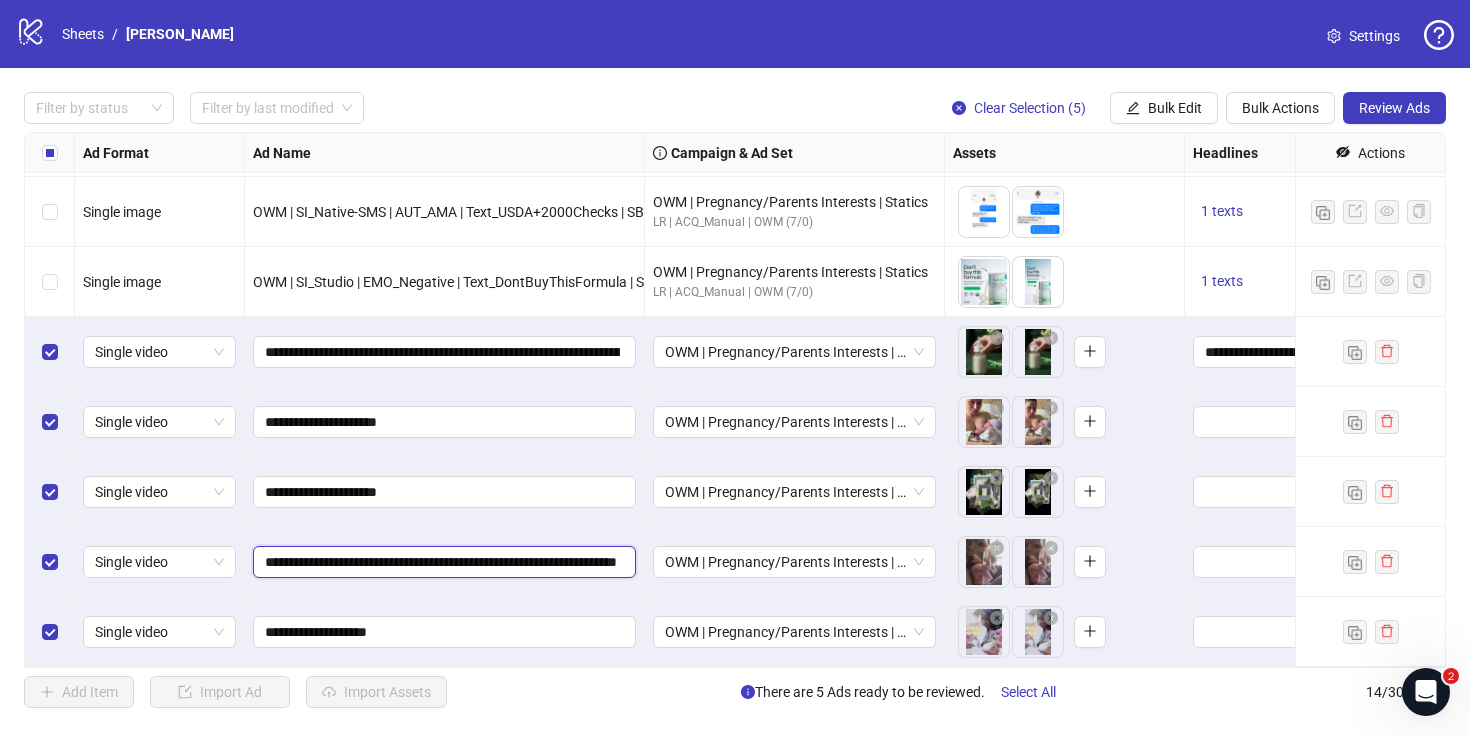 scroll, scrollTop: 0, scrollLeft: 157, axis: horizontal 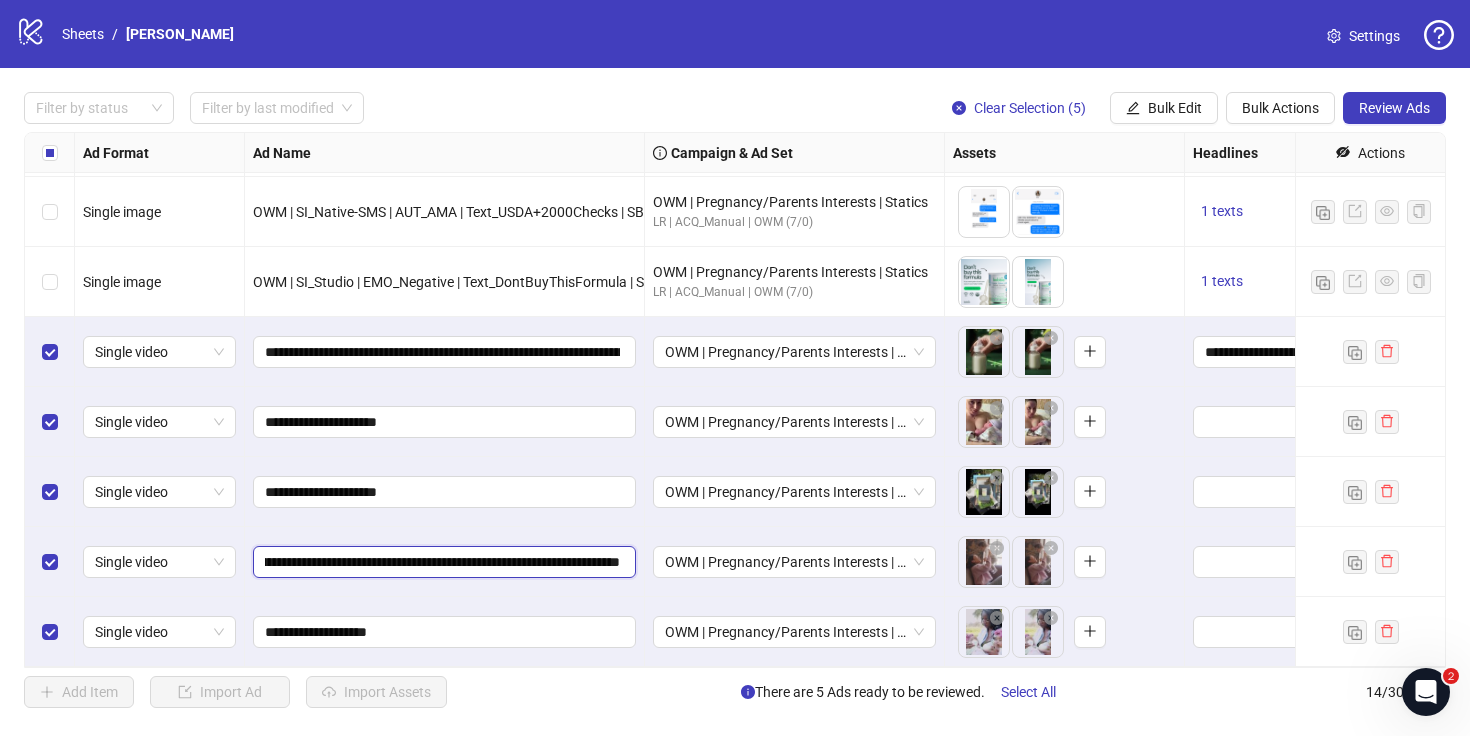 type on "**********" 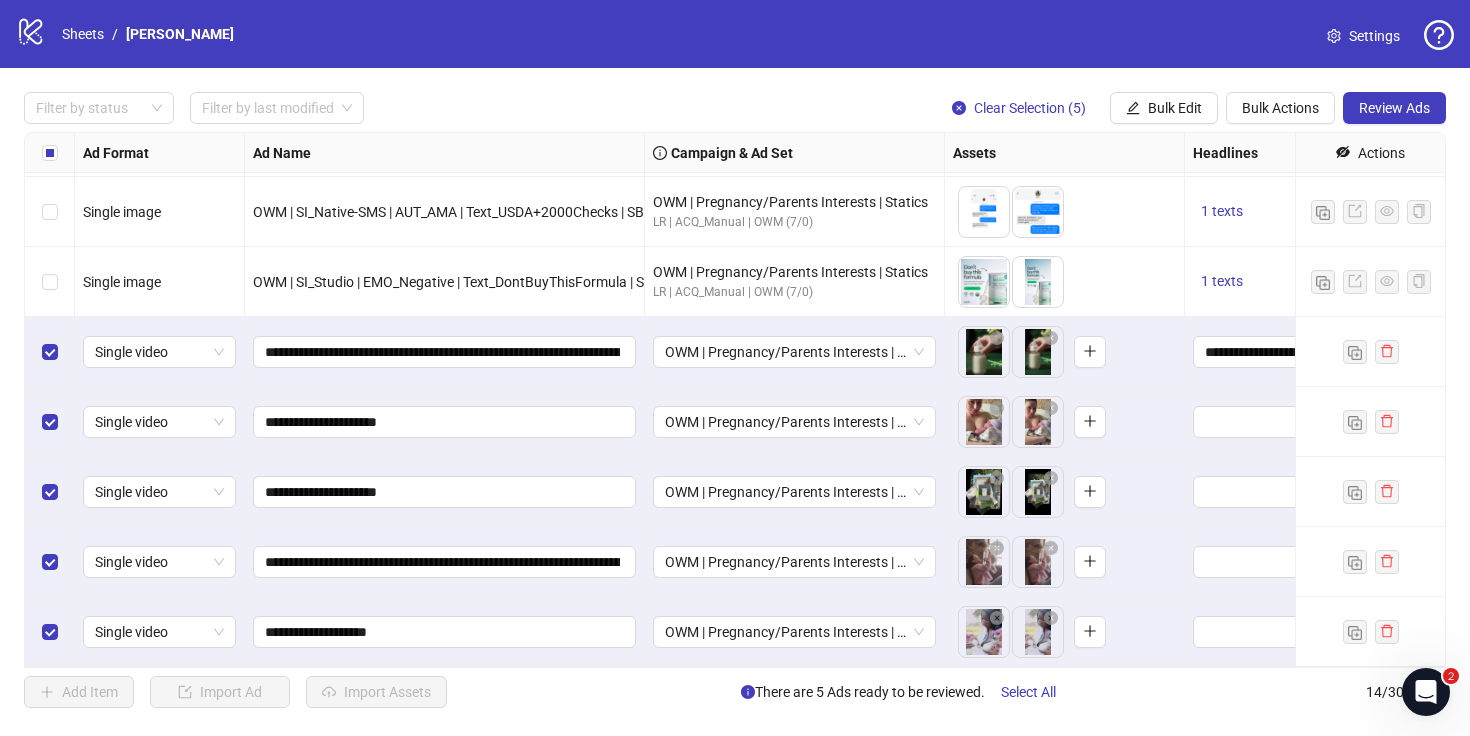 click on "**********" at bounding box center [445, 632] 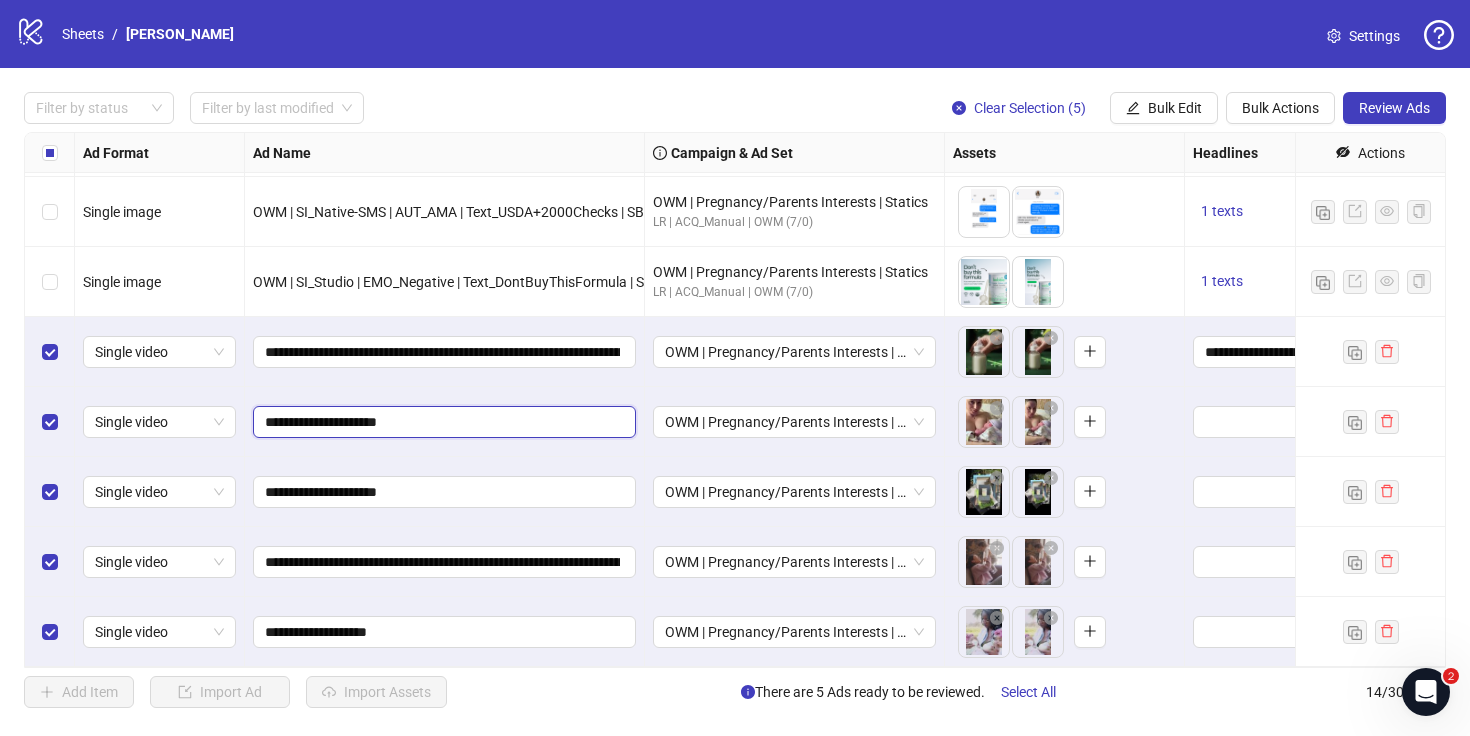click on "**********" at bounding box center [442, 422] 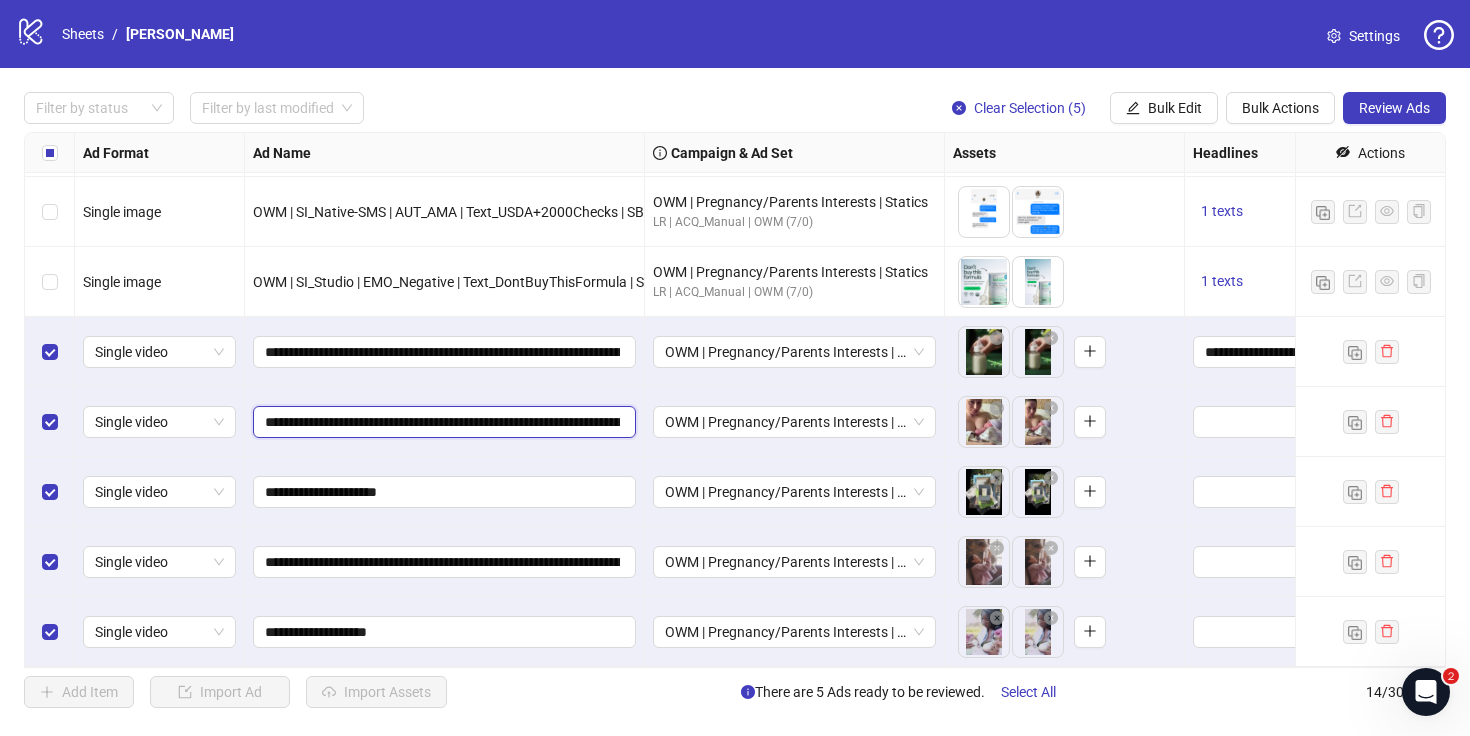 scroll, scrollTop: 0, scrollLeft: 198, axis: horizontal 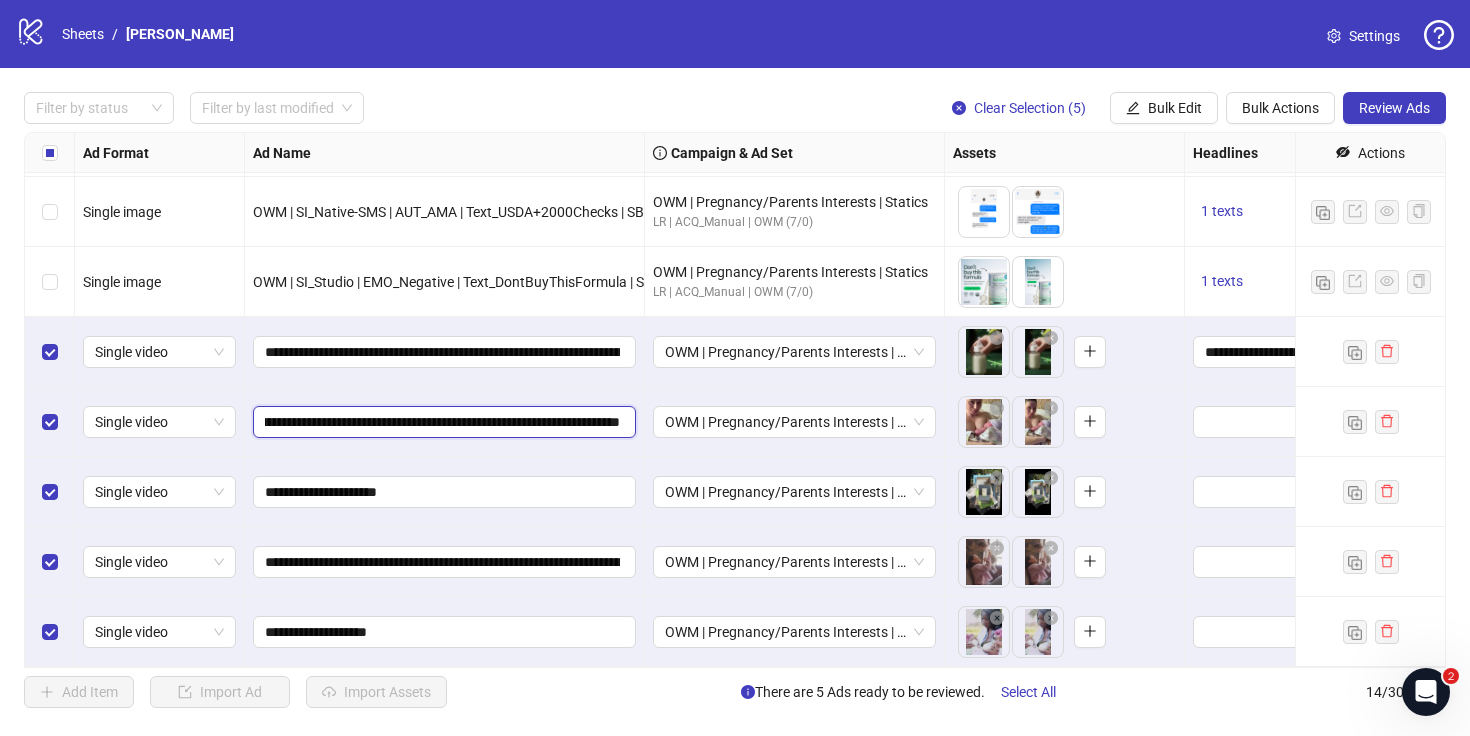 drag, startPoint x: 417, startPoint y: 421, endPoint x: 567, endPoint y: 425, distance: 150.05333 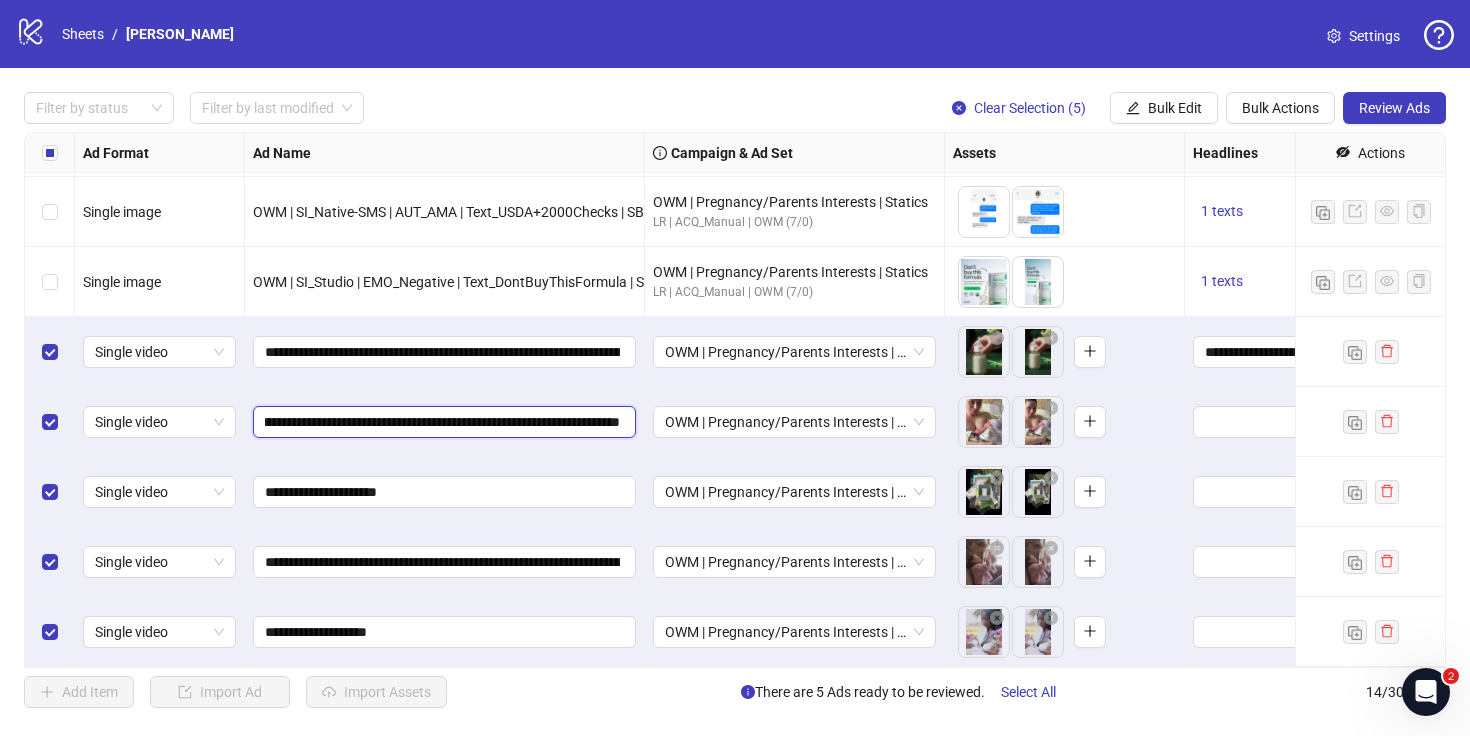 scroll, scrollTop: 0, scrollLeft: 120, axis: horizontal 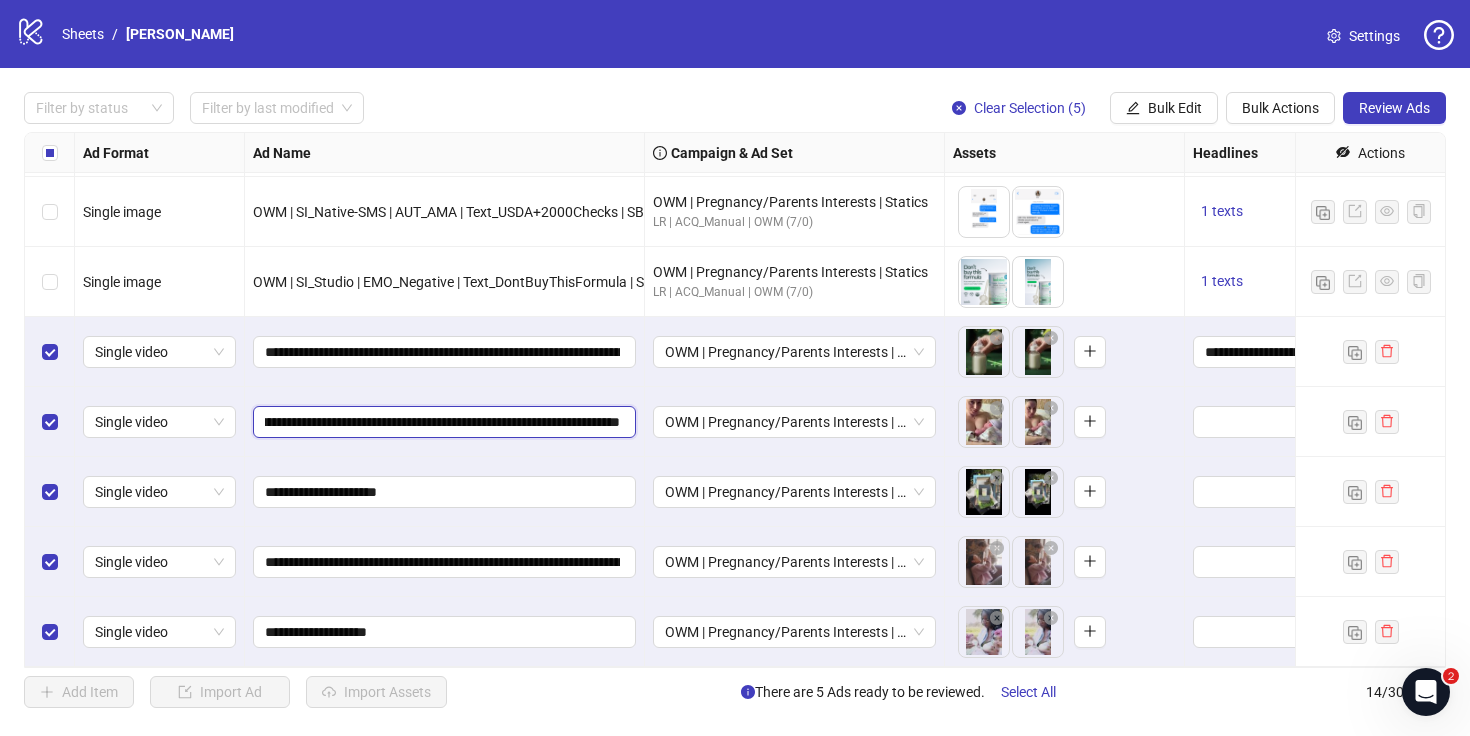 drag, startPoint x: 366, startPoint y: 424, endPoint x: 441, endPoint y: 430, distance: 75.23962 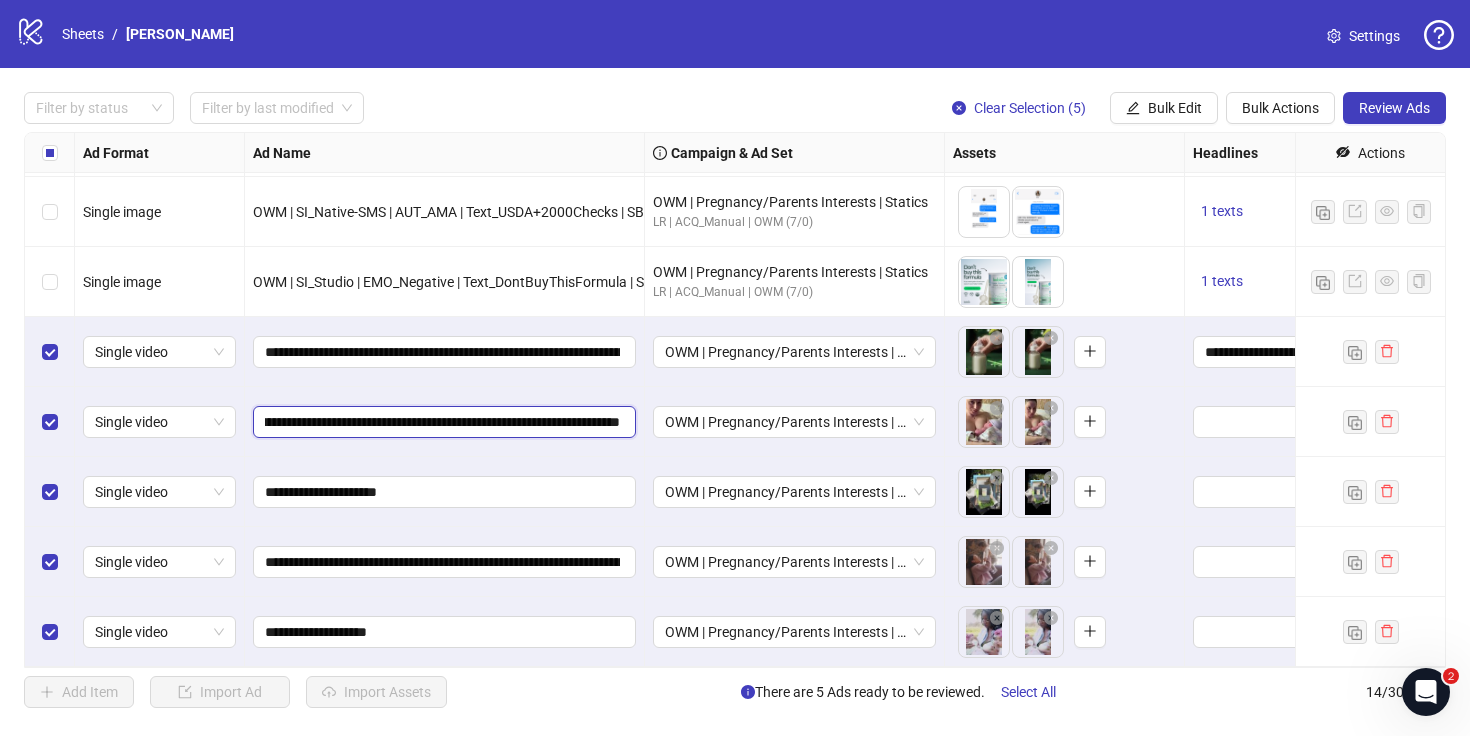 scroll, scrollTop: 0, scrollLeft: 0, axis: both 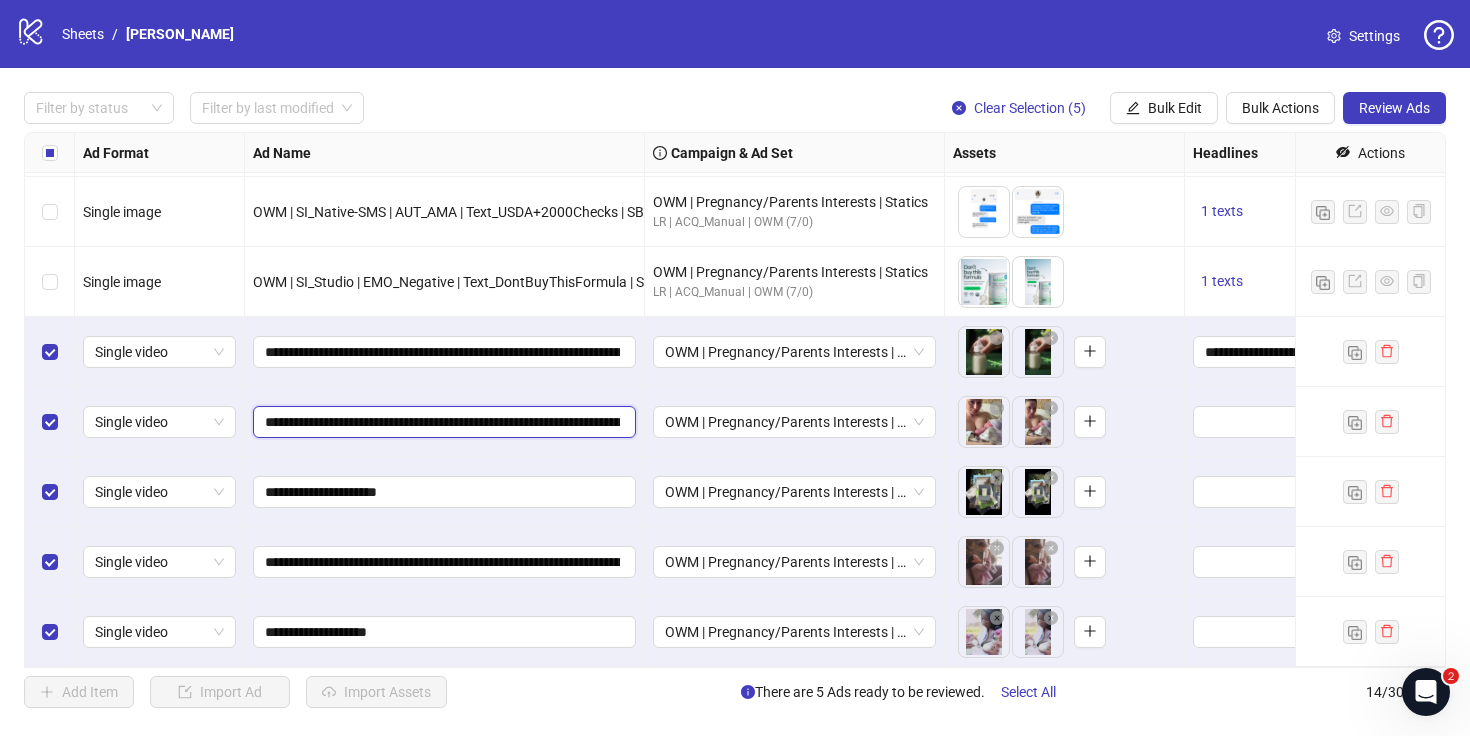 click on "**********" at bounding box center [442, 422] 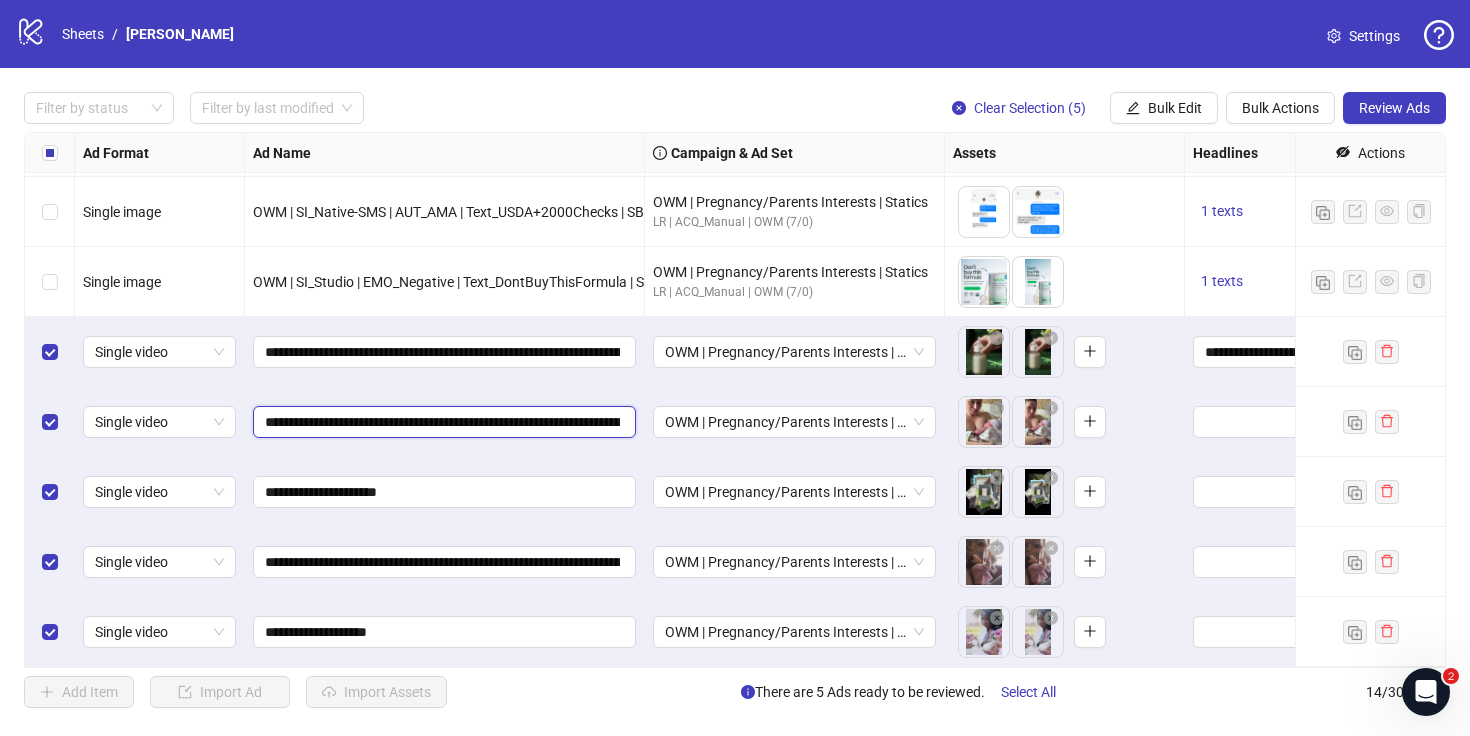 type on "**********" 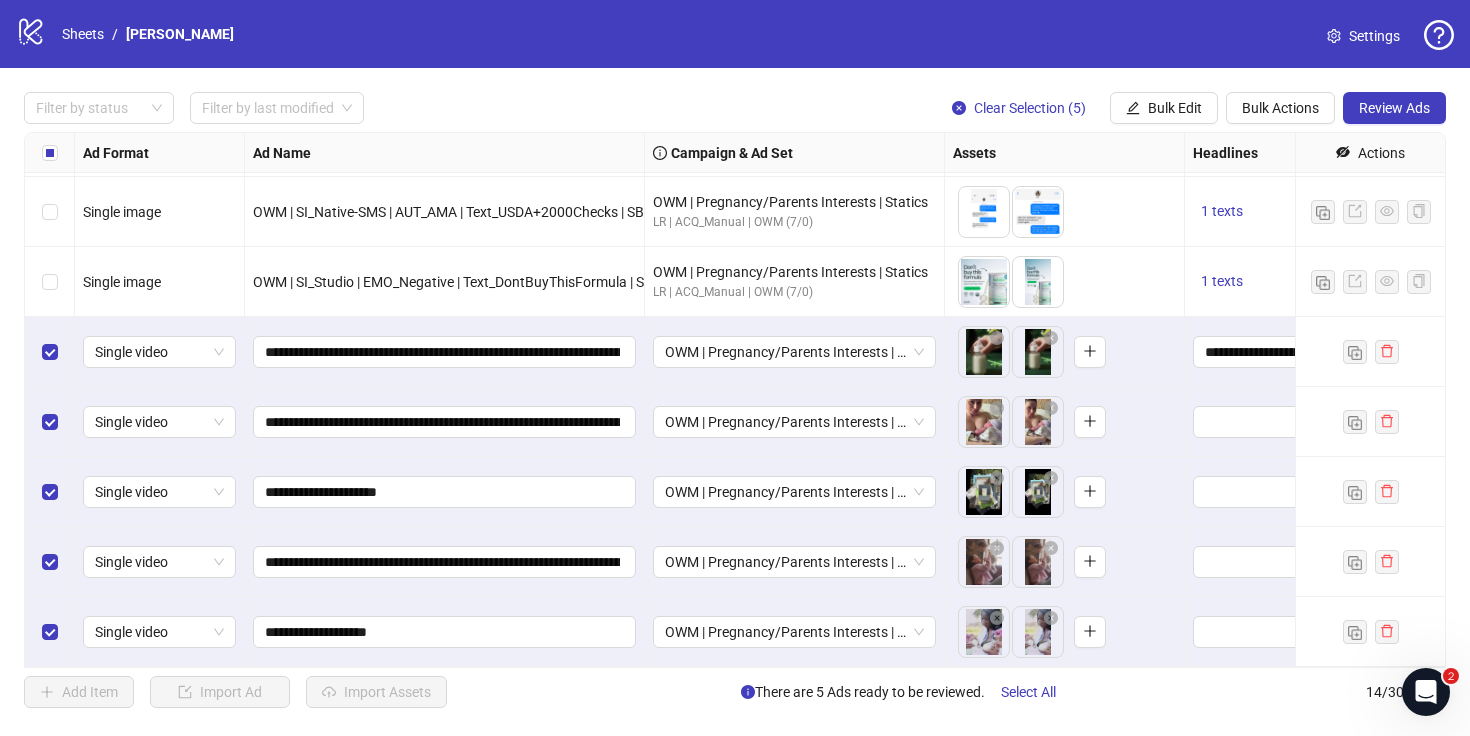 click on "**********" at bounding box center (445, 492) 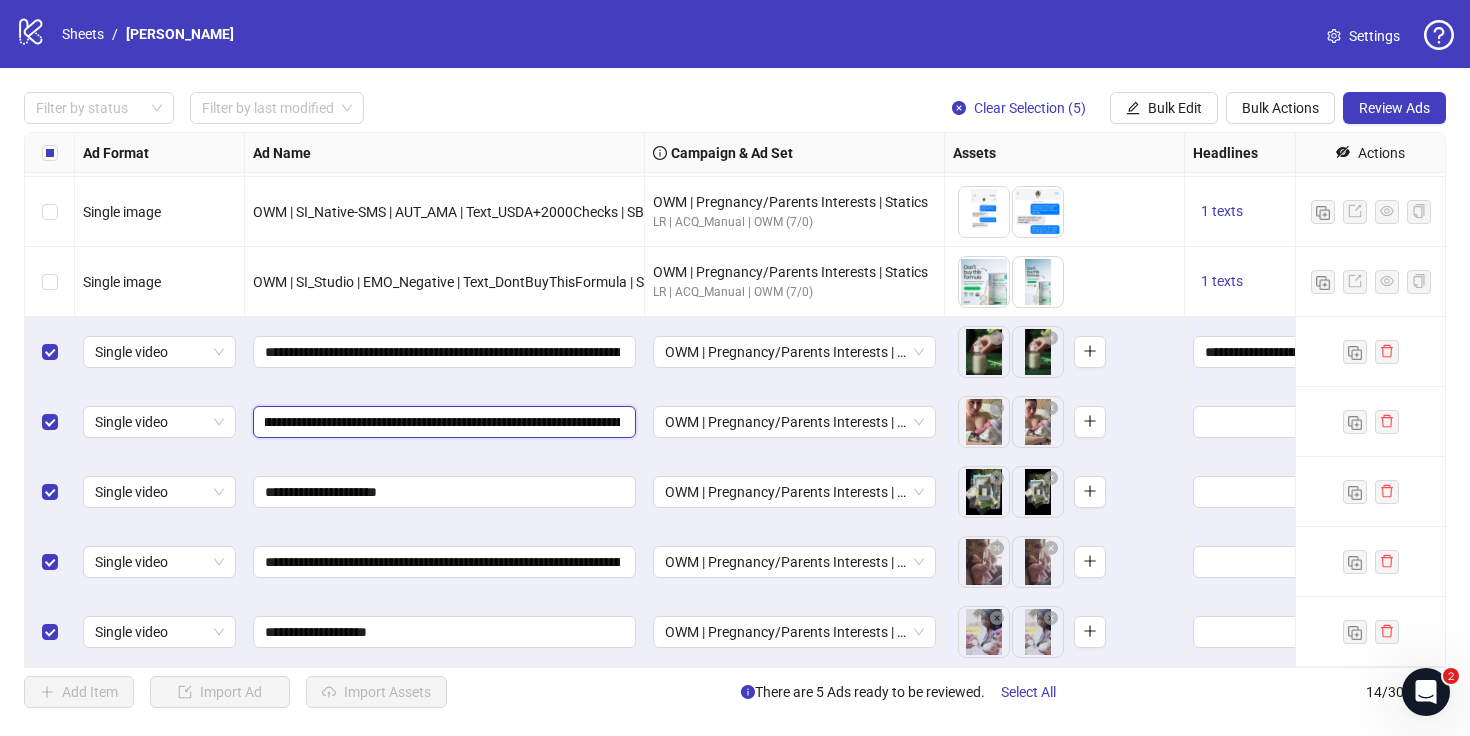 scroll, scrollTop: 0, scrollLeft: 29, axis: horizontal 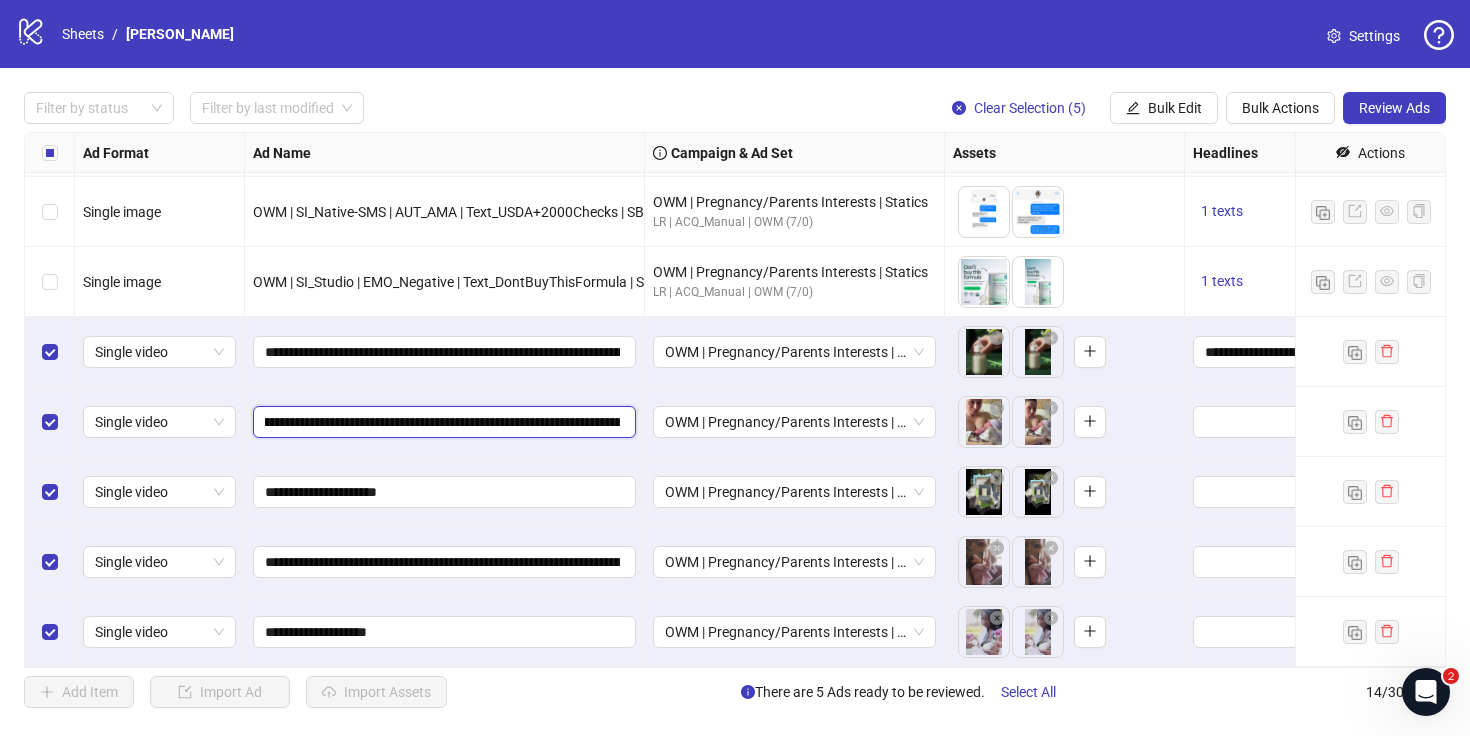 drag, startPoint x: 488, startPoint y: 426, endPoint x: 578, endPoint y: 416, distance: 90.55385 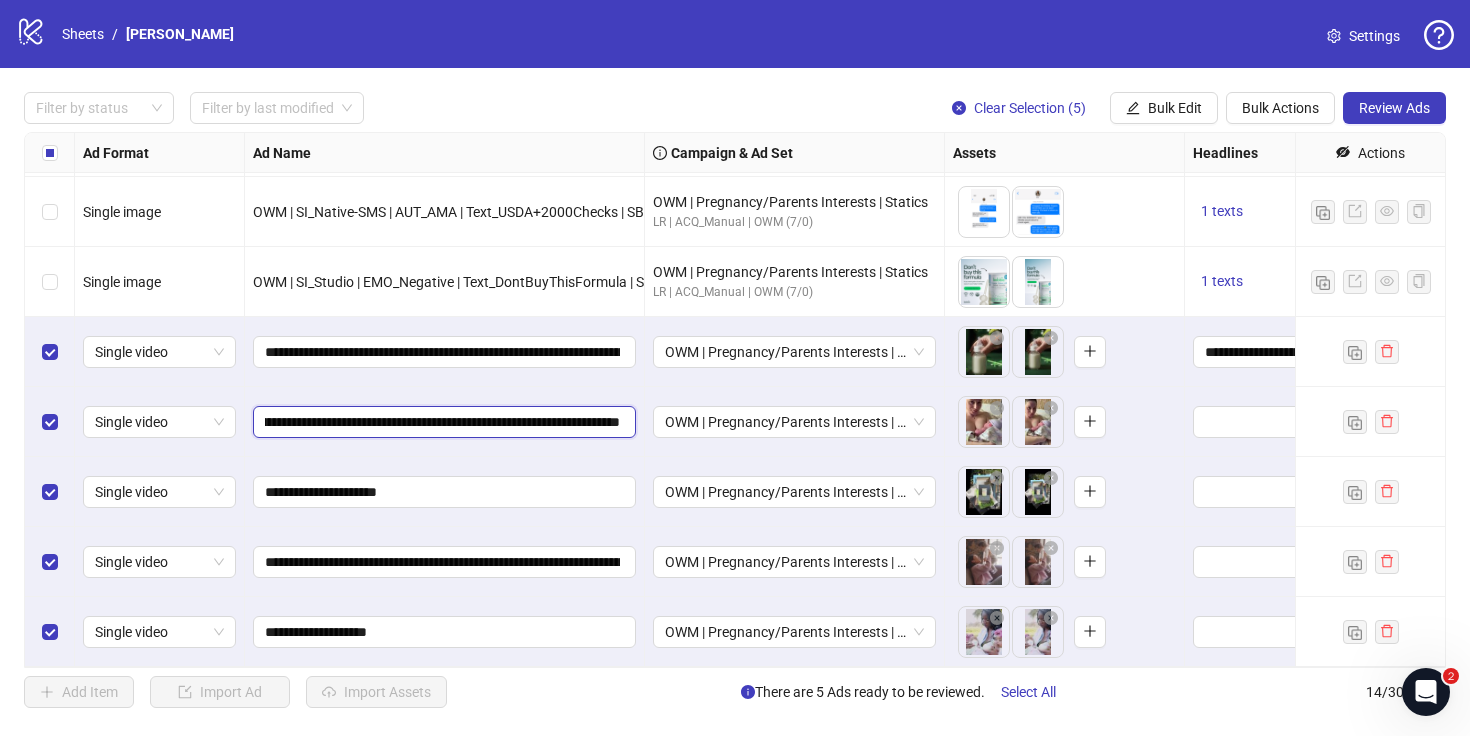 type on "**********" 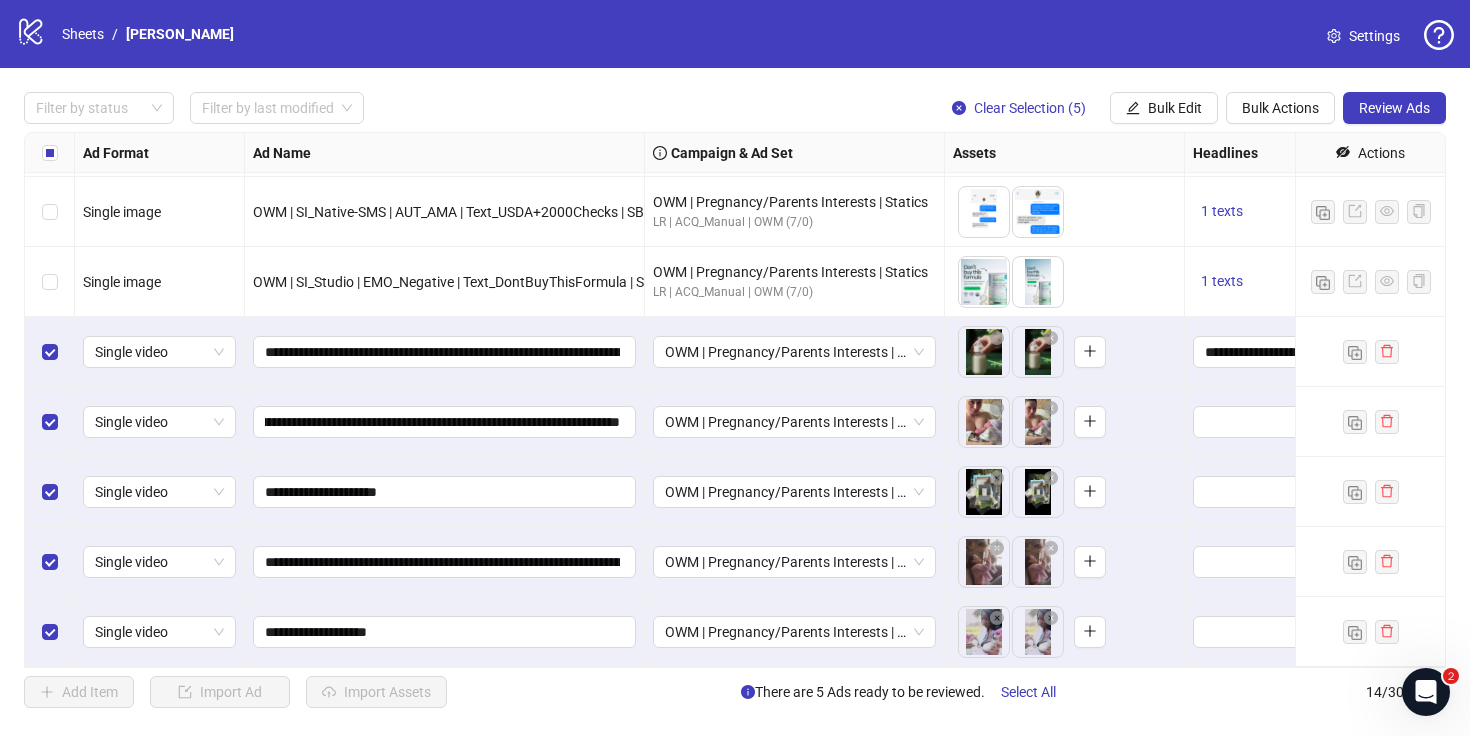 click on "**********" at bounding box center [445, 492] 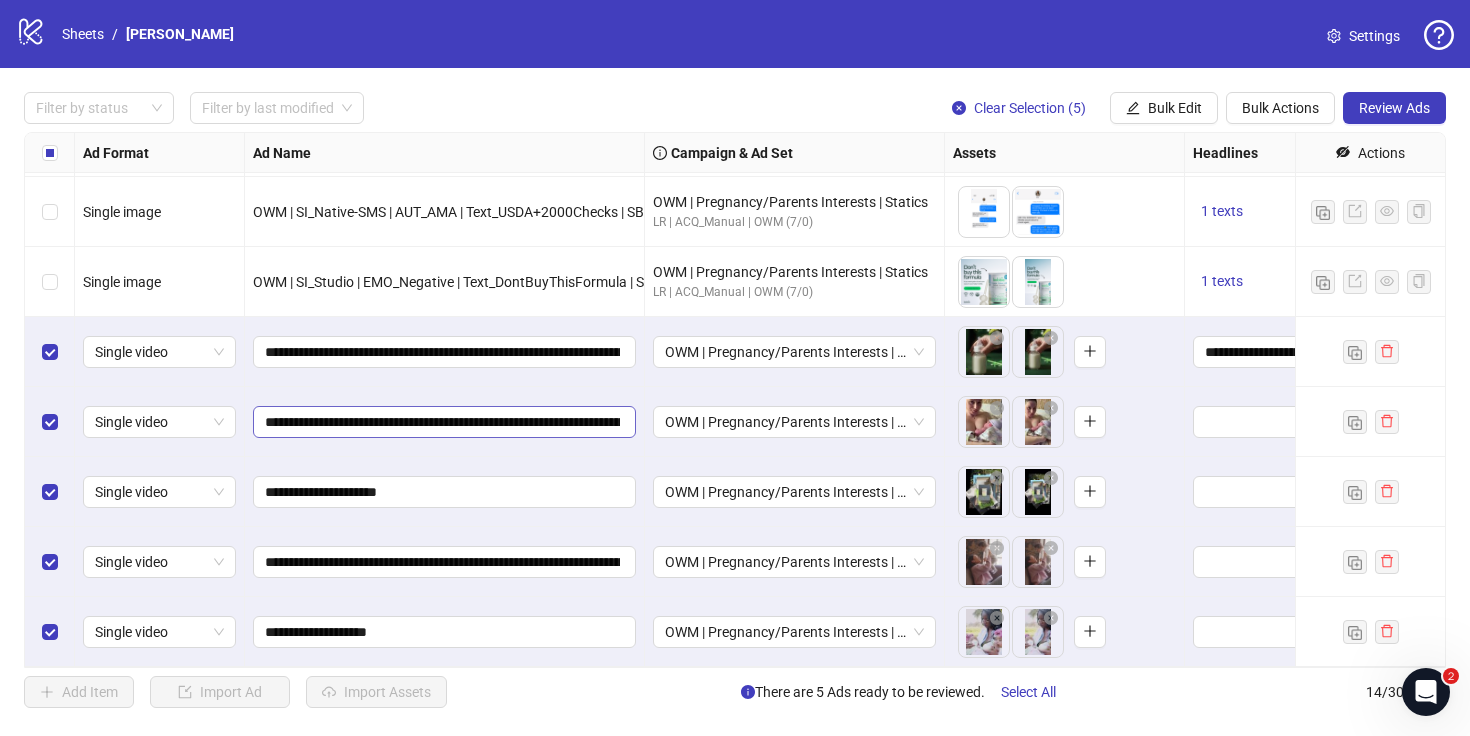 click on "**********" at bounding box center [444, 422] 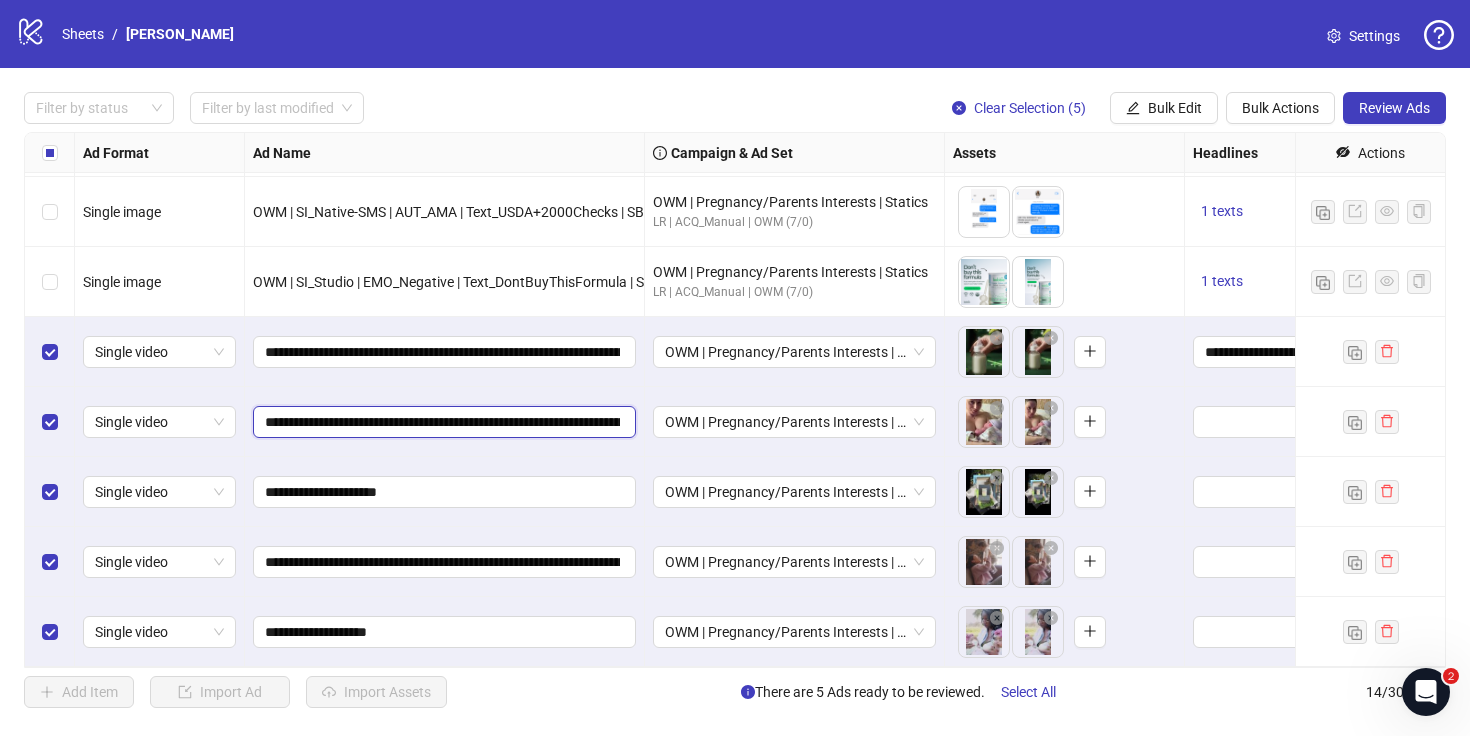 scroll, scrollTop: 0, scrollLeft: 177, axis: horizontal 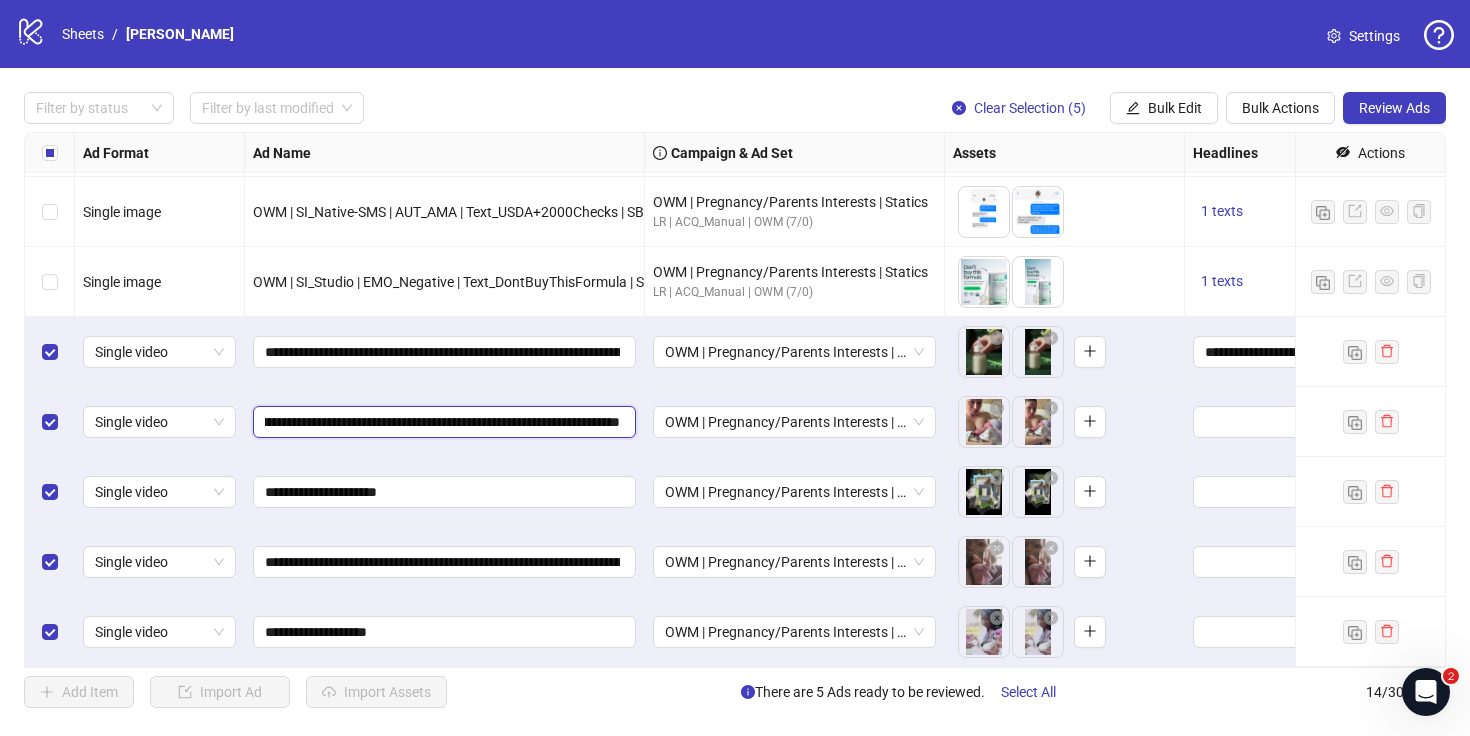 click on "**********" at bounding box center (442, 422) 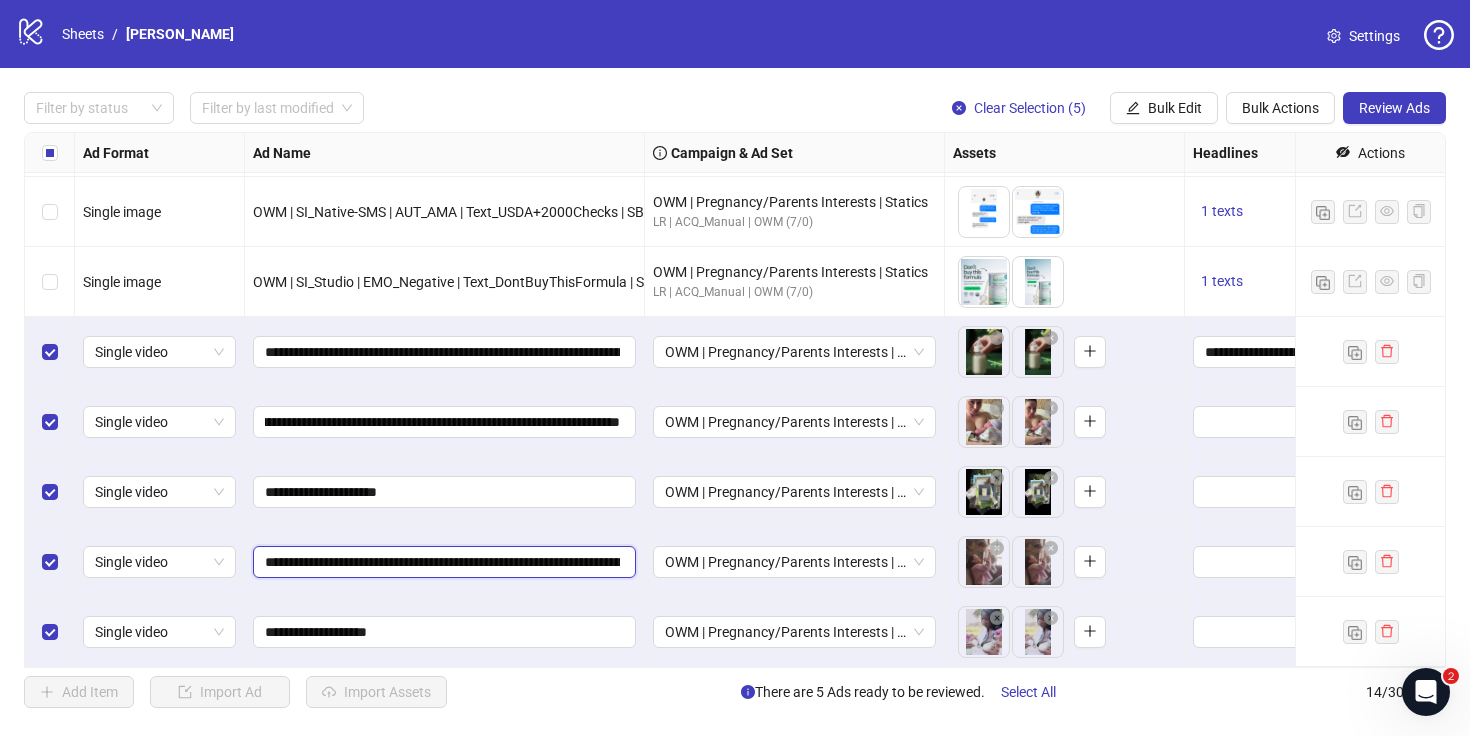 click on "**********" at bounding box center [442, 562] 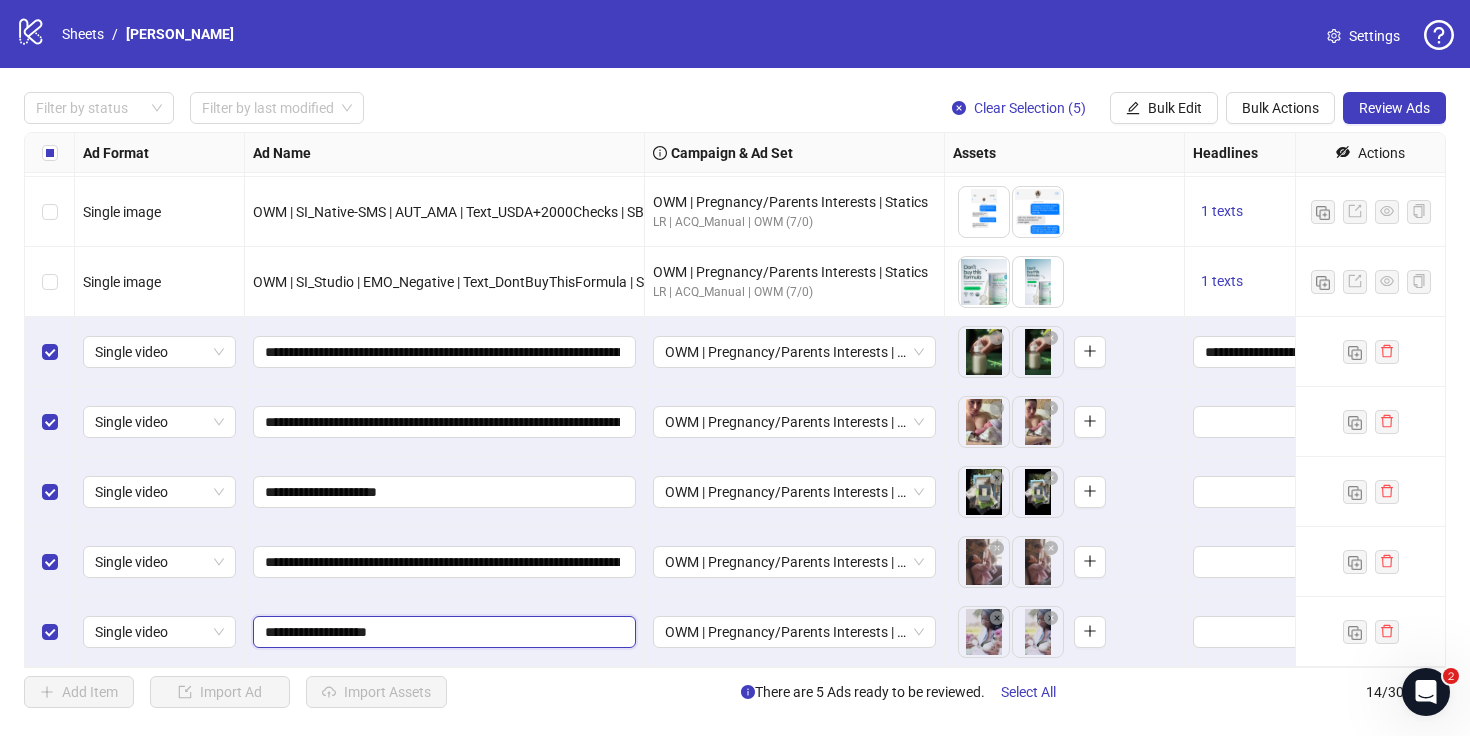 click on "**********" at bounding box center (442, 632) 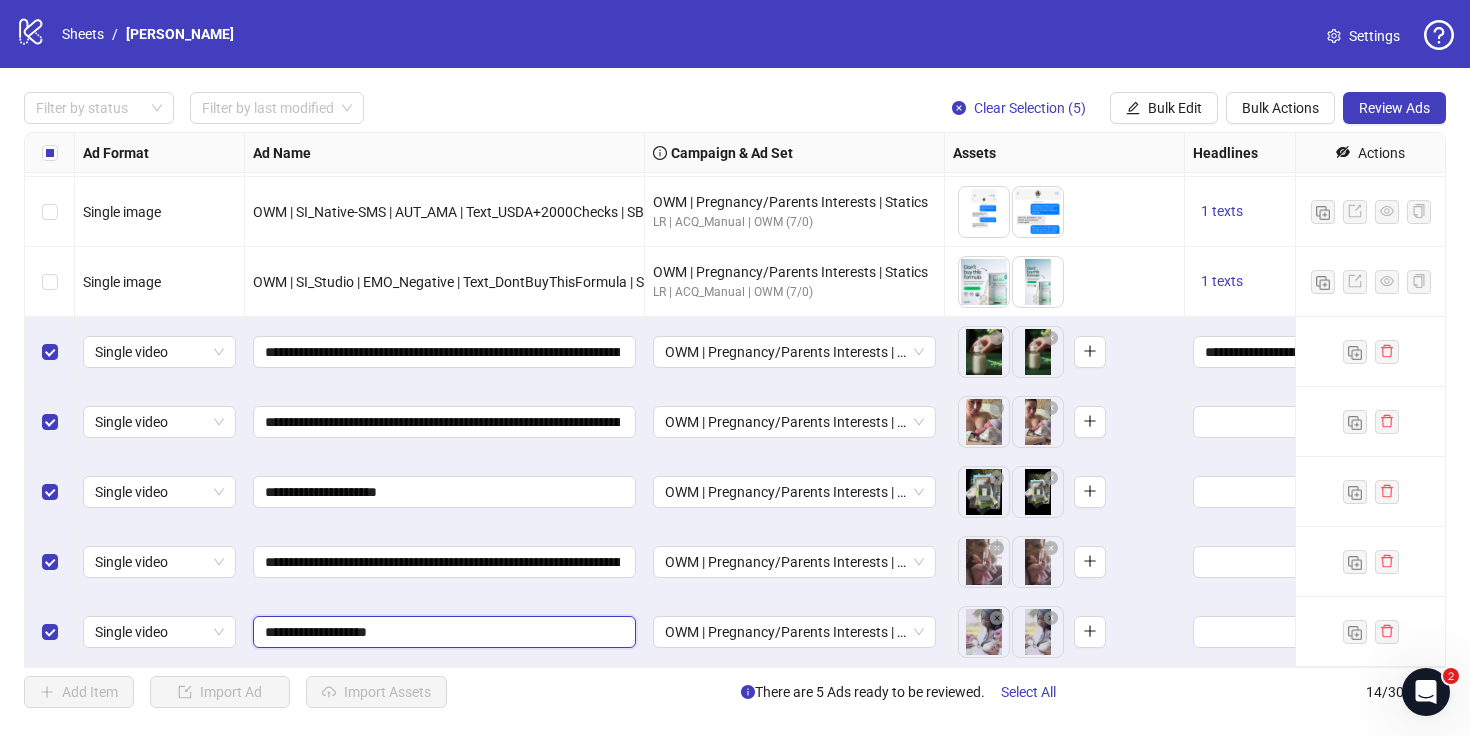 paste on "**********" 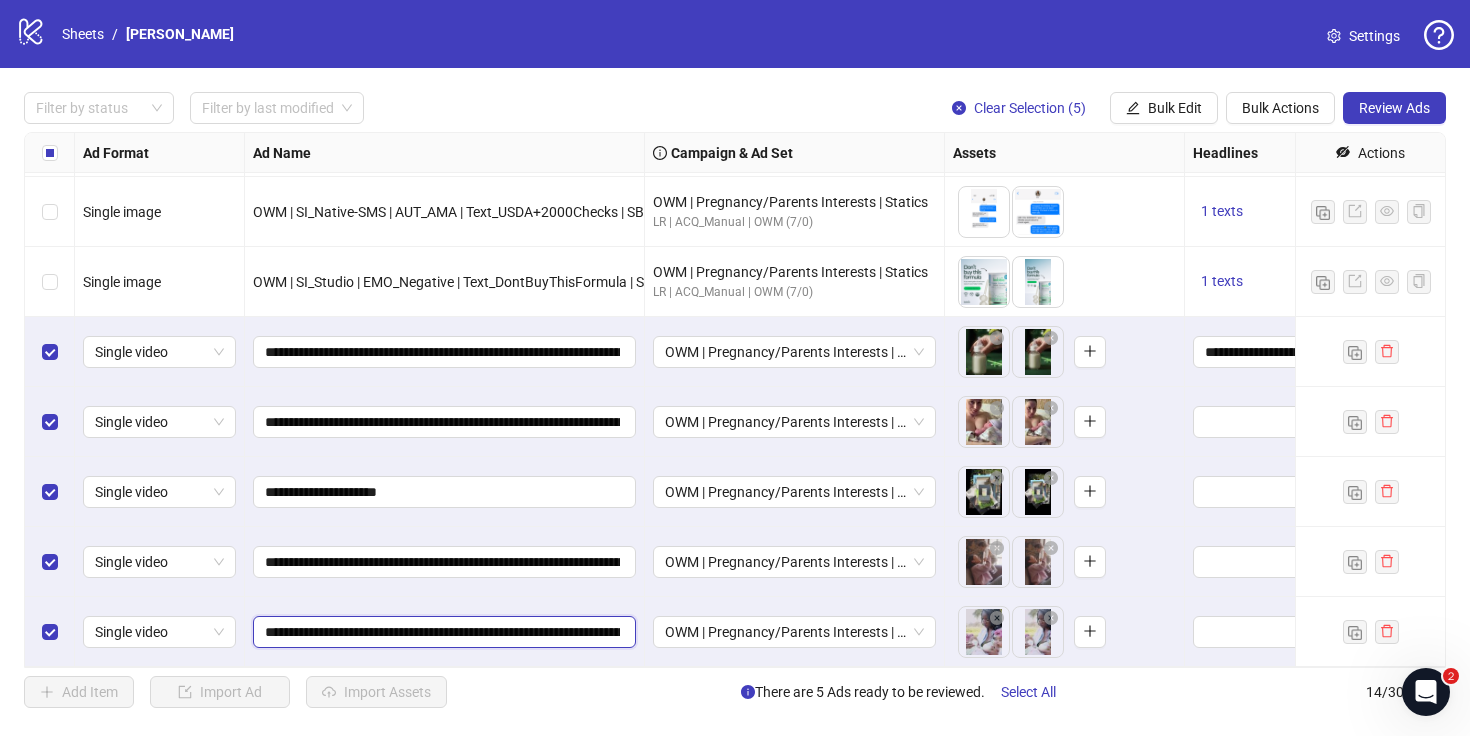 scroll, scrollTop: 0, scrollLeft: 198, axis: horizontal 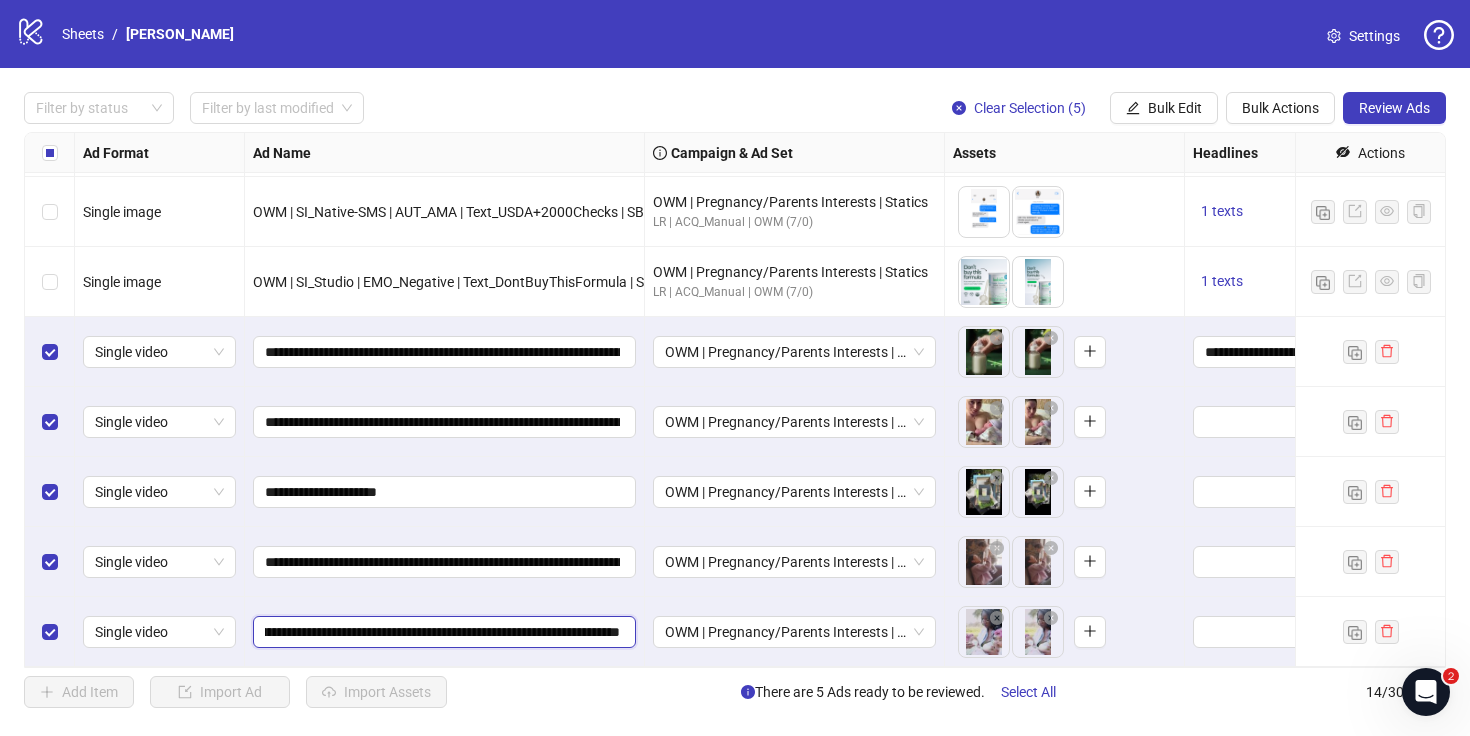 click on "**********" at bounding box center (442, 632) 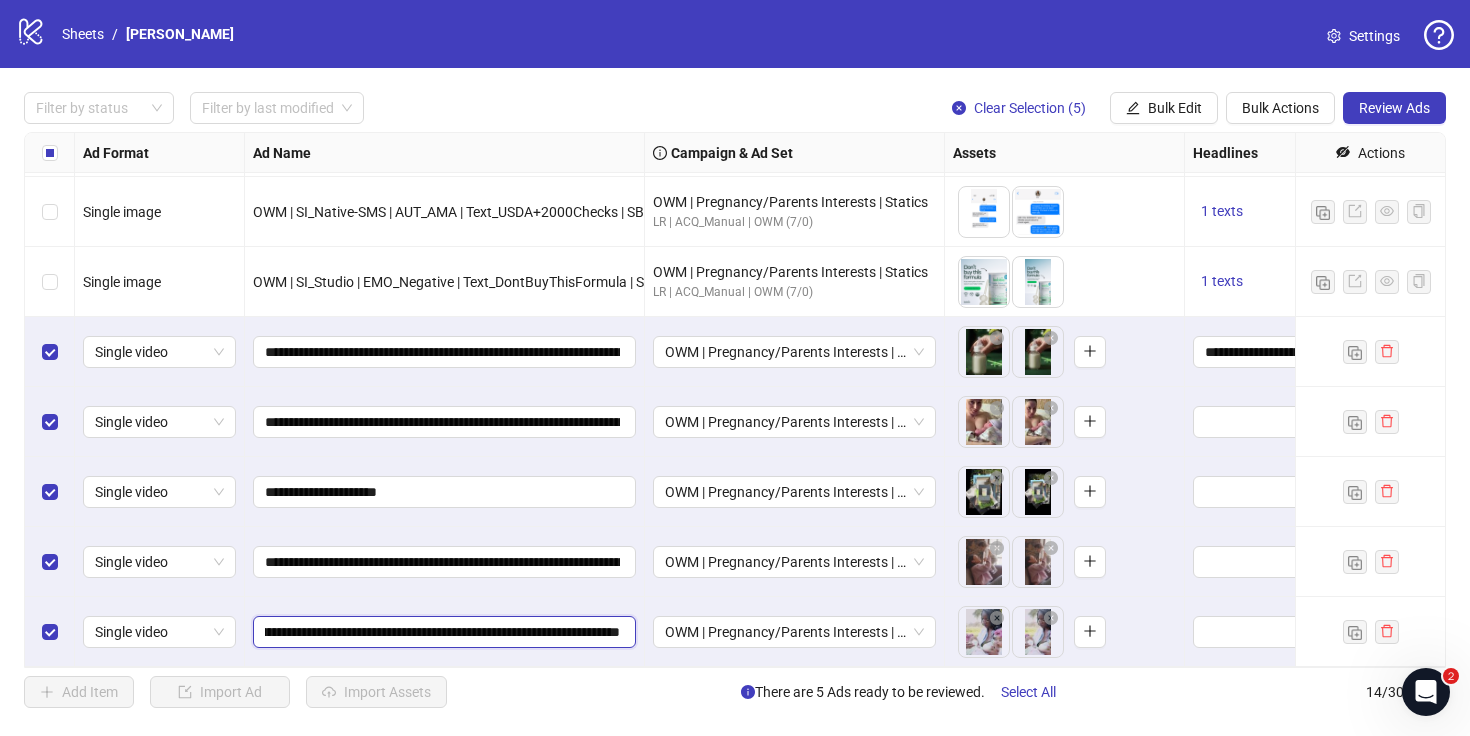 scroll, scrollTop: 0, scrollLeft: 0, axis: both 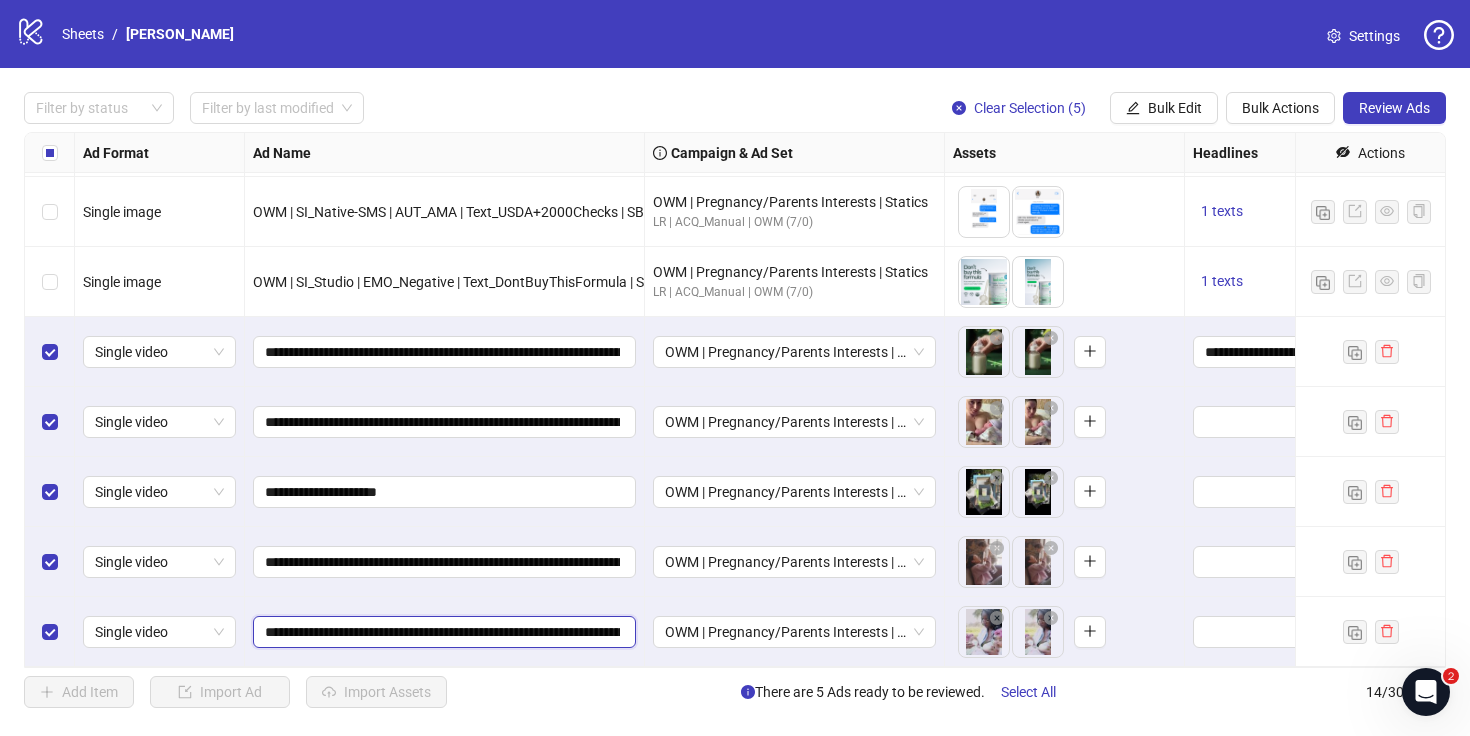 click on "**********" at bounding box center [442, 632] 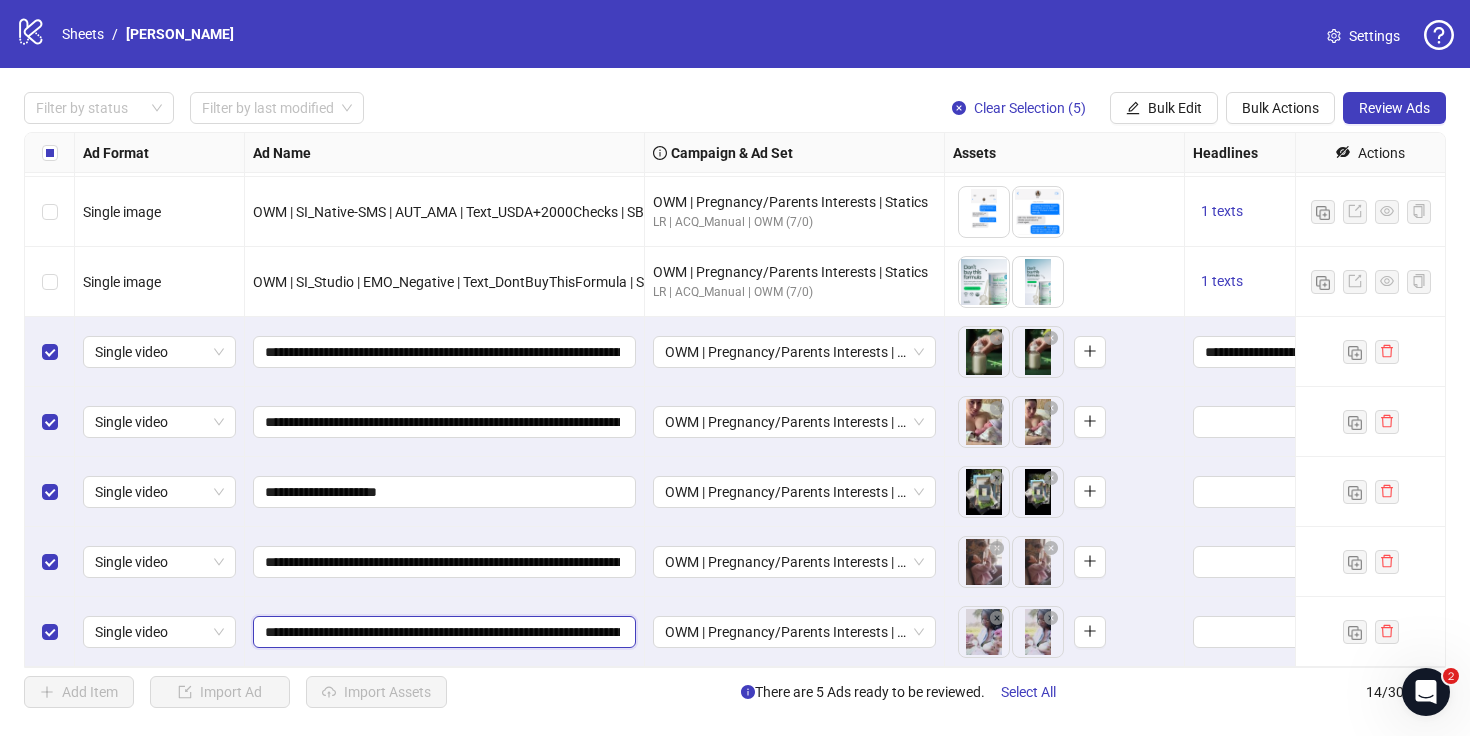 drag, startPoint x: 551, startPoint y: 630, endPoint x: 451, endPoint y: 629, distance: 100.005 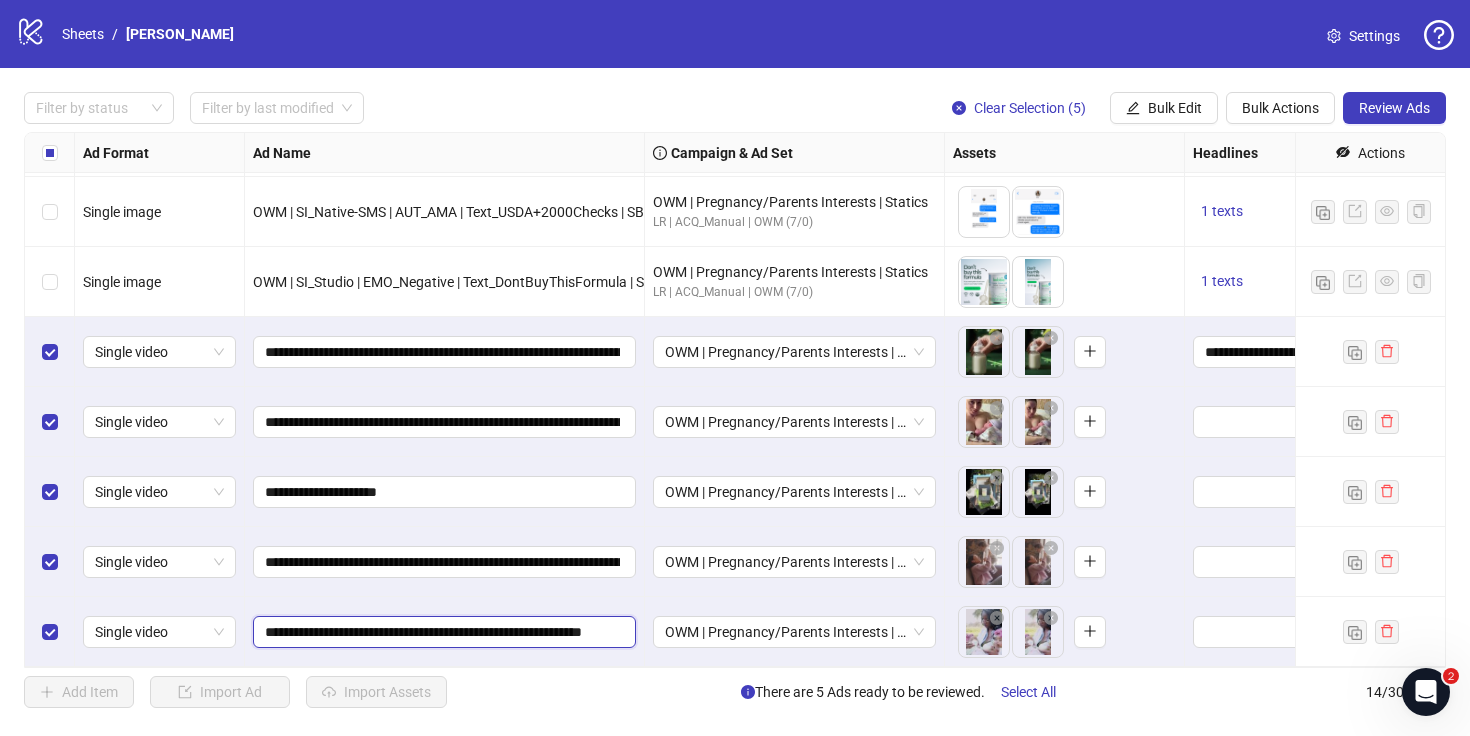 type on "**********" 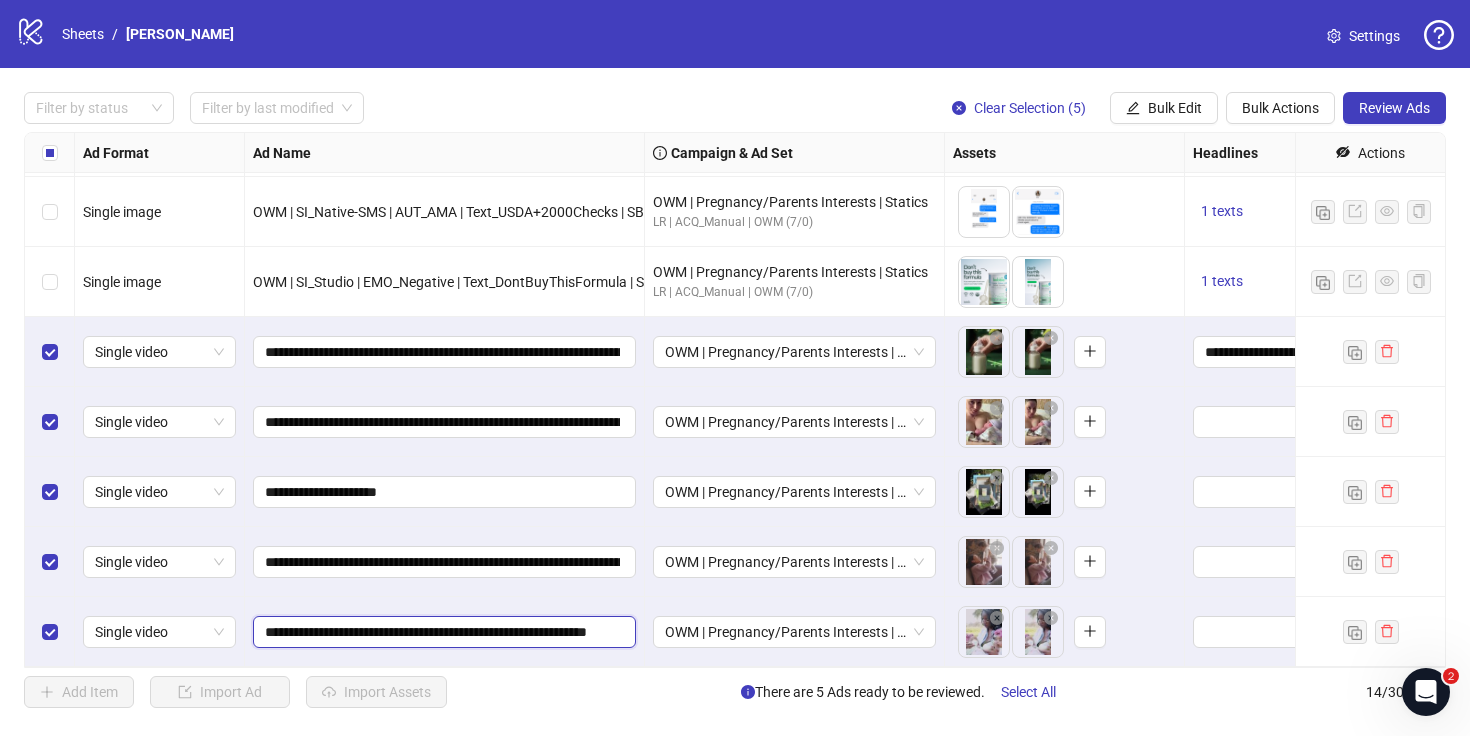 click on "**********" at bounding box center [442, 632] 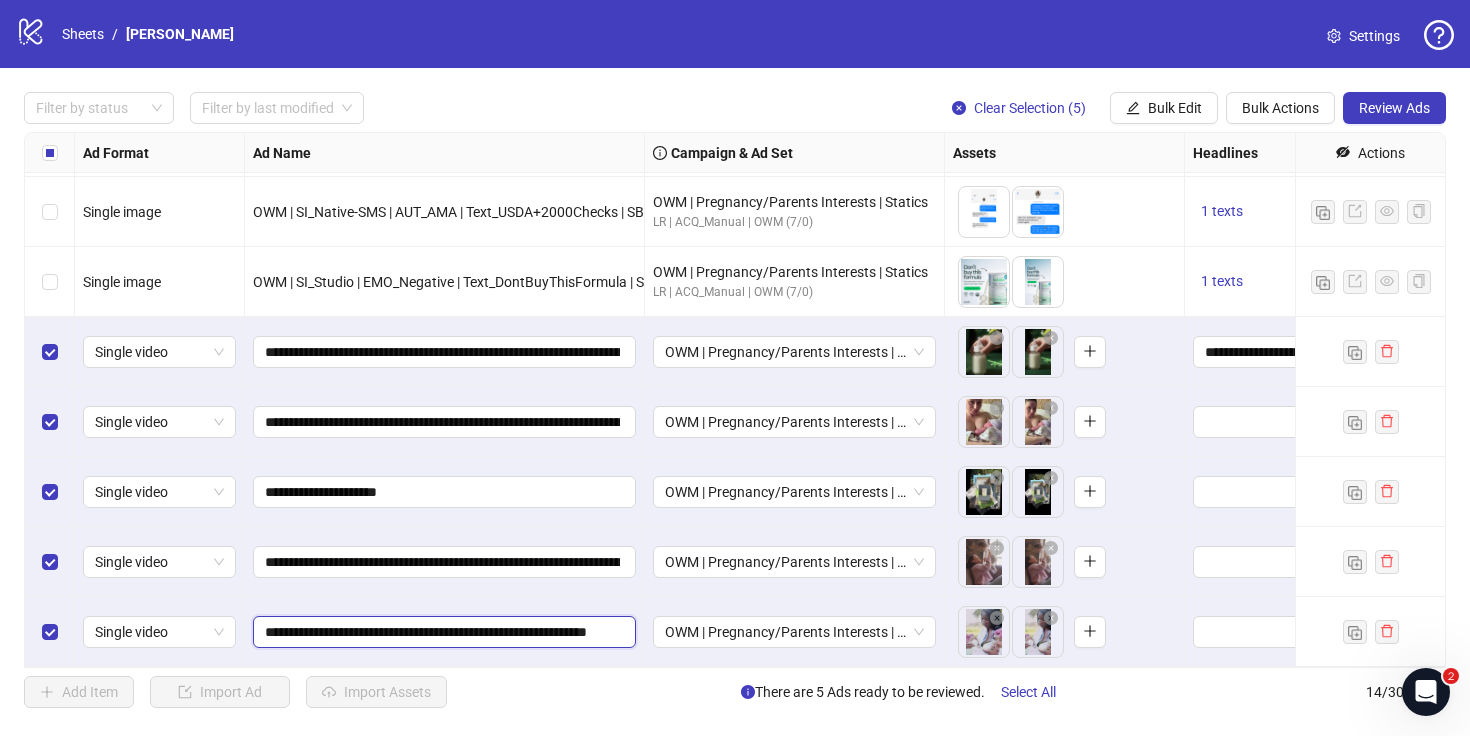 scroll, scrollTop: 0, scrollLeft: 108, axis: horizontal 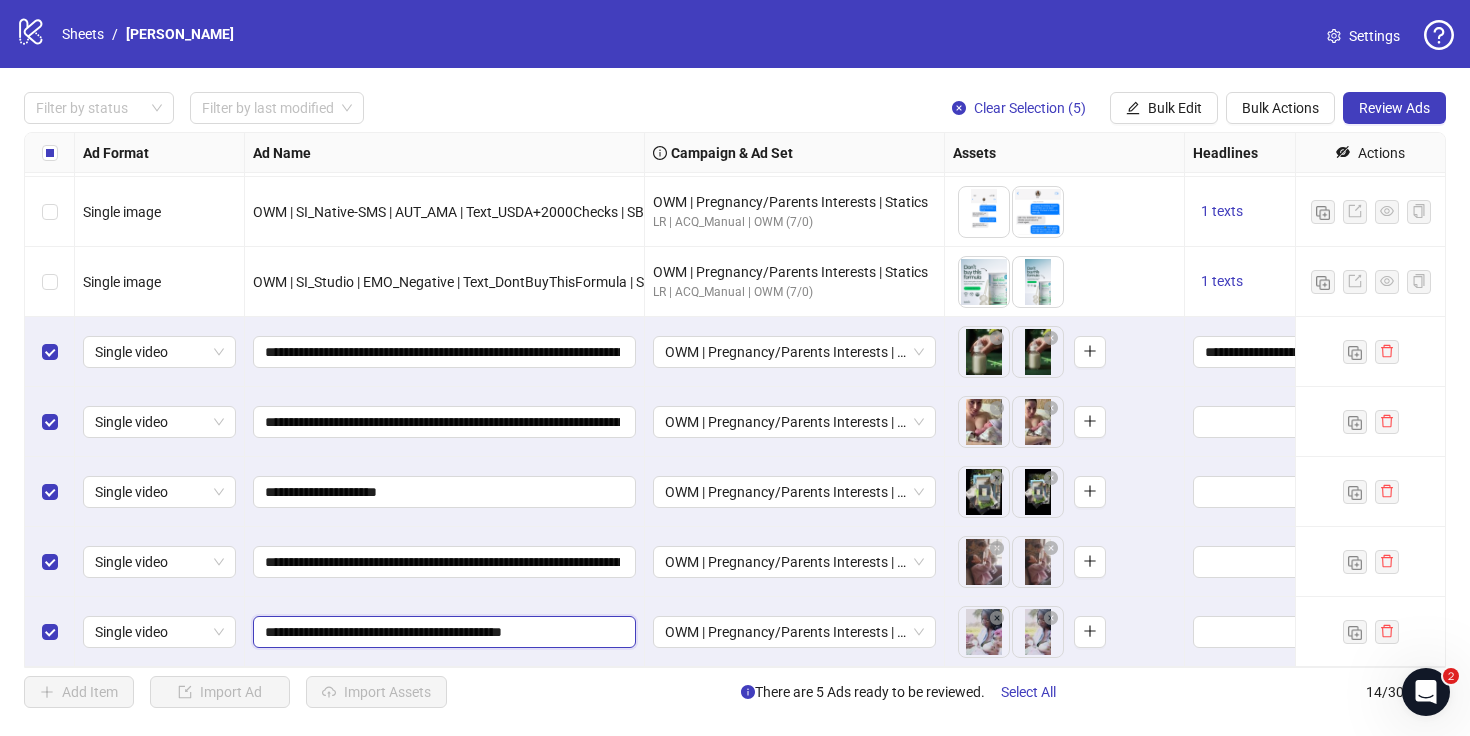 type on "**********" 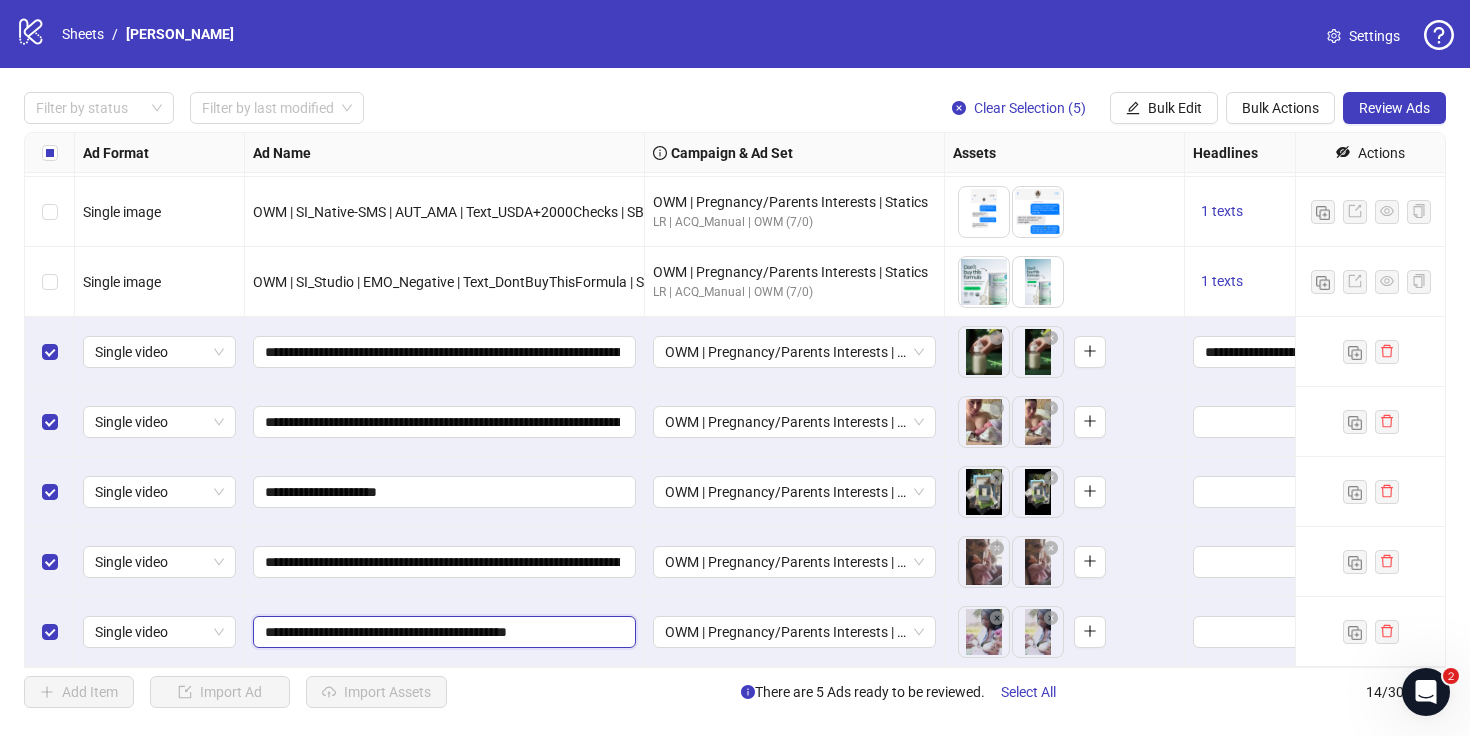 click on "**********" at bounding box center [442, 632] 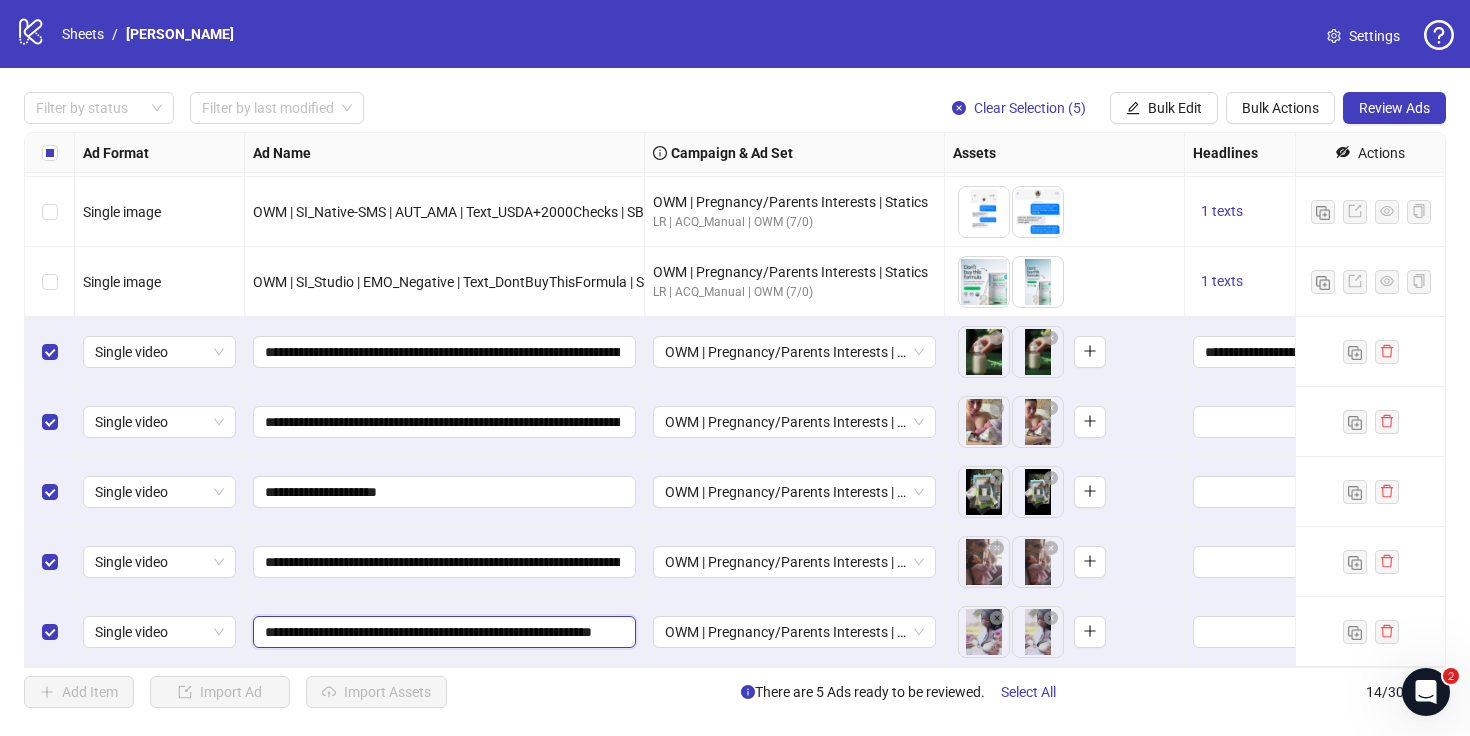 scroll, scrollTop: 0, scrollLeft: 53, axis: horizontal 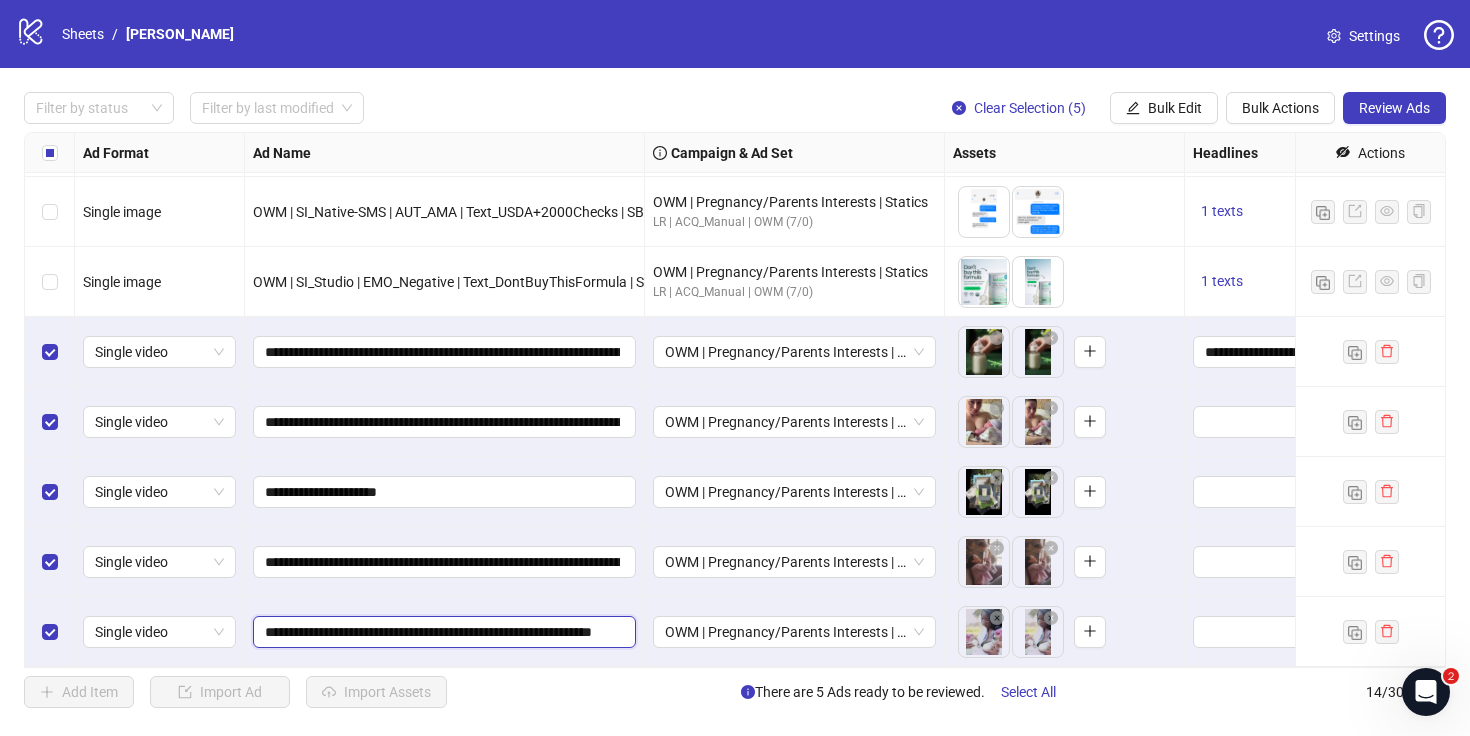 click on "**********" at bounding box center [442, 632] 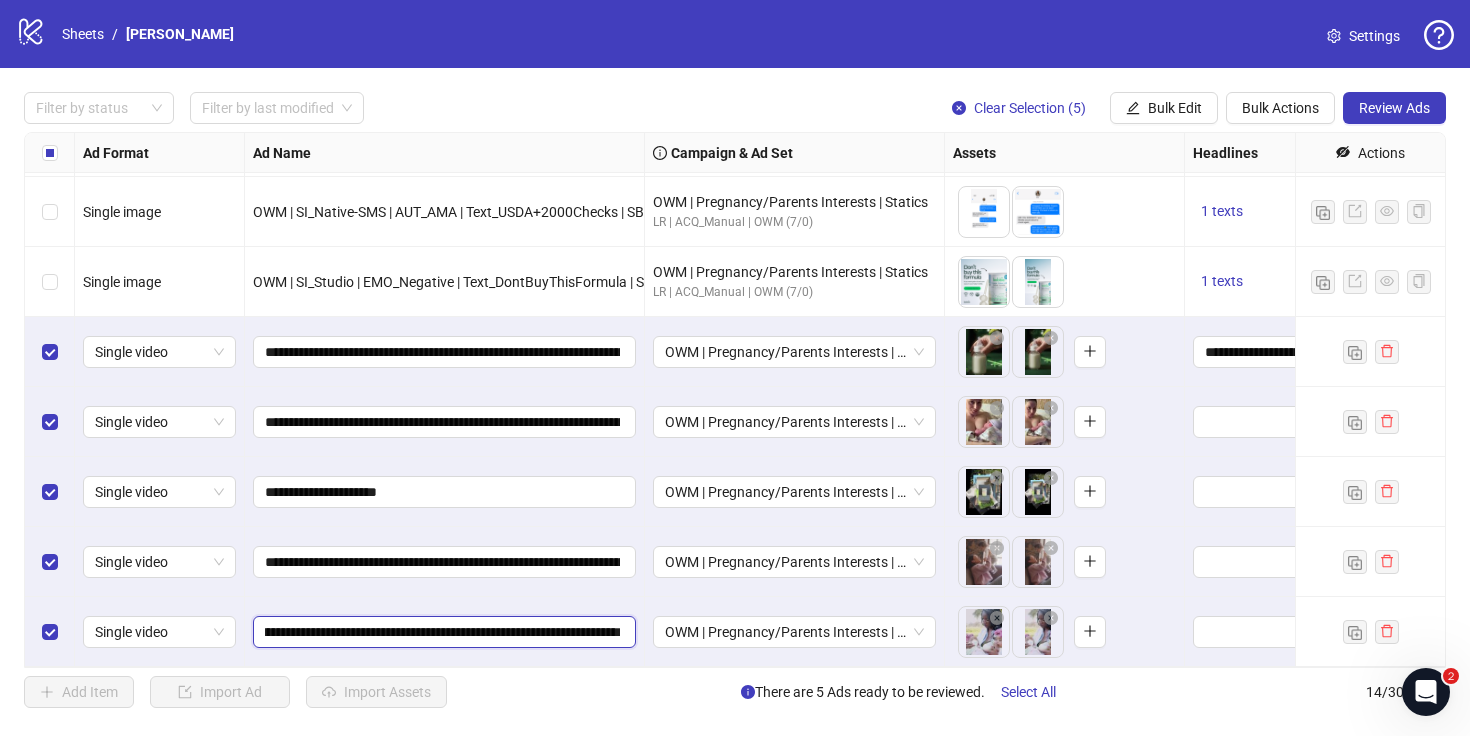 type on "**********" 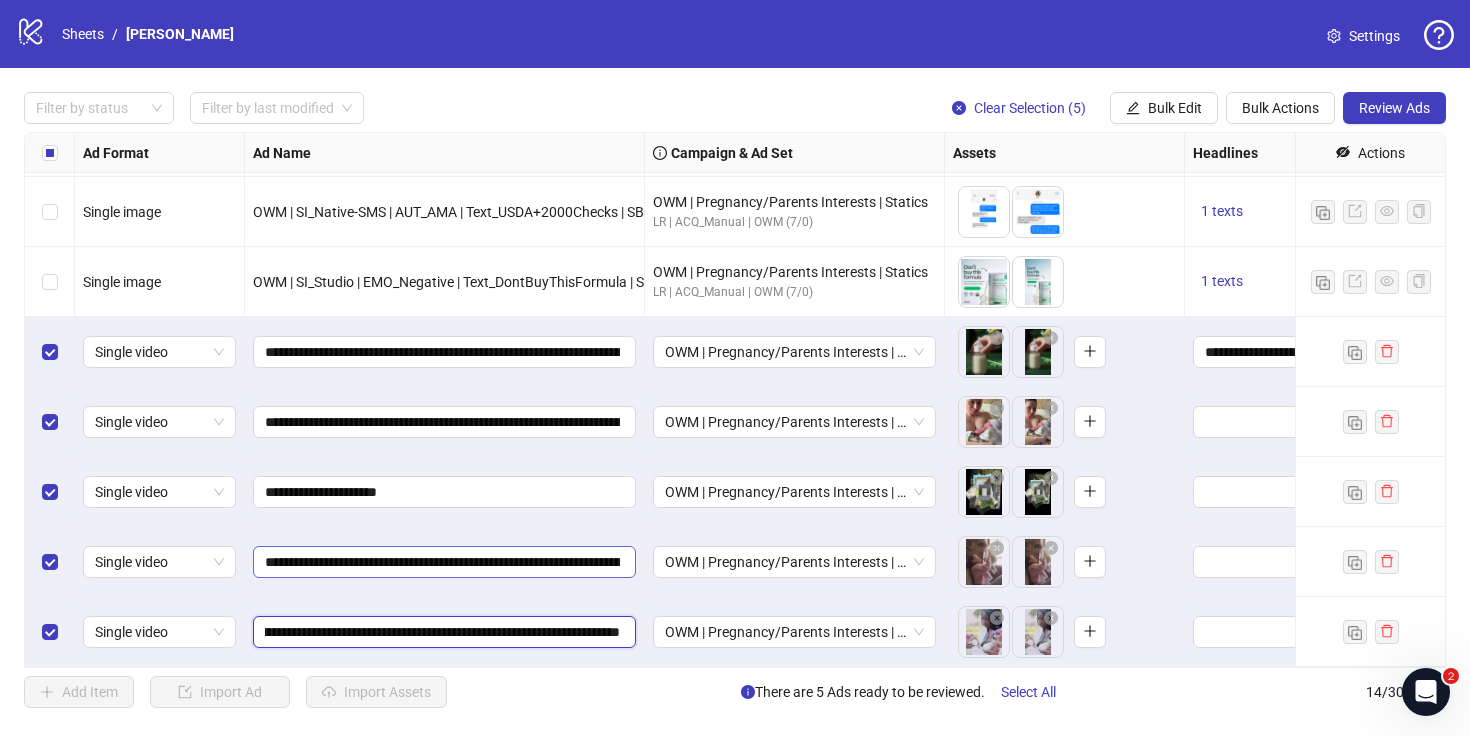 scroll, scrollTop: 0, scrollLeft: 0, axis: both 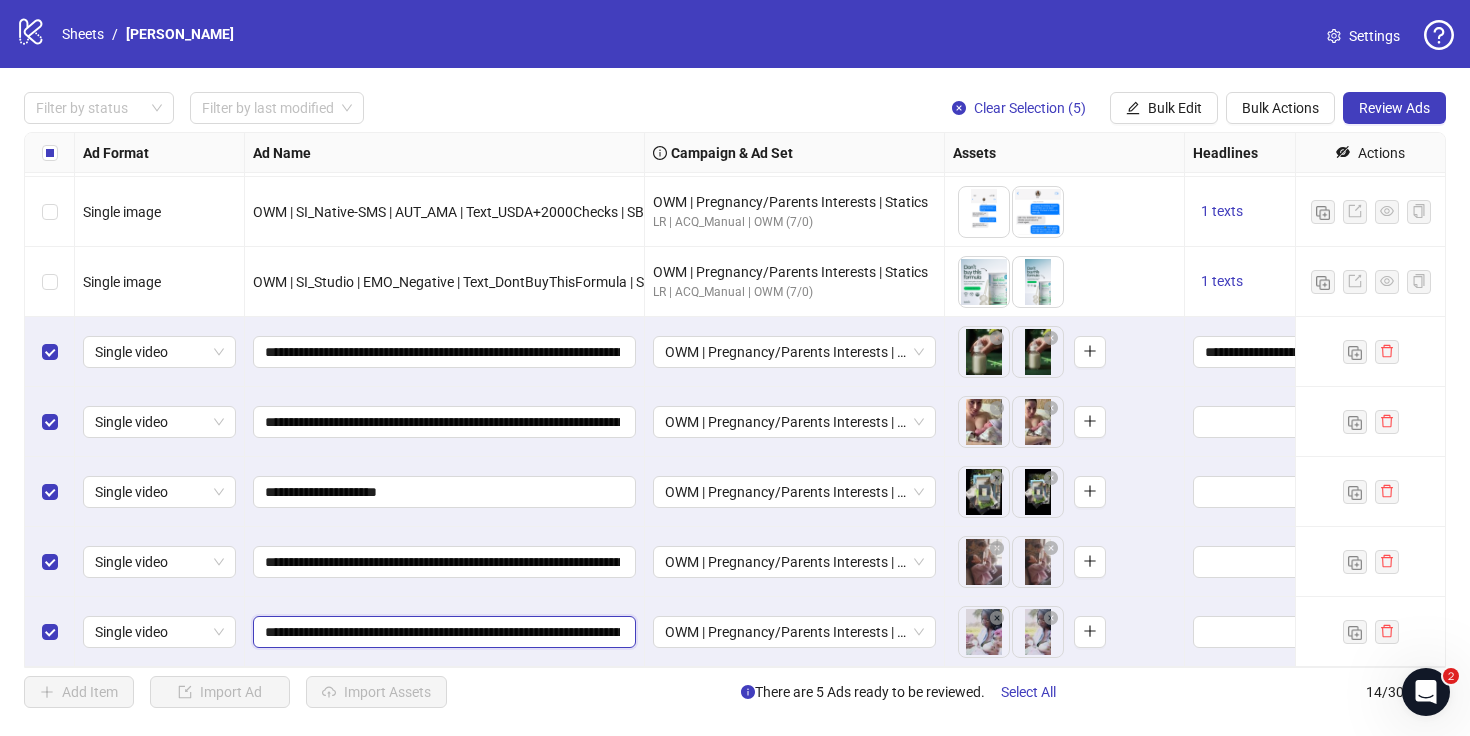 click on "**********" at bounding box center [442, 632] 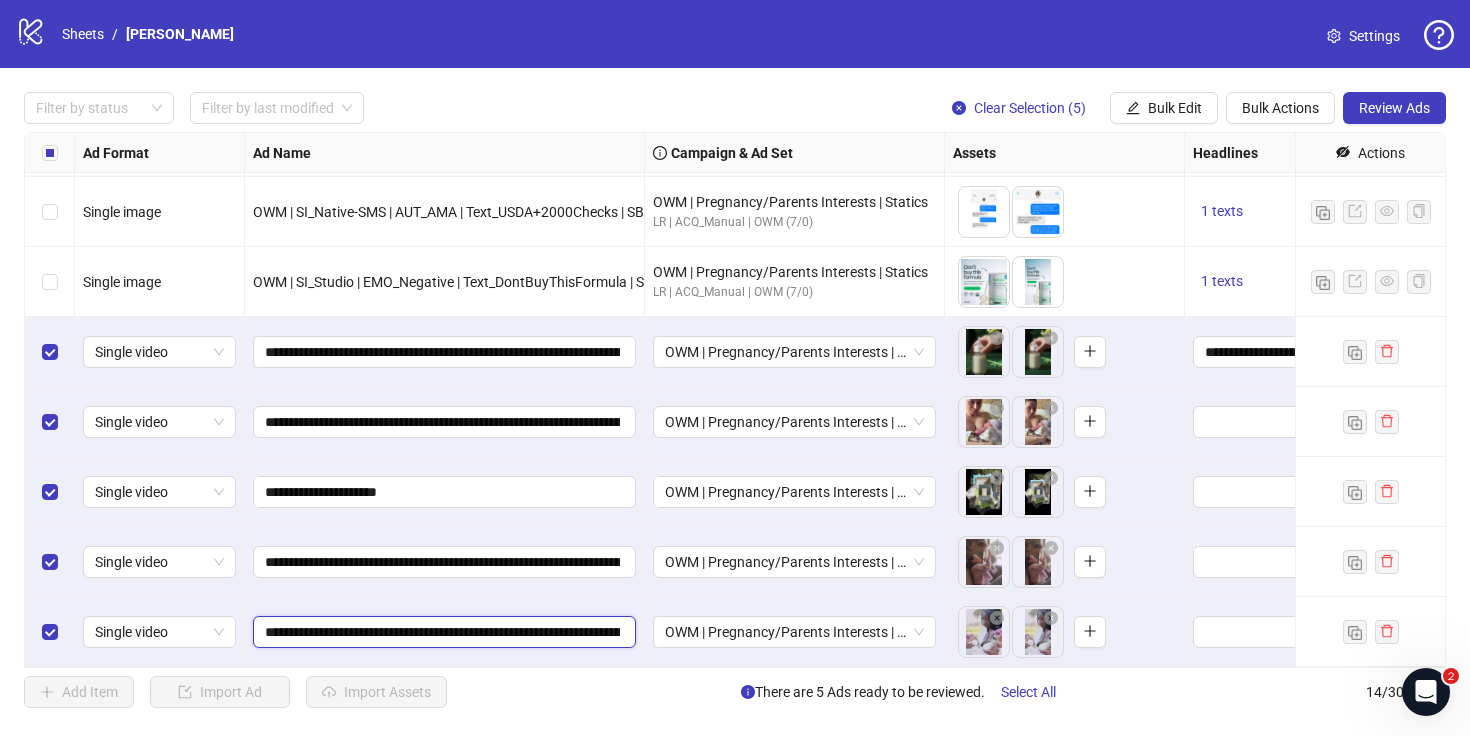 click on "**********" at bounding box center (442, 632) 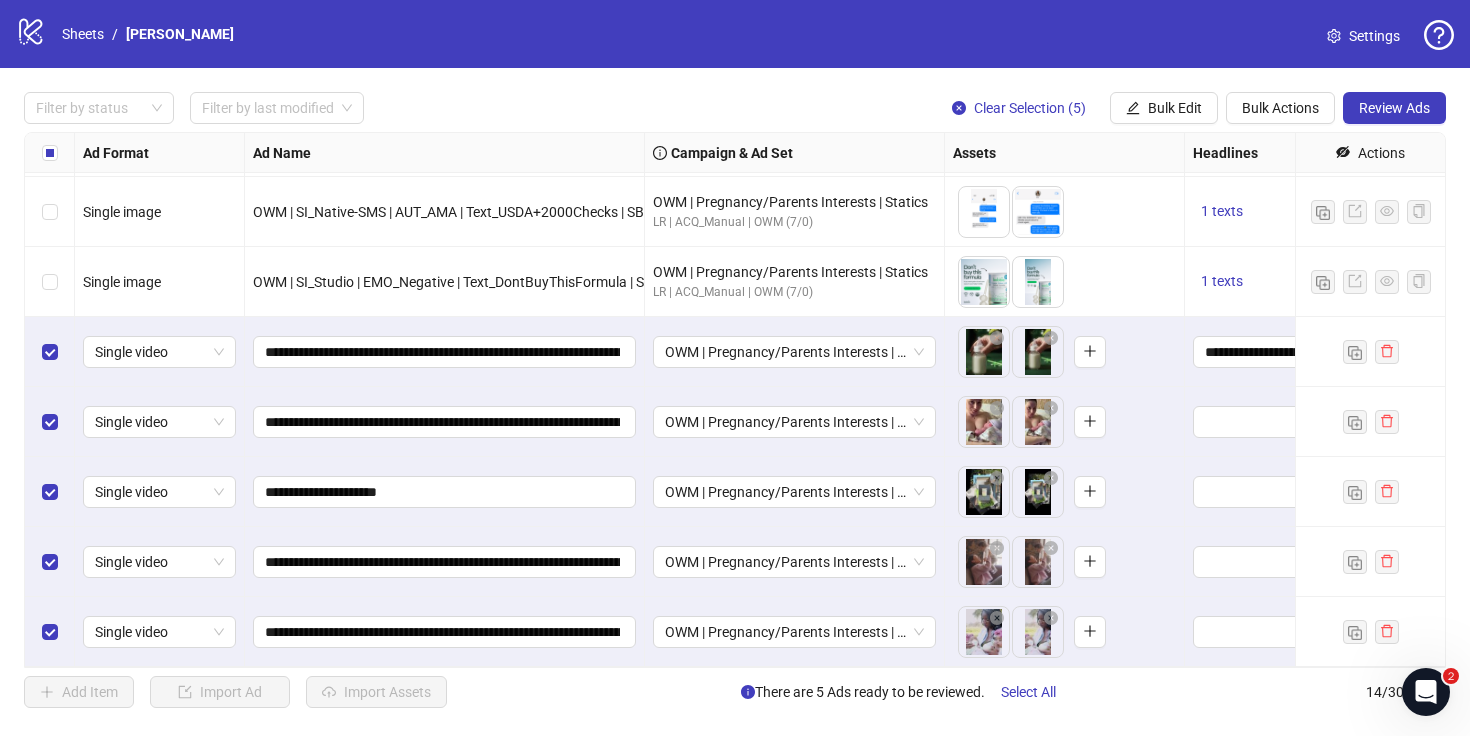 click on "**********" at bounding box center (445, 632) 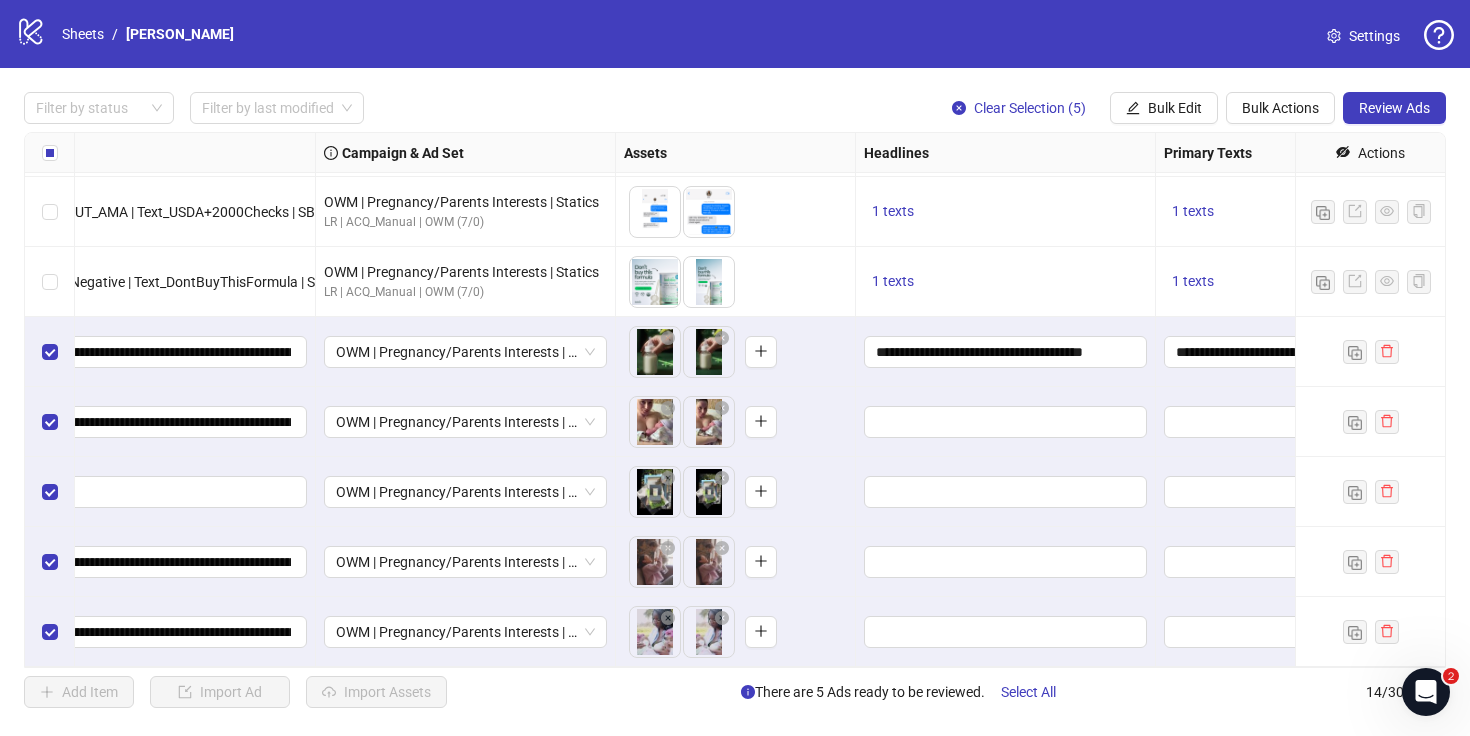 scroll, scrollTop: 486, scrollLeft: 0, axis: vertical 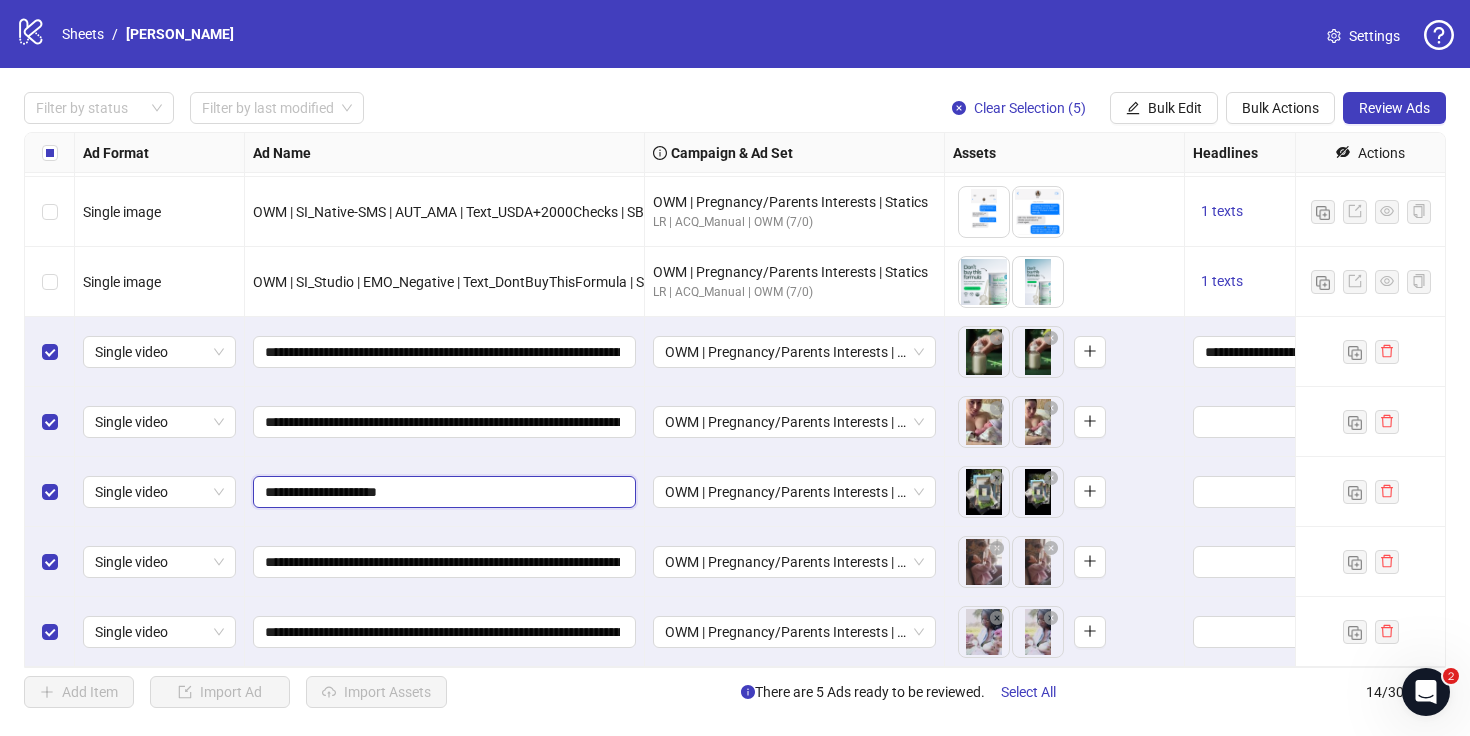 click on "**********" at bounding box center [442, 492] 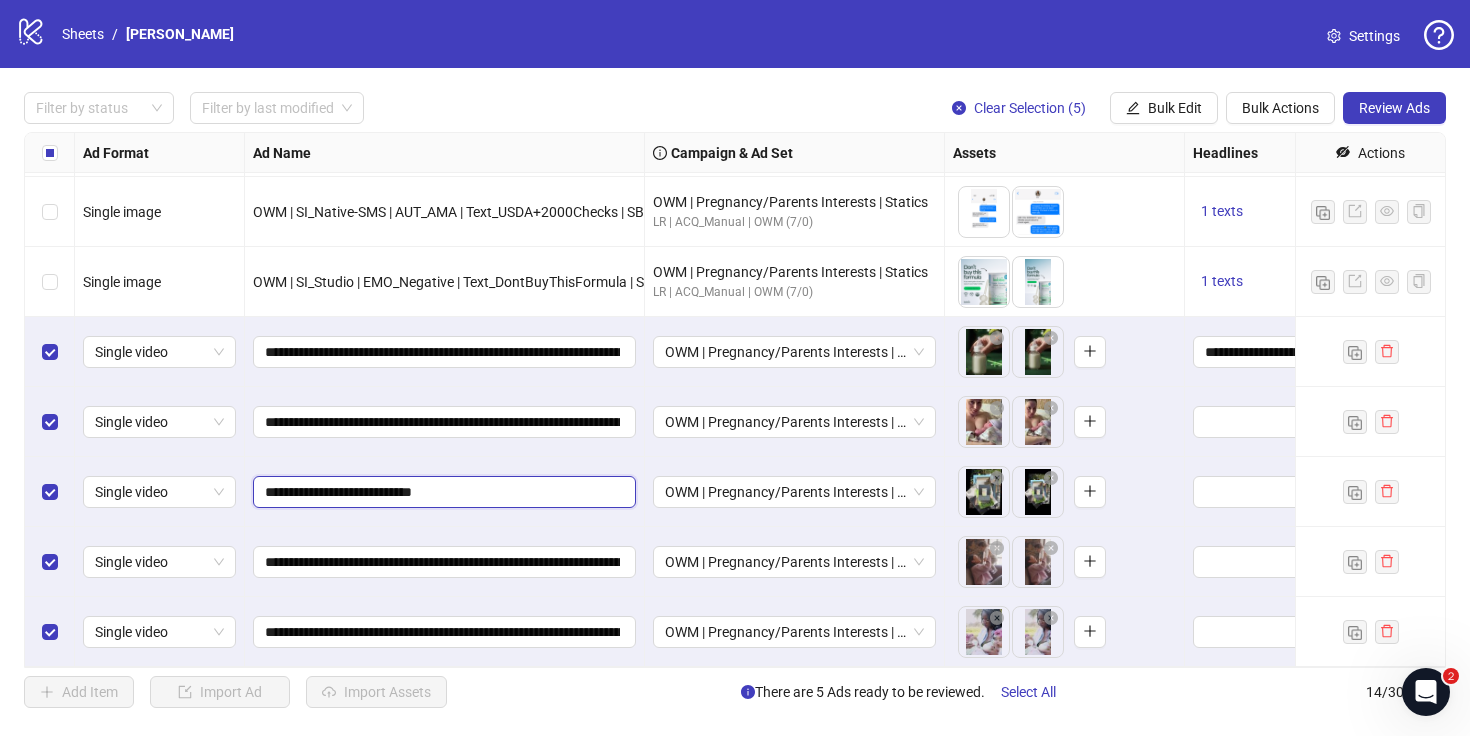 type on "**********" 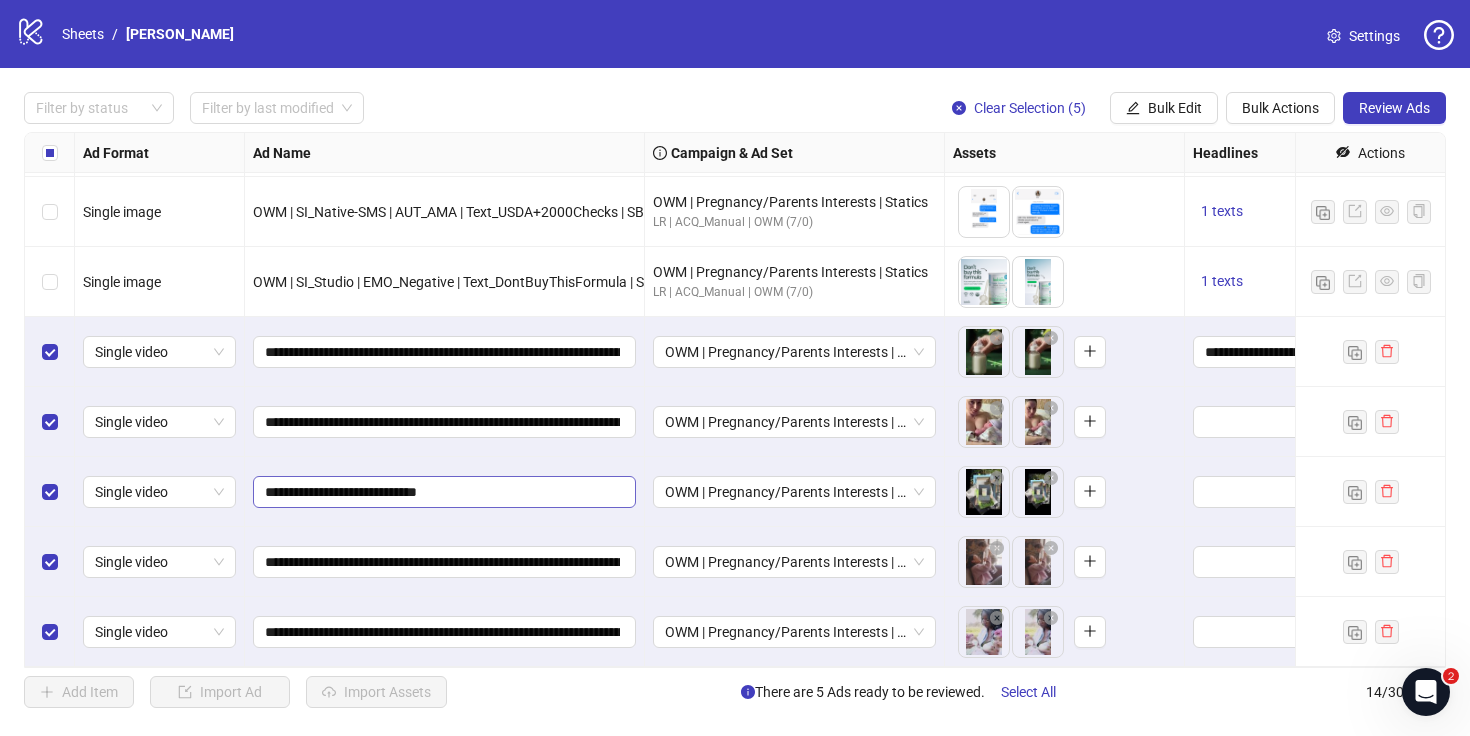 click on "**********" at bounding box center (444, 492) 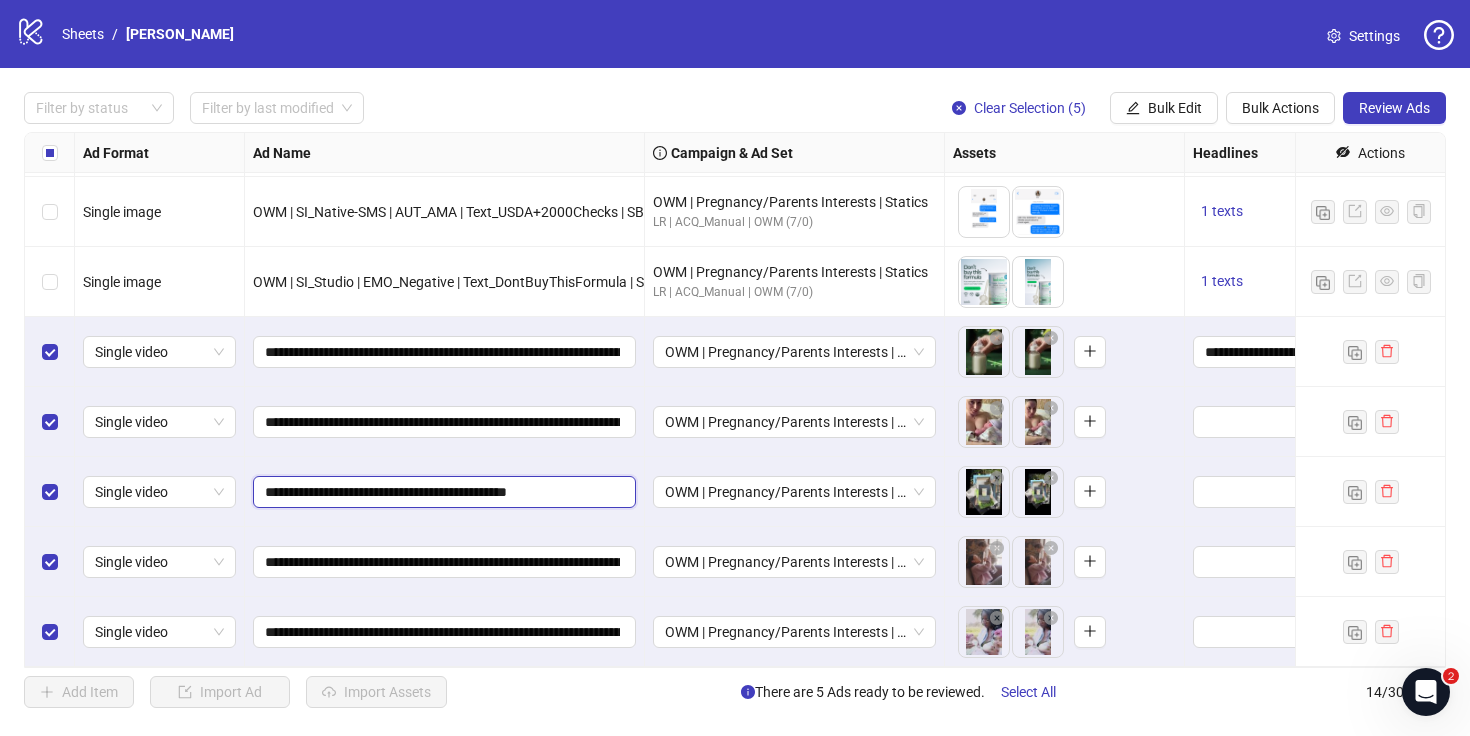 scroll, scrollTop: 0, scrollLeft: 0, axis: both 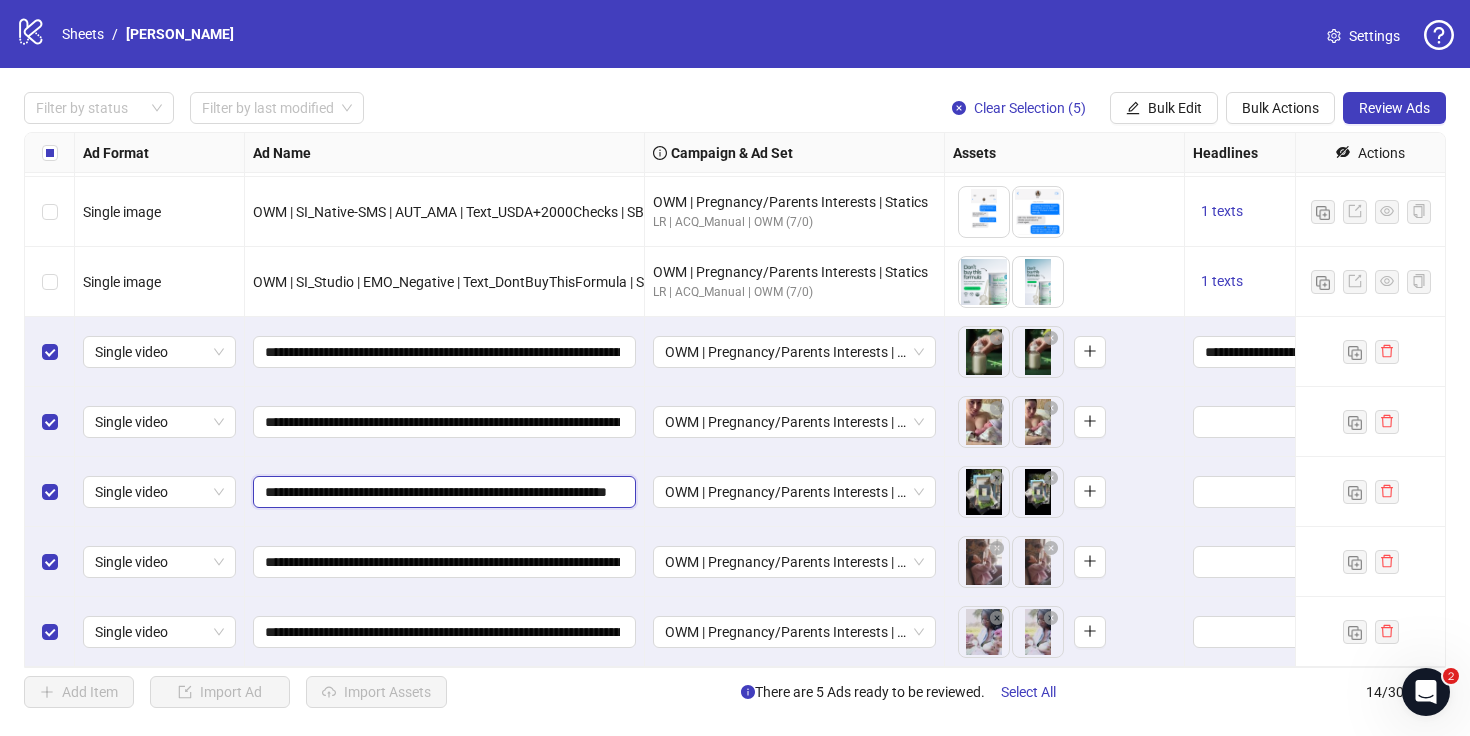 type on "**********" 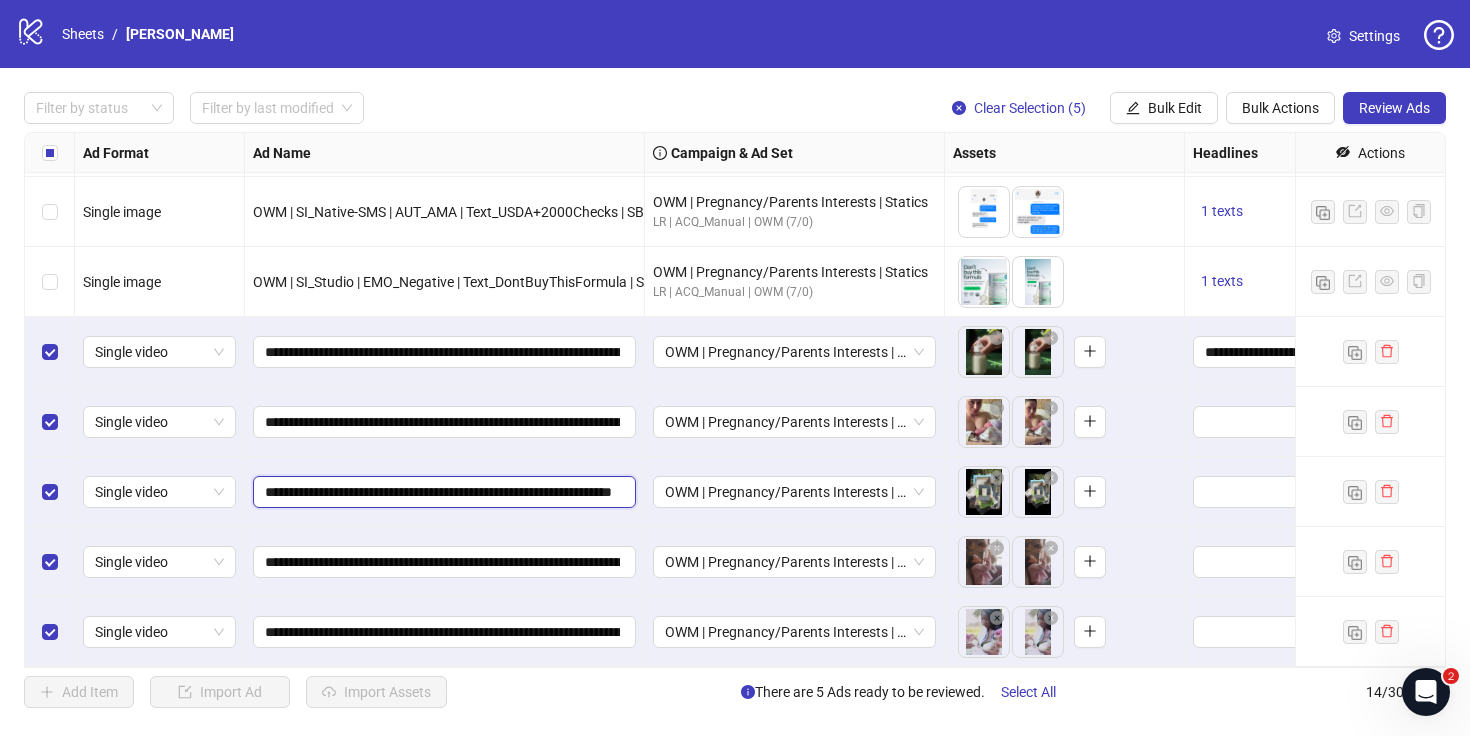 scroll, scrollTop: 0, scrollLeft: 145, axis: horizontal 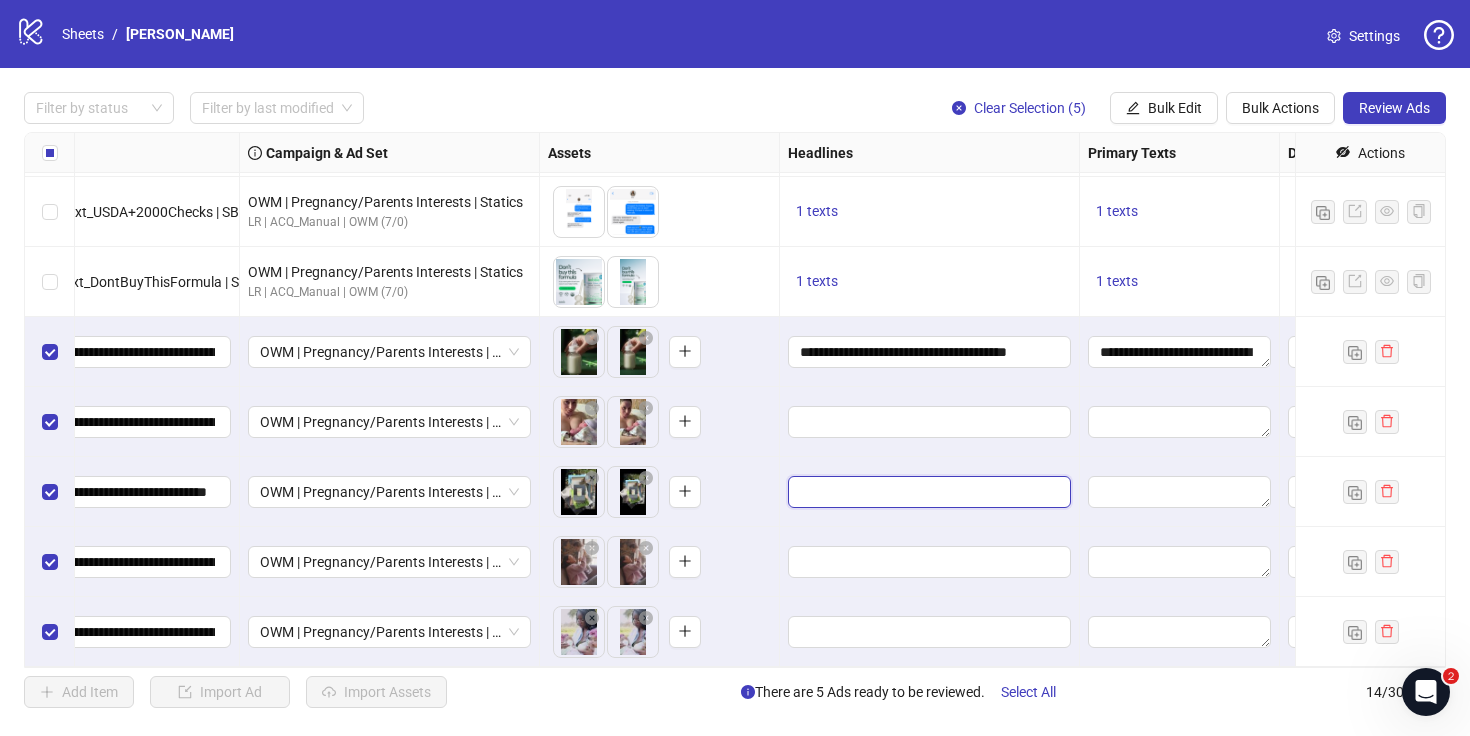 click at bounding box center [927, 492] 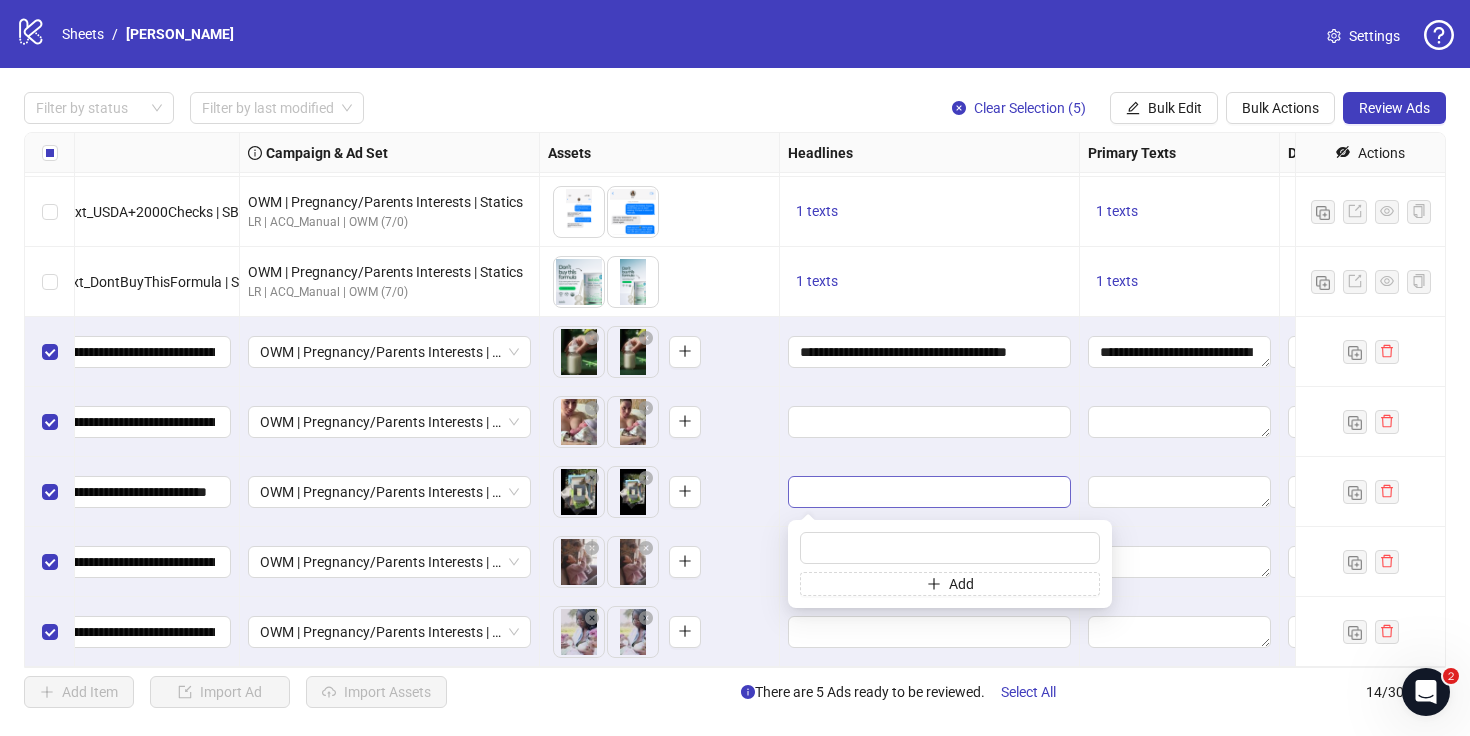 type on "**********" 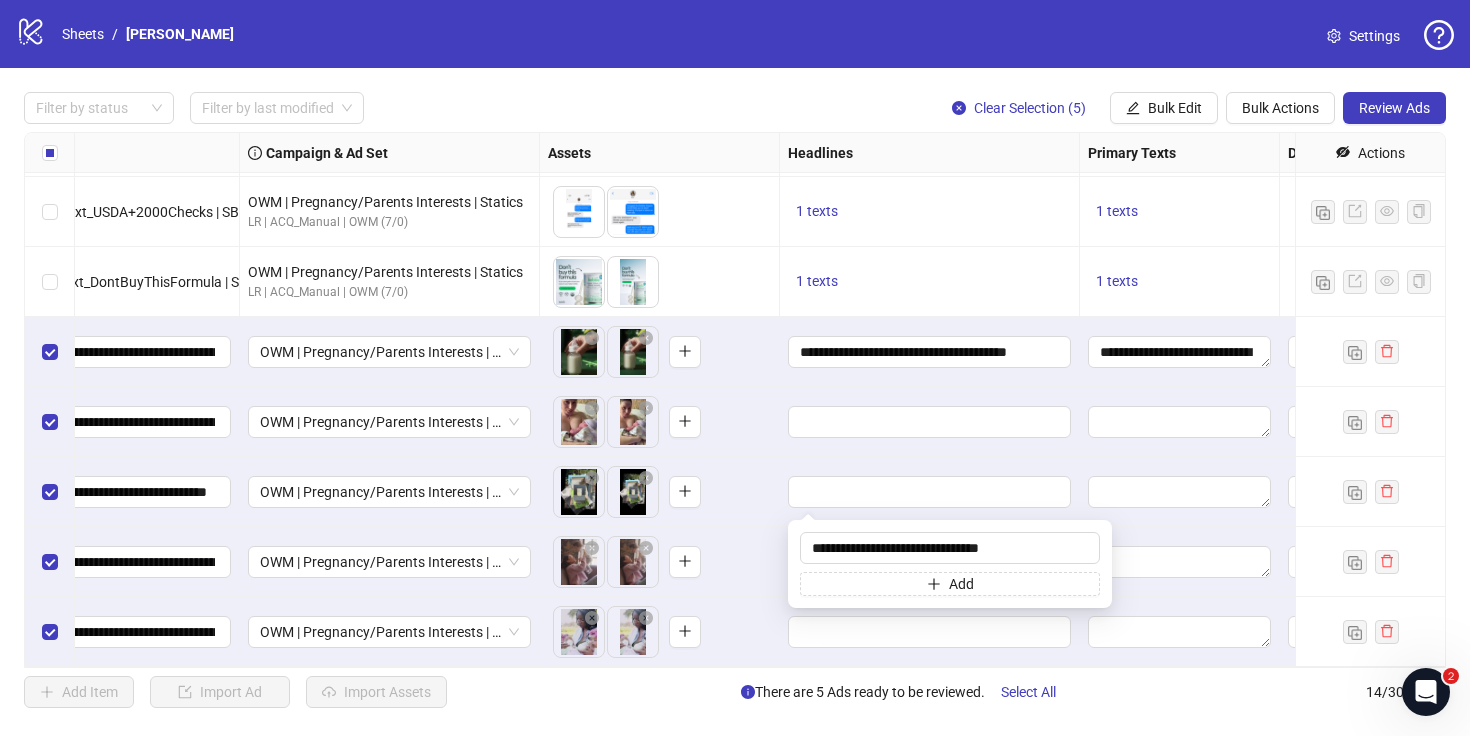 click on "To pick up a draggable item, press the space bar.
While dragging, use the arrow keys to move the item.
Press space again to drop the item in its new position, or press escape to cancel." at bounding box center [659, 492] 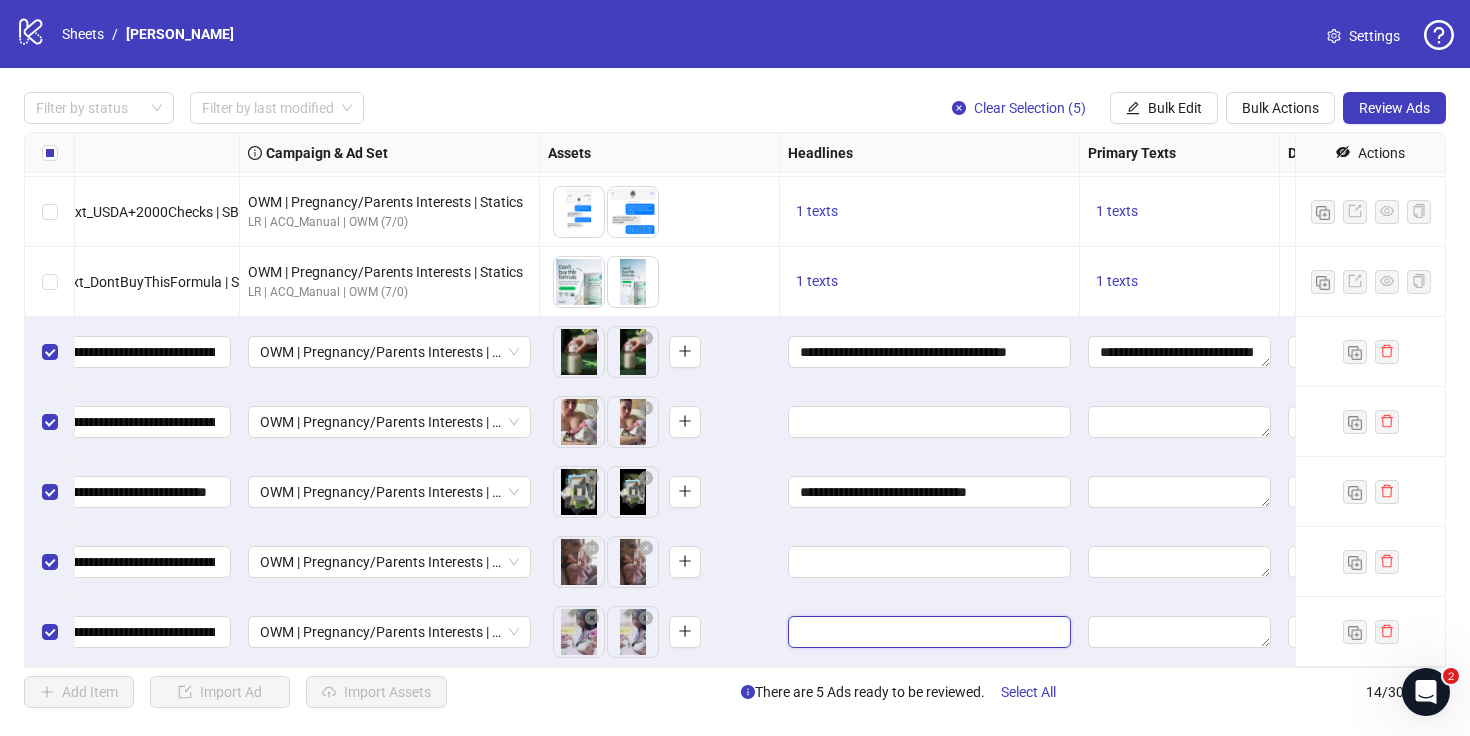 click at bounding box center [927, 632] 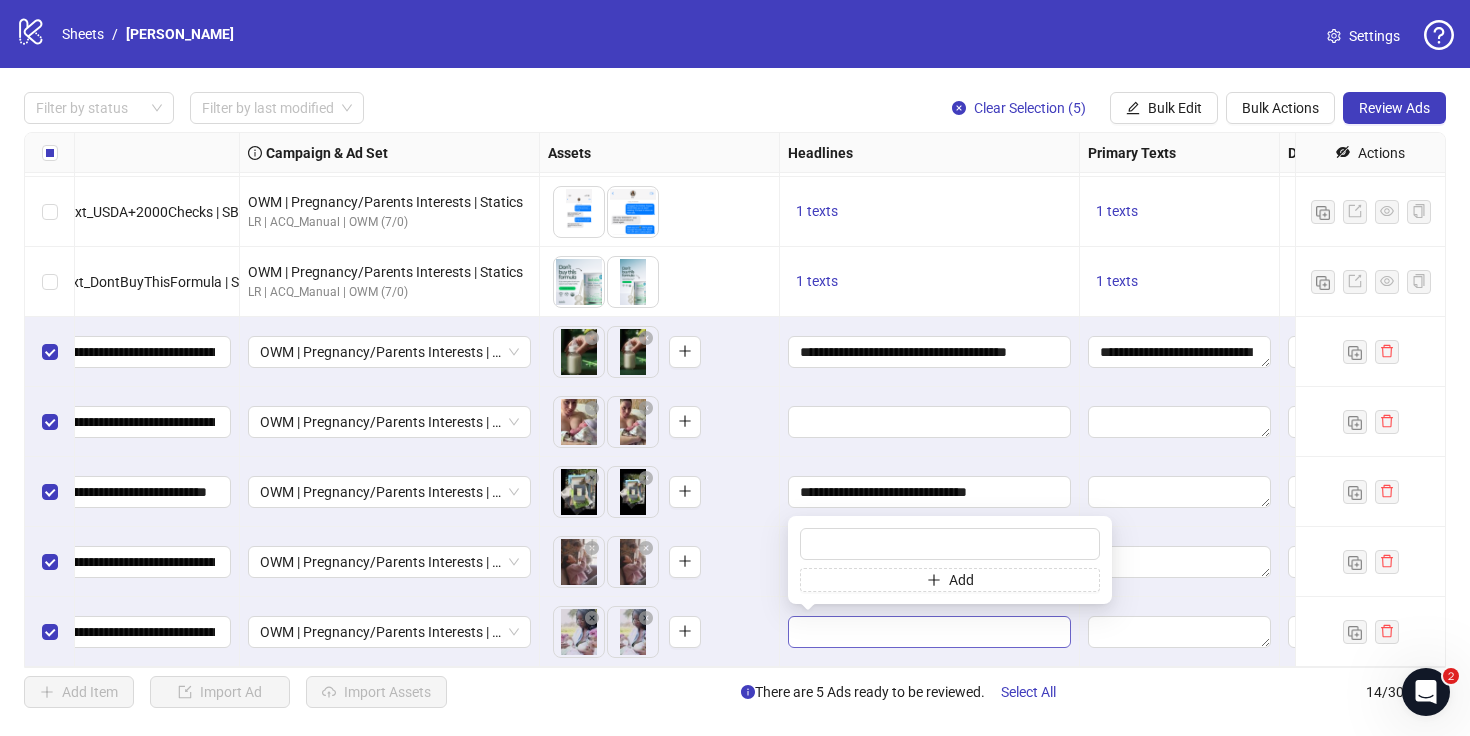 type on "**********" 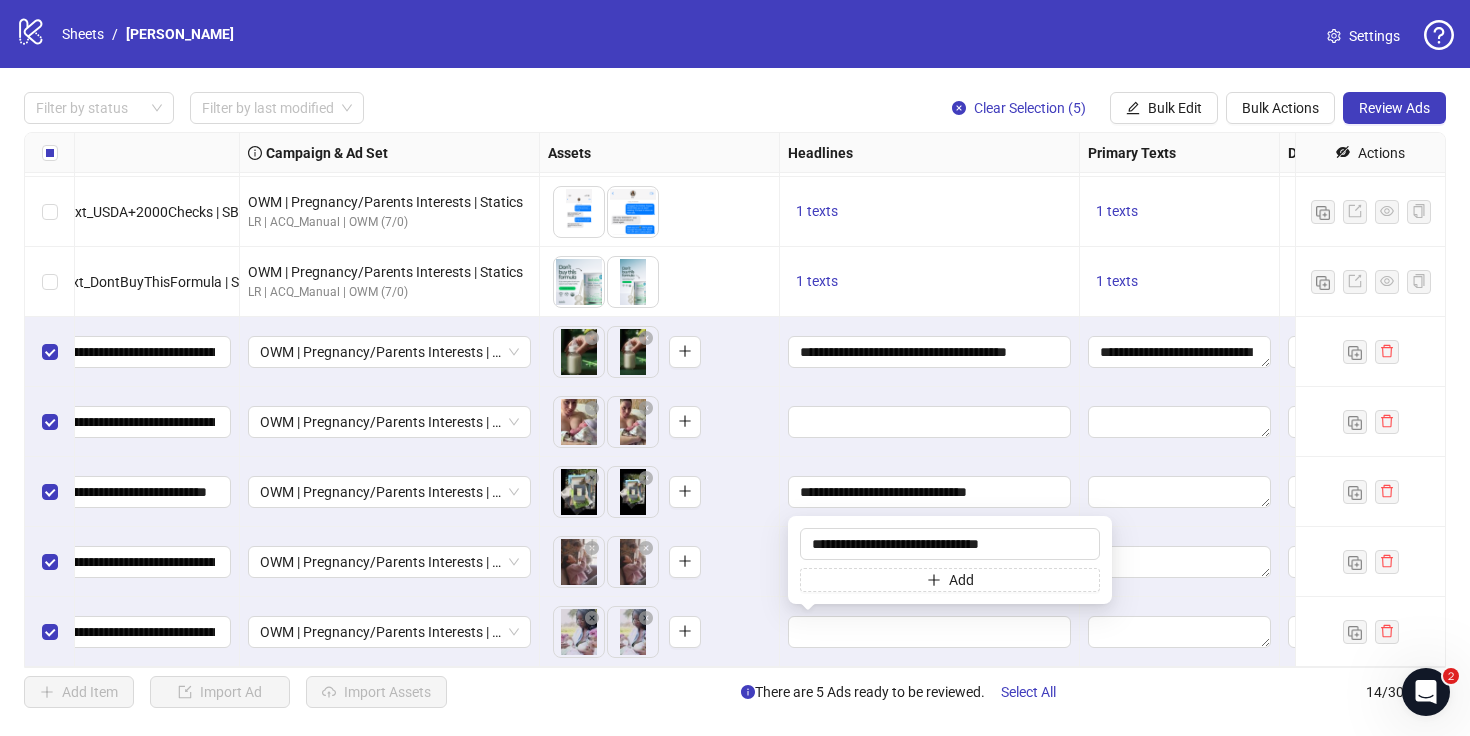 click on "To pick up a draggable item, press the space bar.
While dragging, use the arrow keys to move the item.
Press space again to drop the item in its new position, or press escape to cancel." at bounding box center [659, 632] 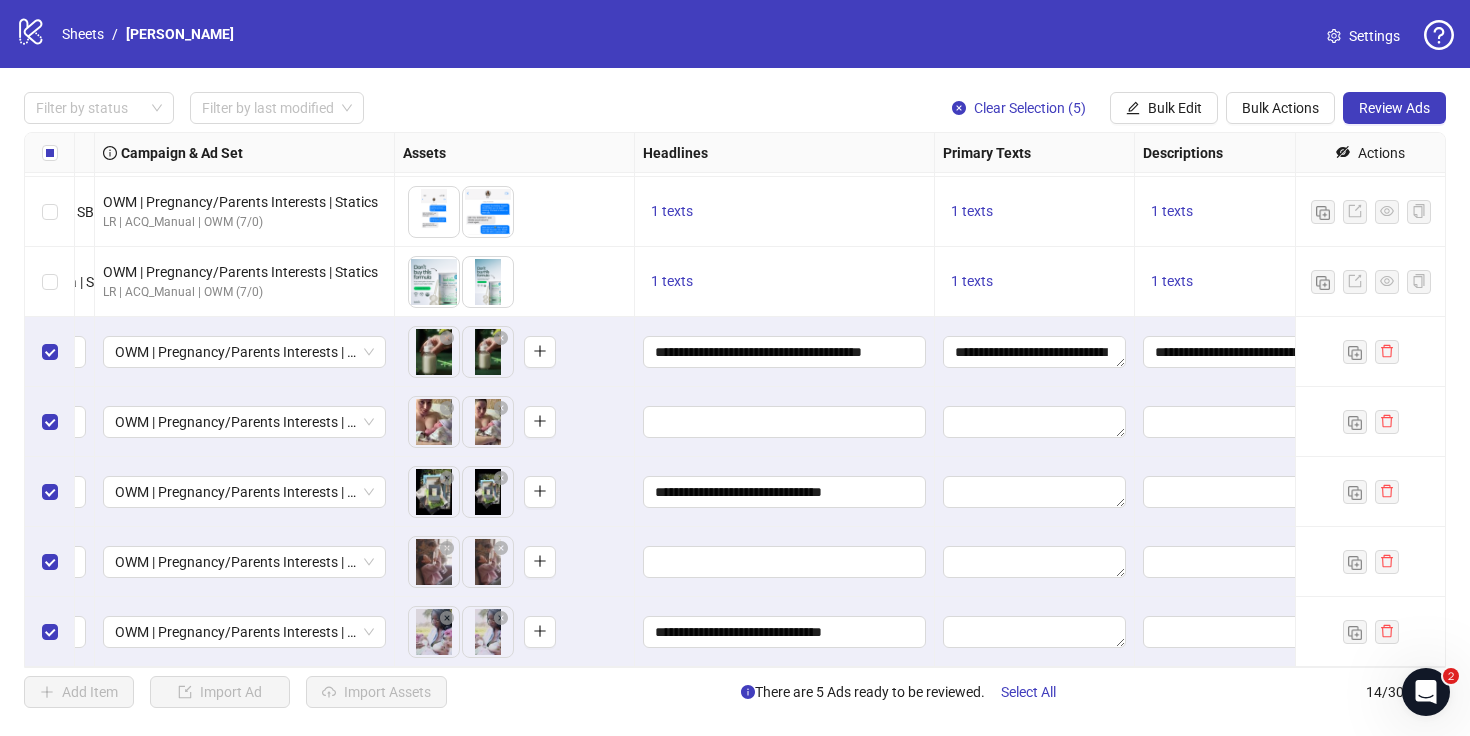 scroll, scrollTop: 486, scrollLeft: 585, axis: both 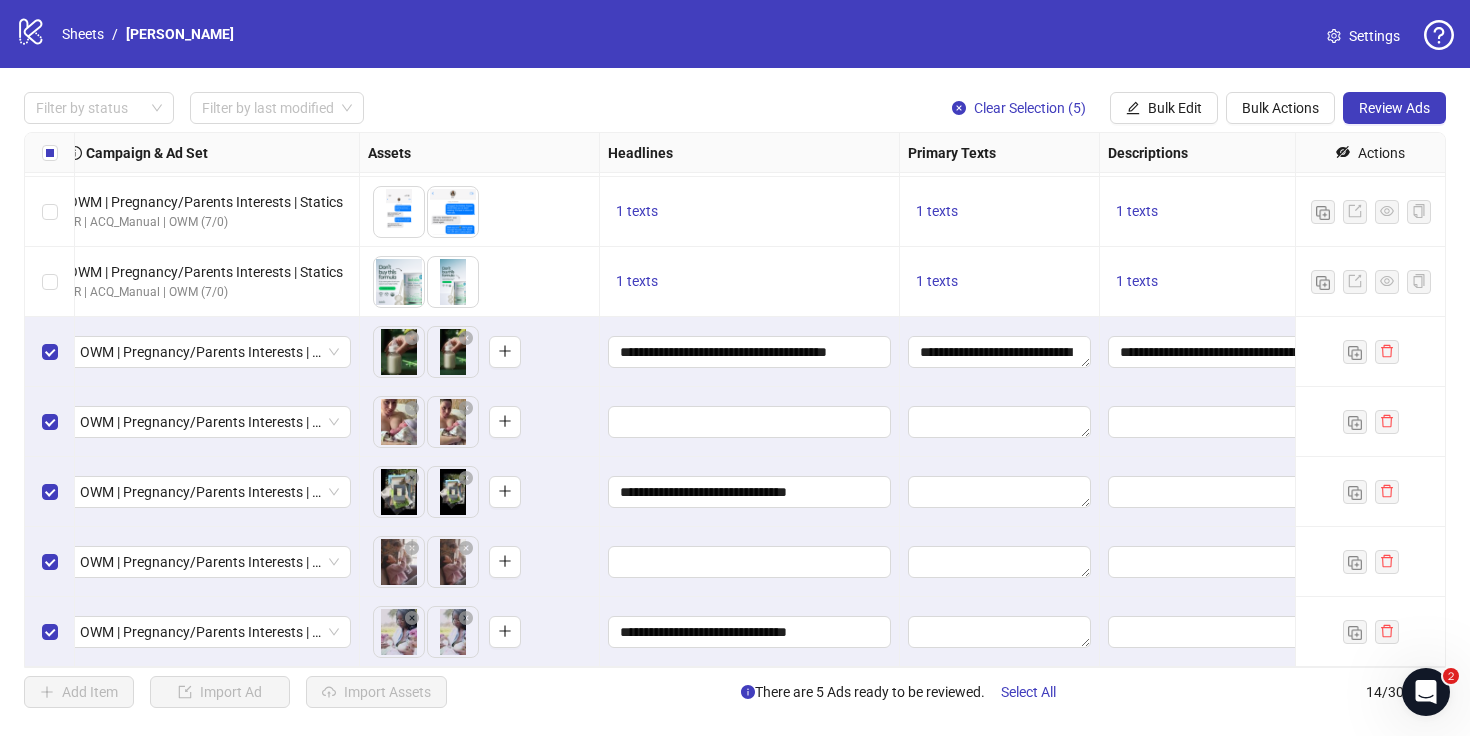 click at bounding box center [1000, 492] 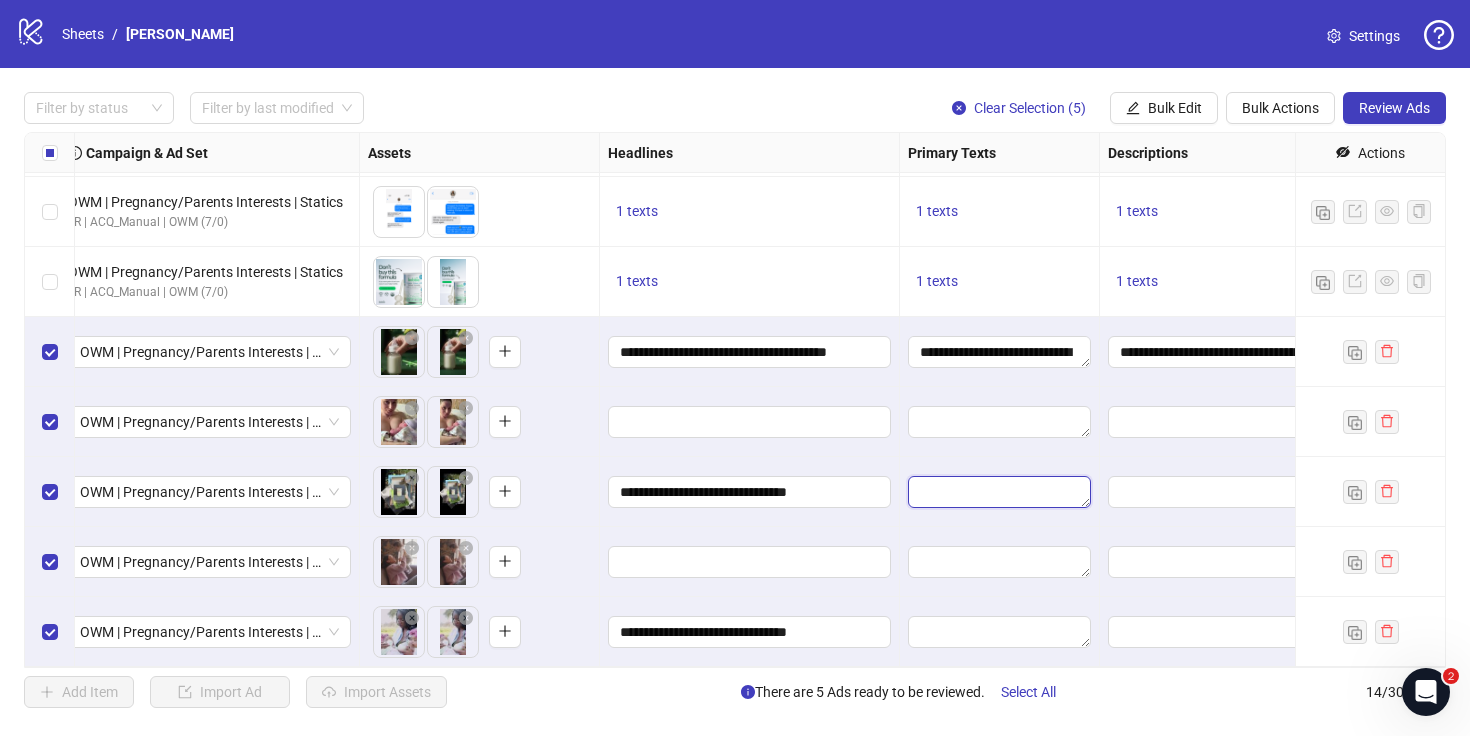 click at bounding box center (999, 492) 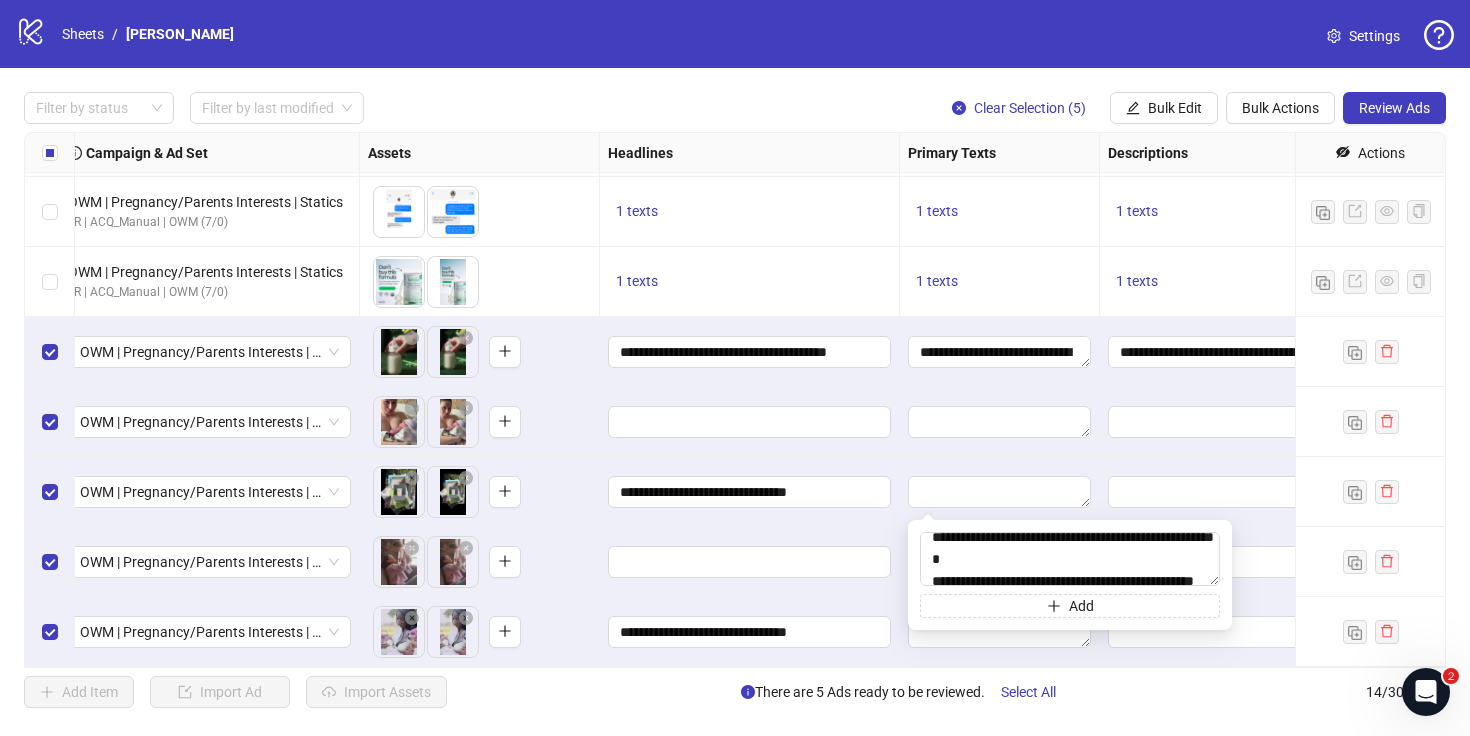 scroll, scrollTop: 147, scrollLeft: 0, axis: vertical 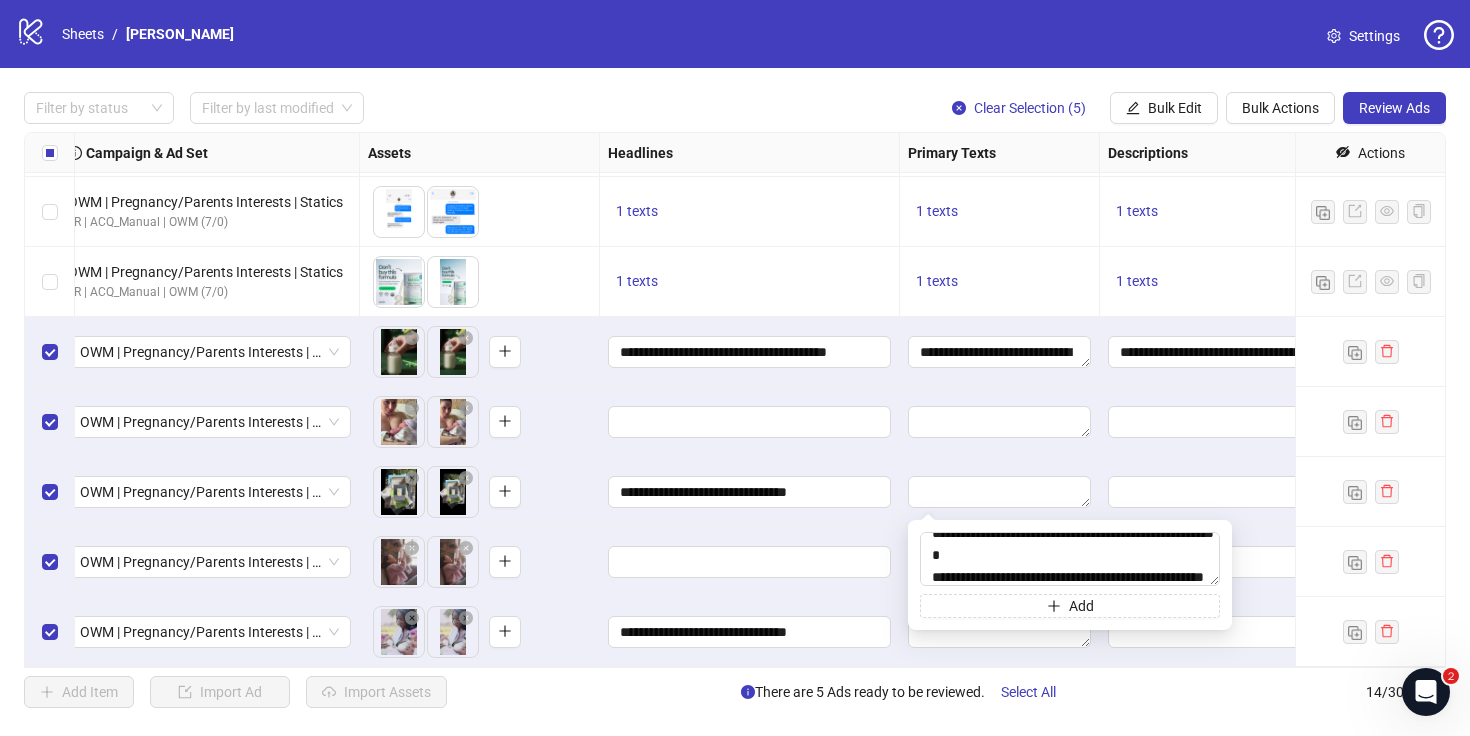 type on "**********" 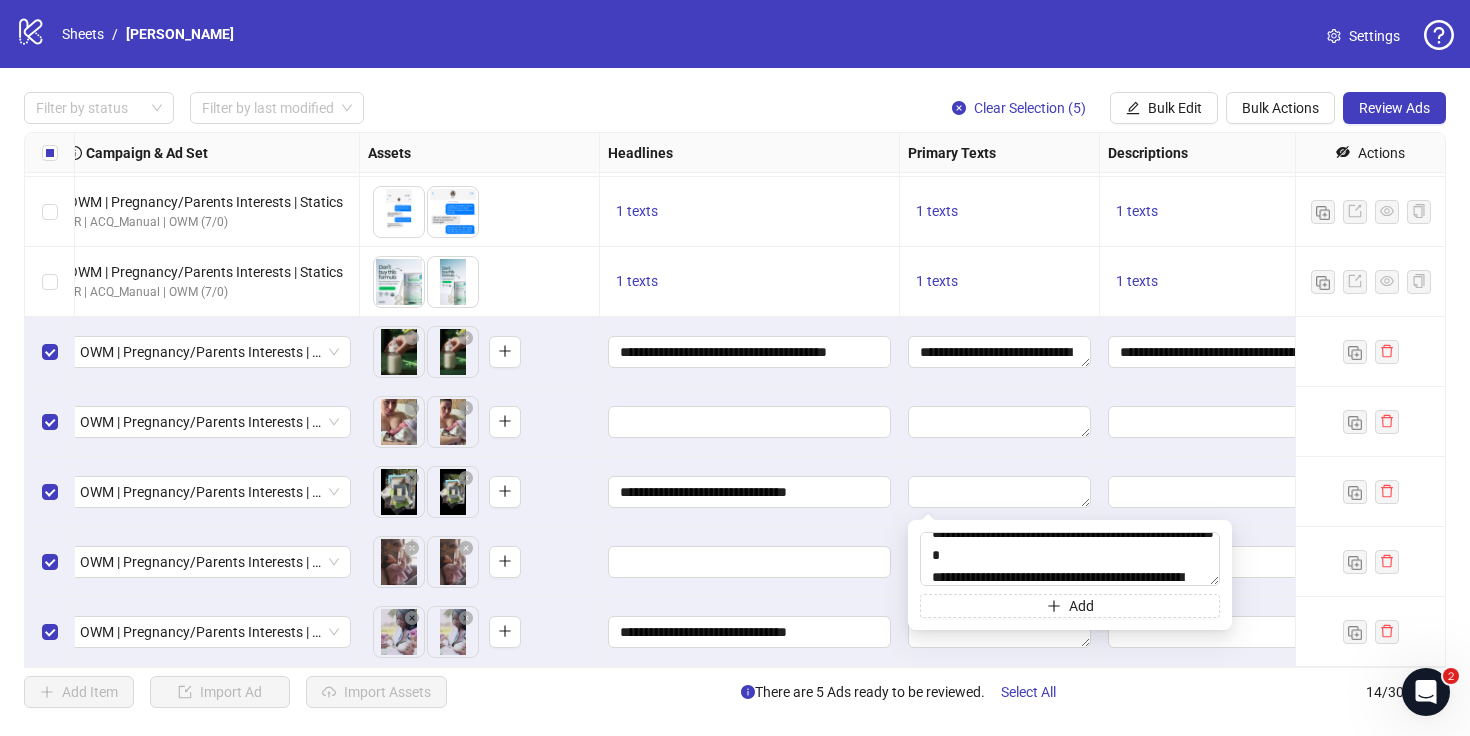 scroll, scrollTop: 176, scrollLeft: 0, axis: vertical 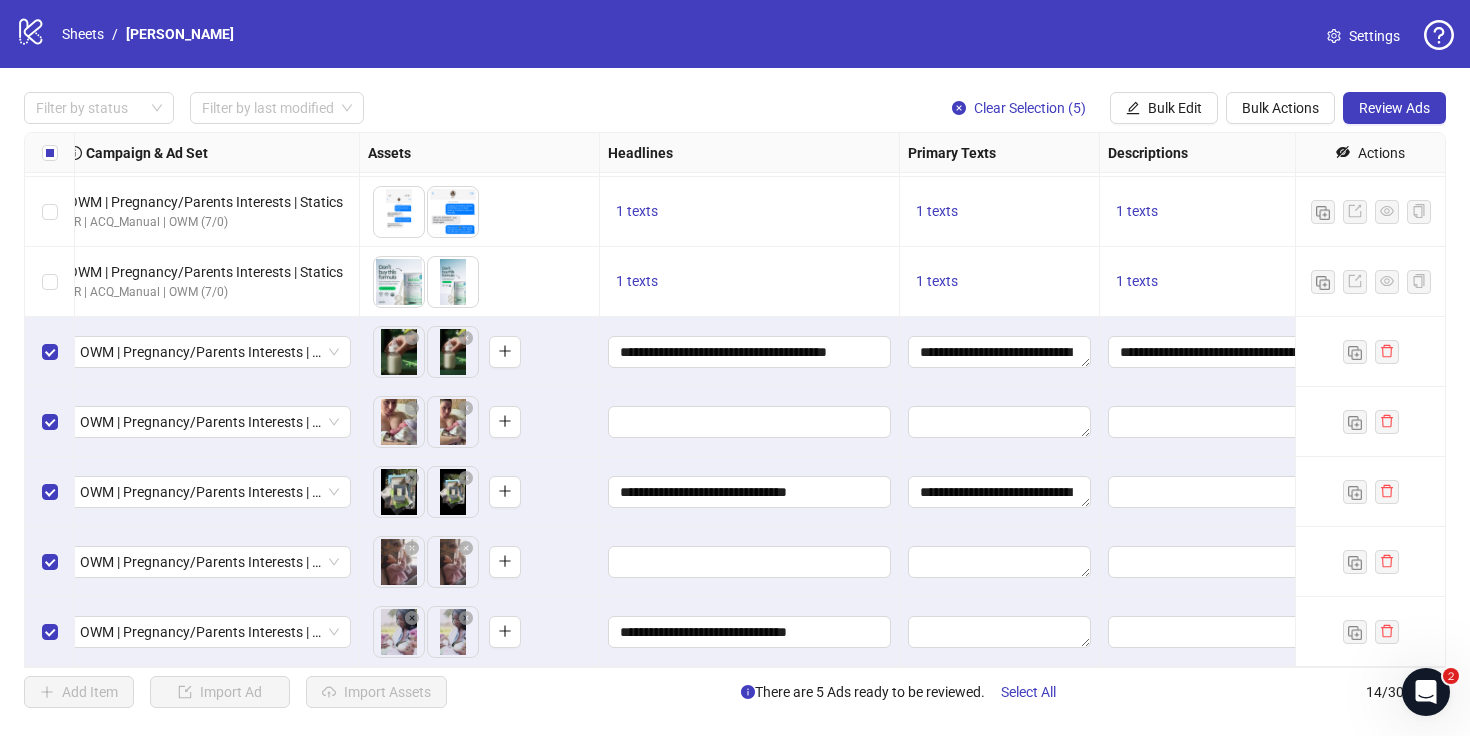 click at bounding box center (1000, 422) 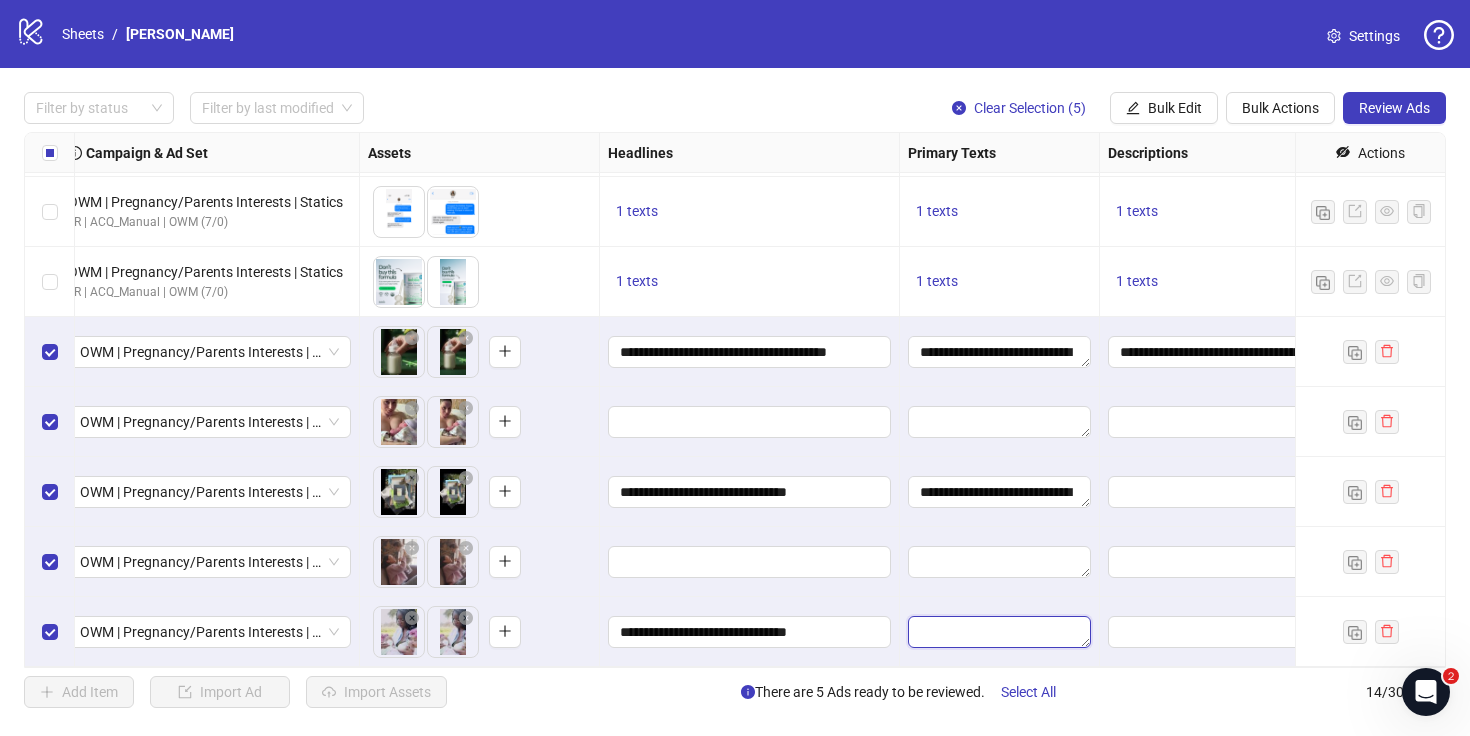 click at bounding box center (999, 632) 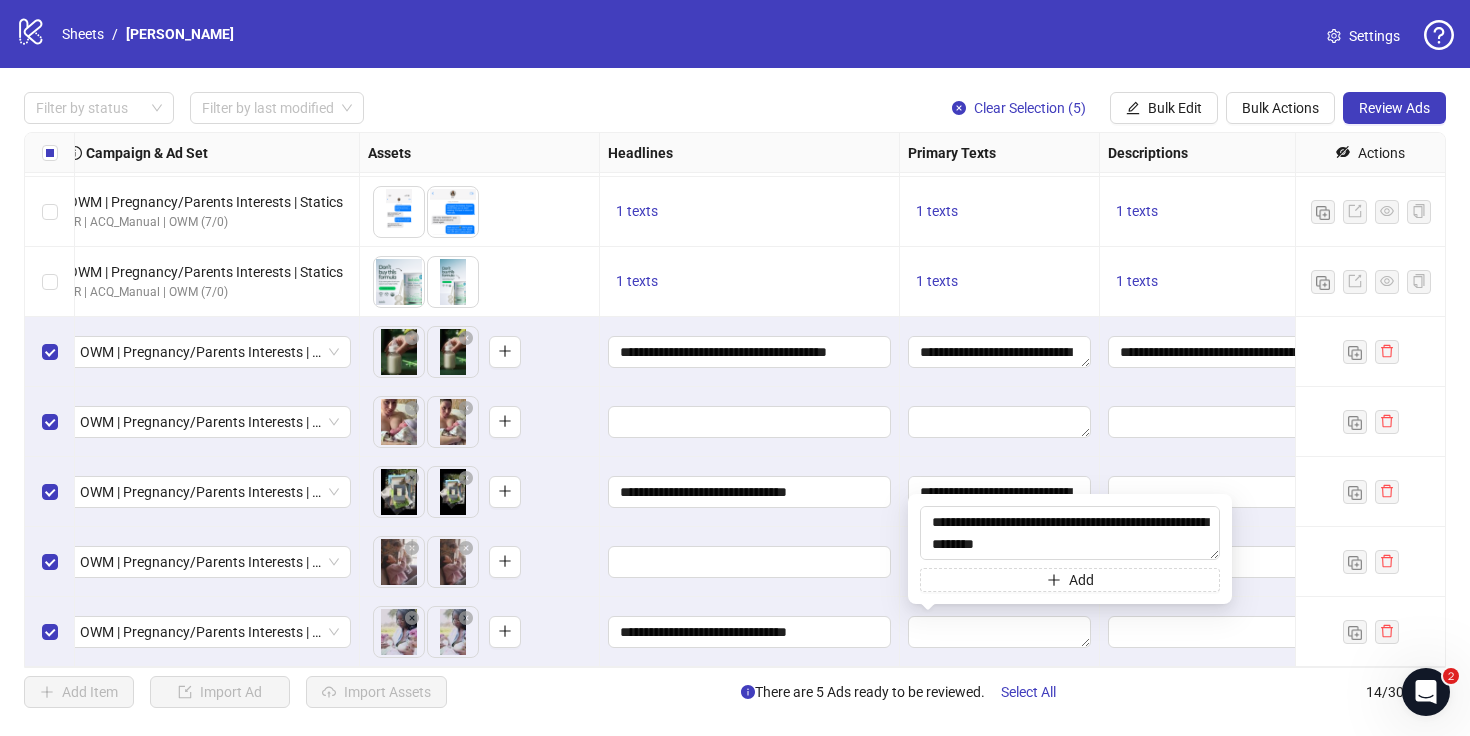 scroll, scrollTop: 169, scrollLeft: 0, axis: vertical 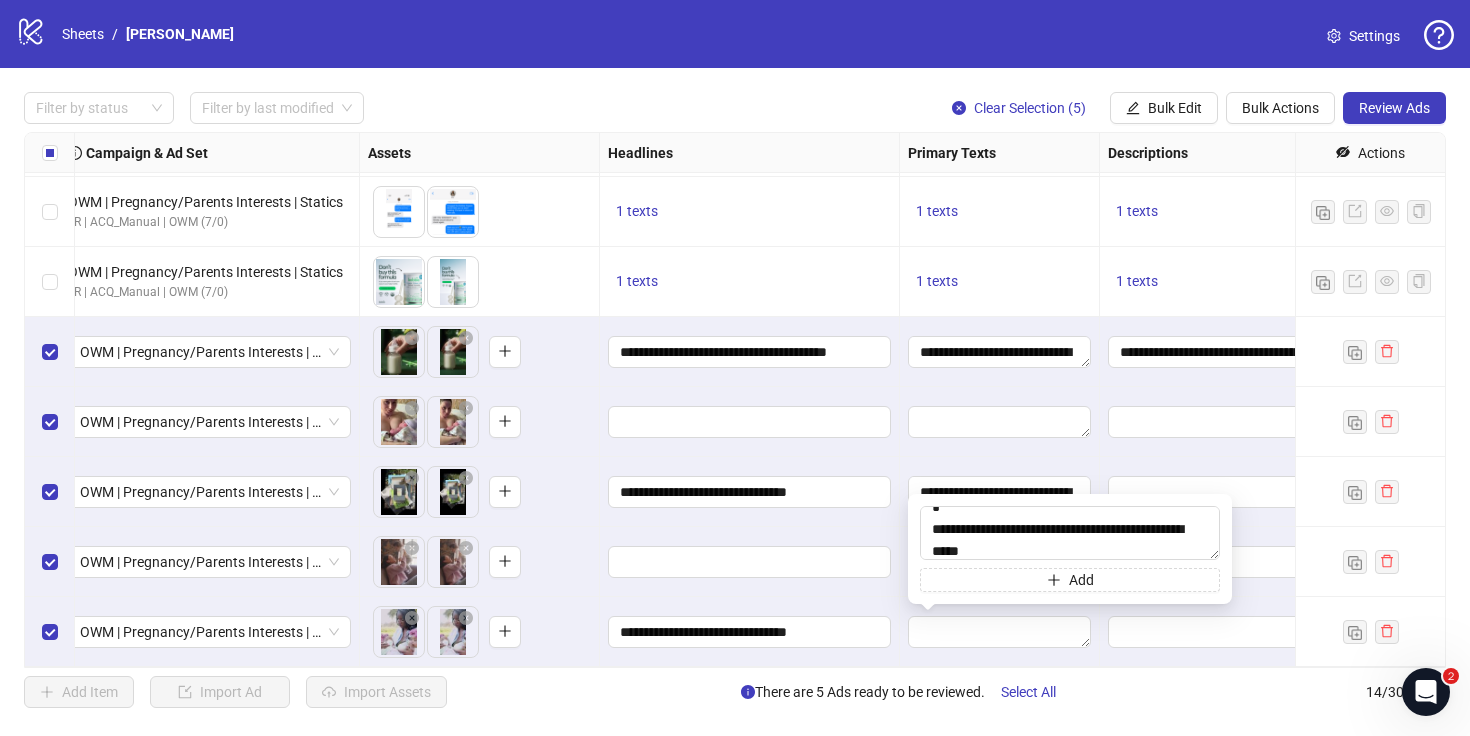 click on "**********" at bounding box center [750, 632] 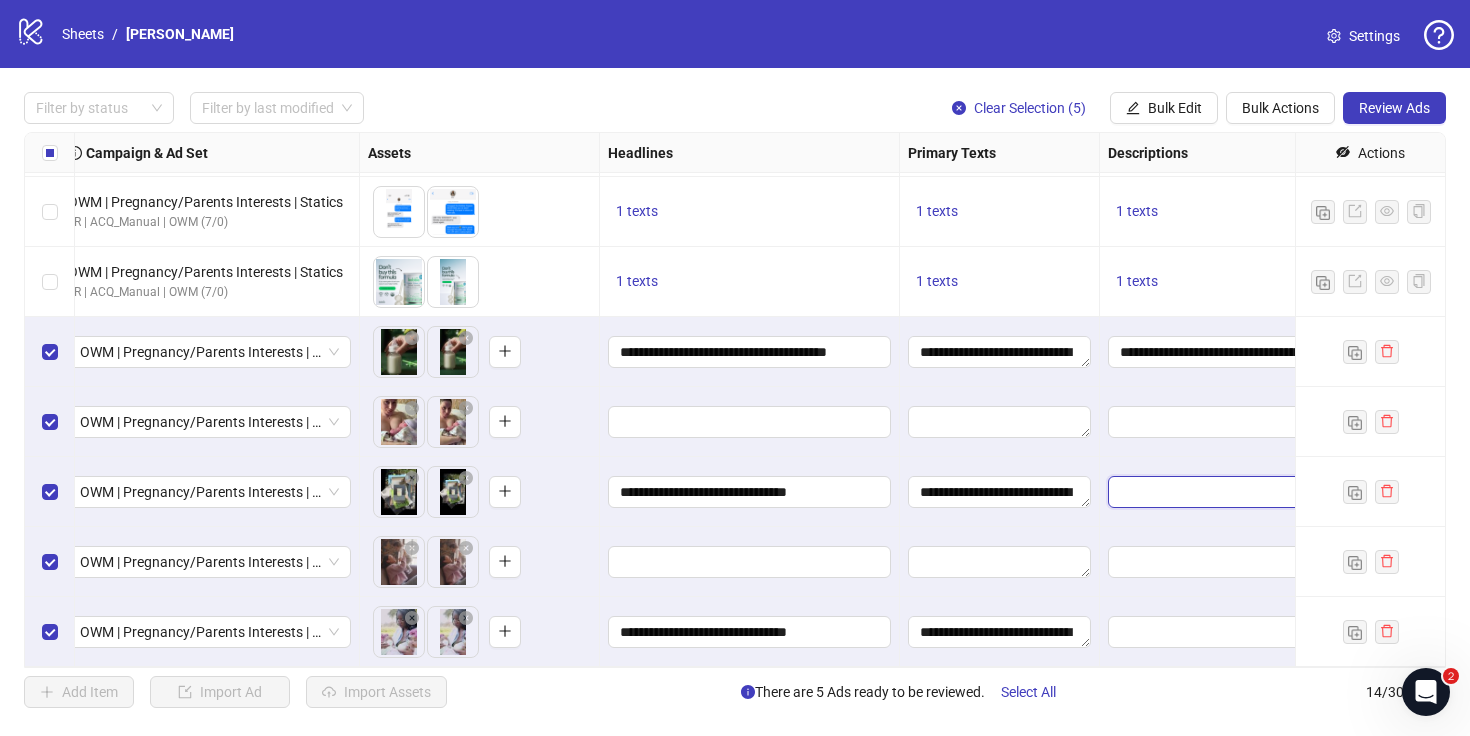 click at bounding box center [1249, 492] 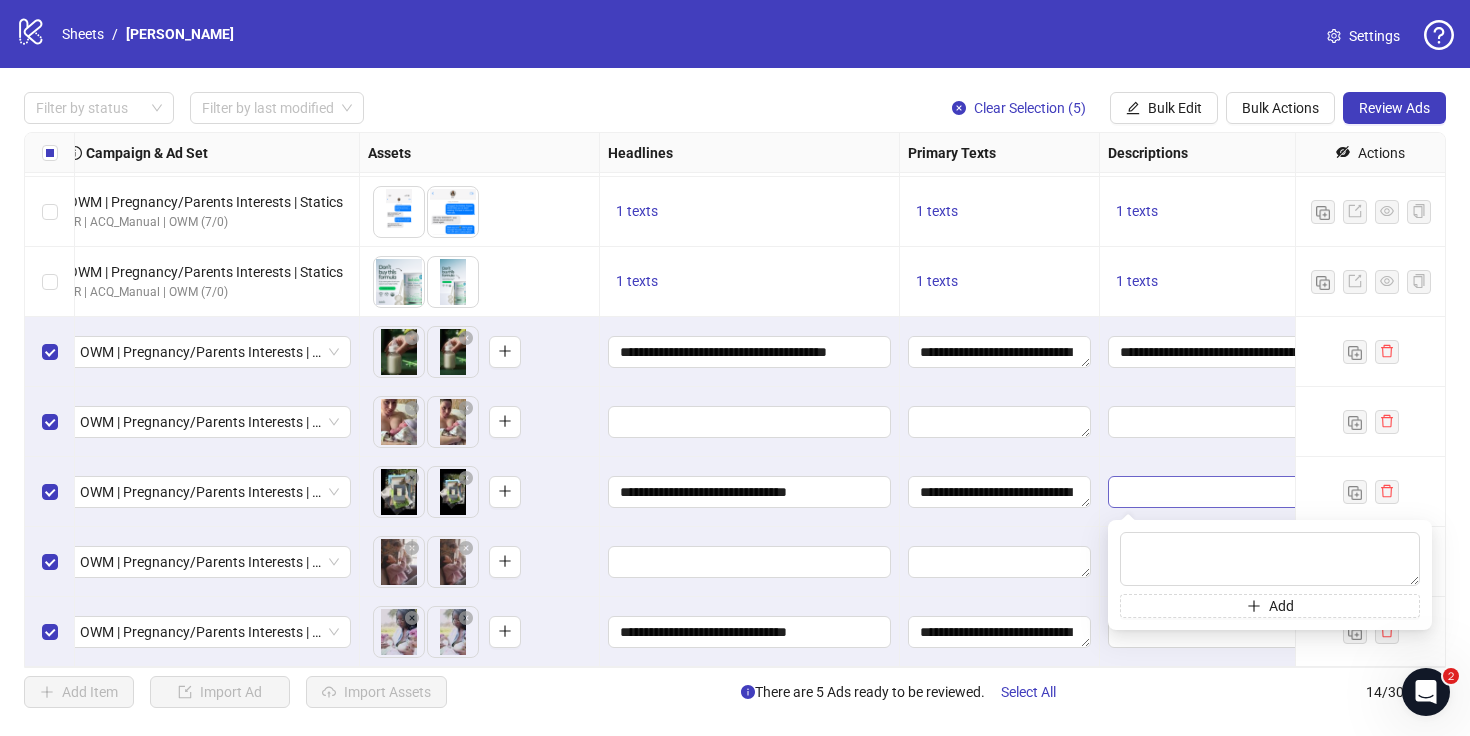 type on "**********" 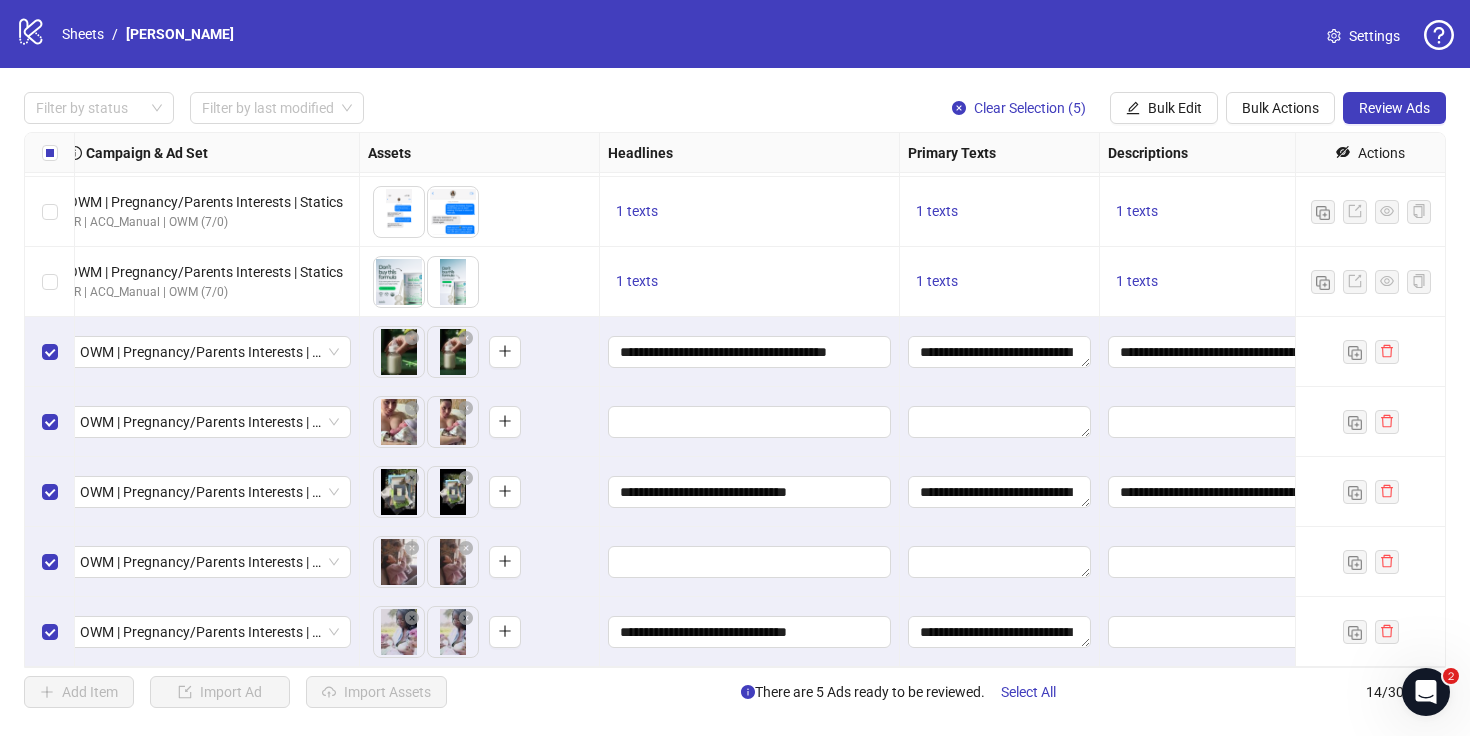 click at bounding box center (1250, 422) 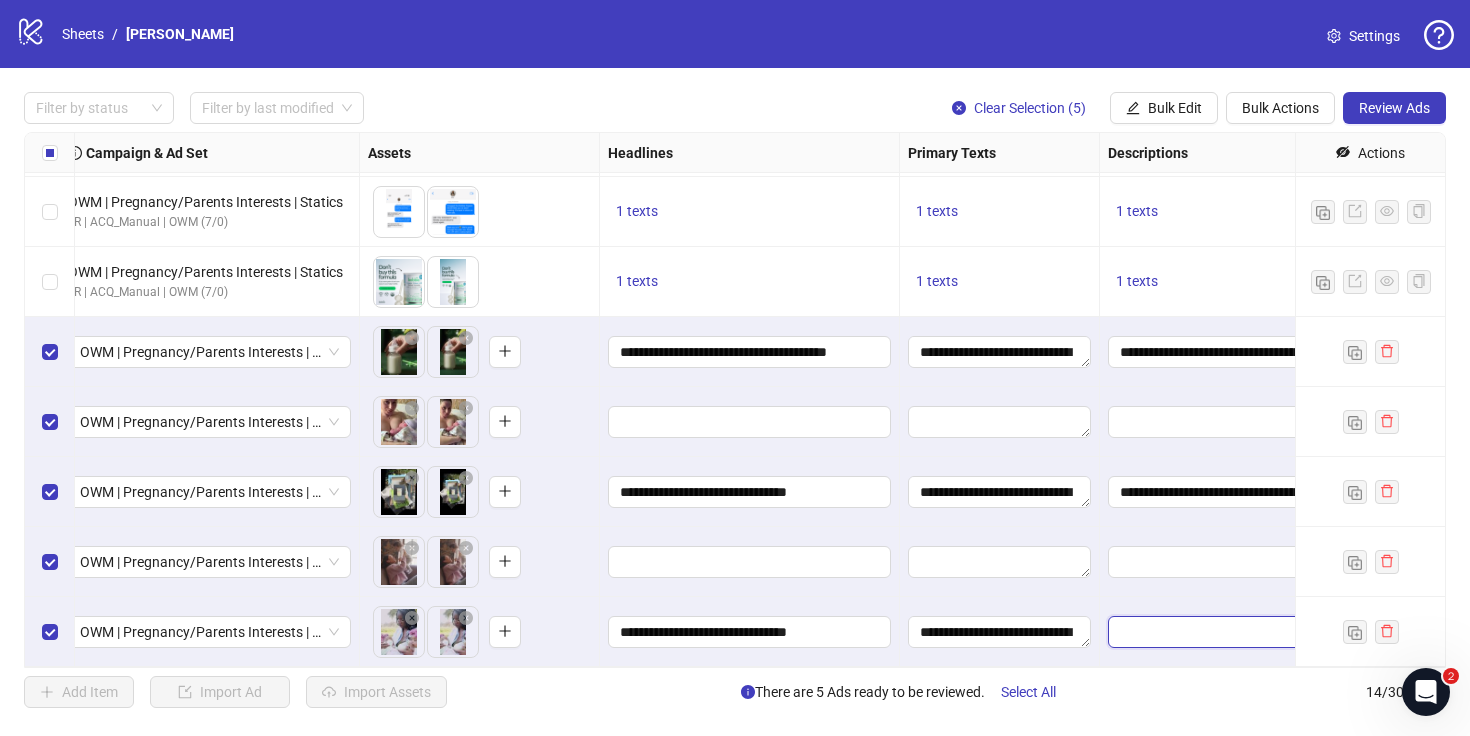 click at bounding box center [1249, 632] 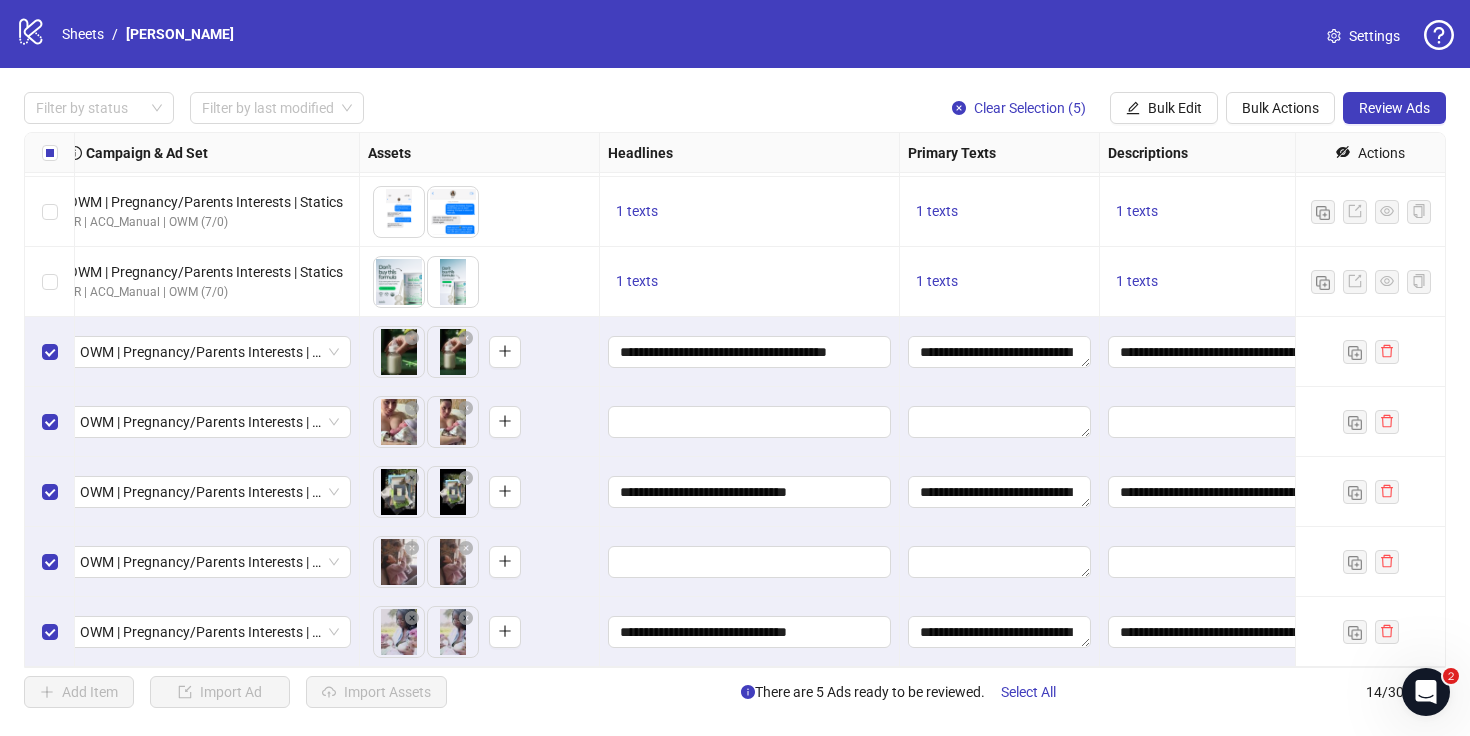 click on "**********" at bounding box center [1250, 632] 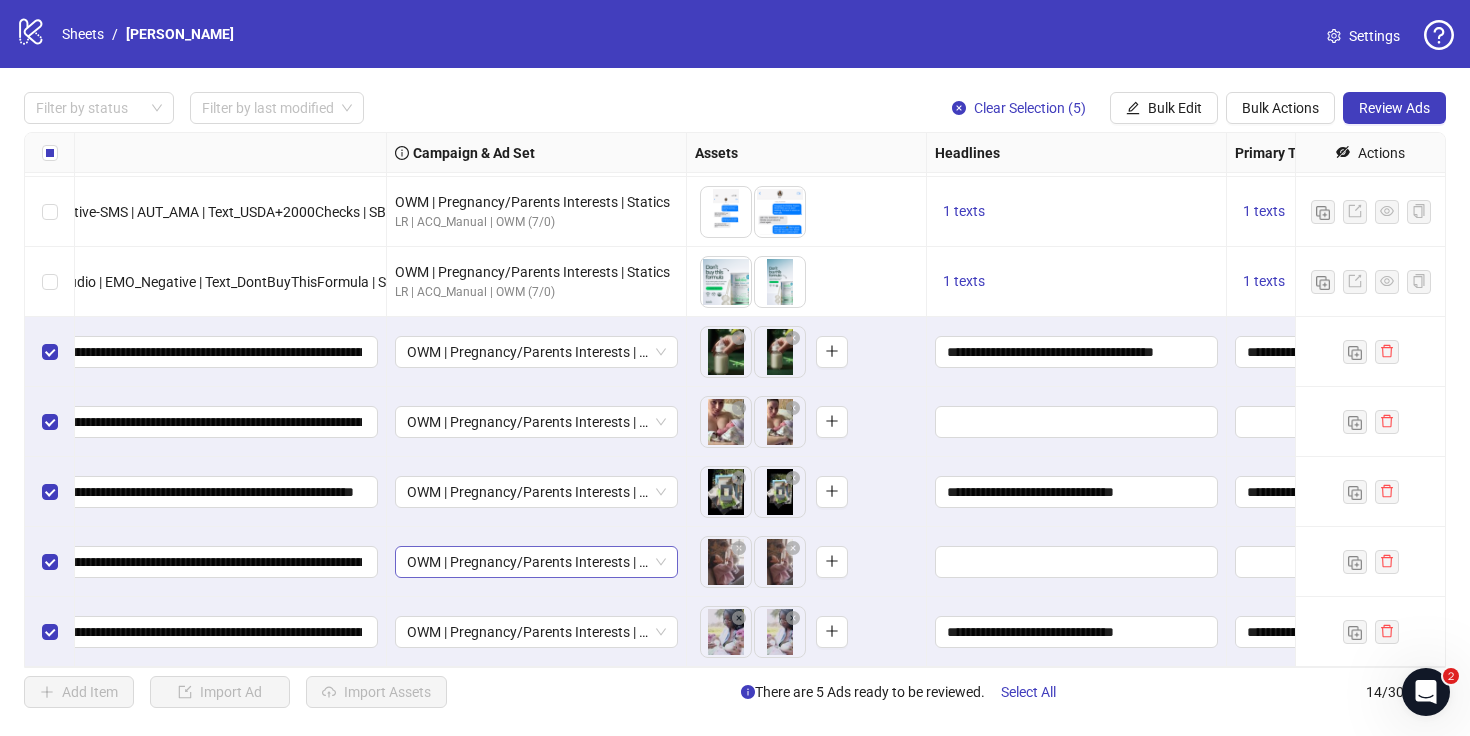 scroll, scrollTop: 486, scrollLeft: 228, axis: both 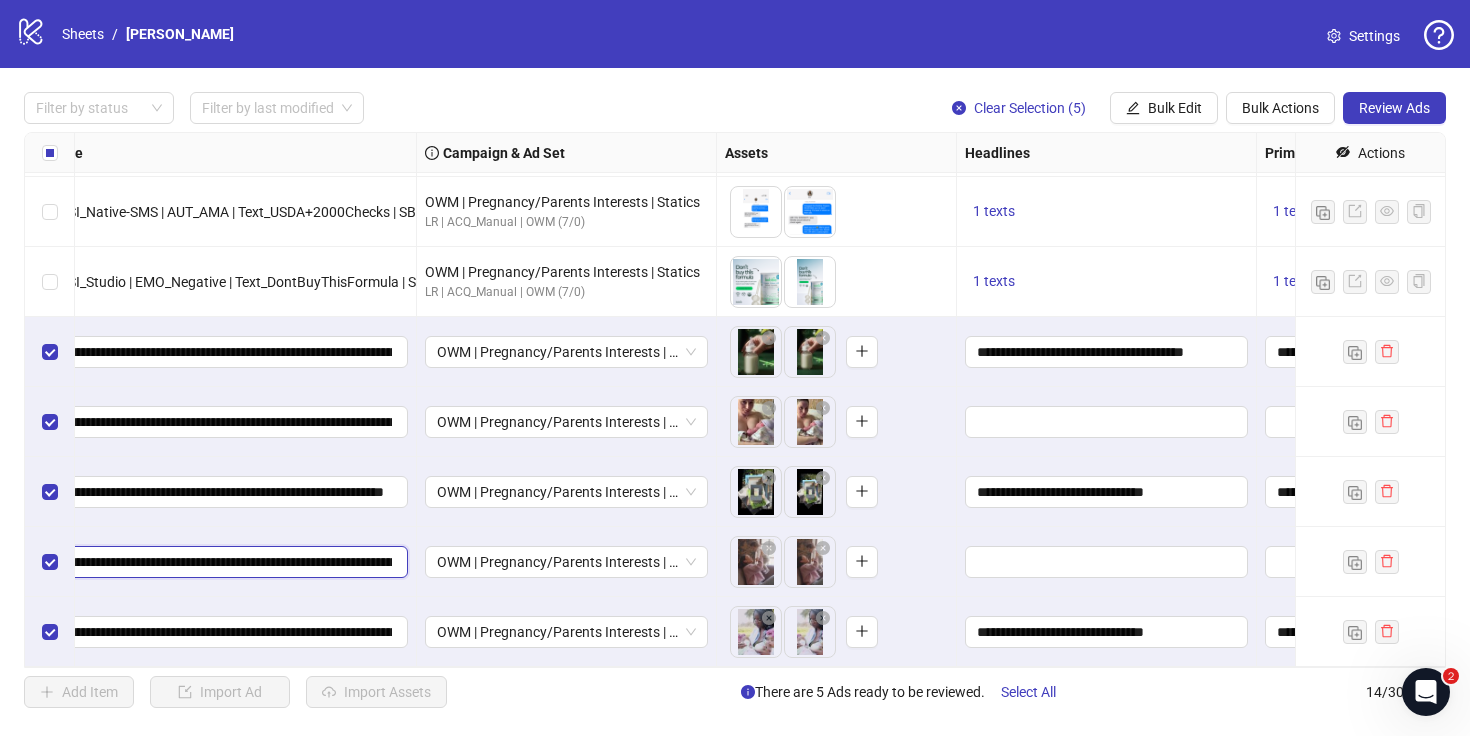click on "**********" at bounding box center [214, 562] 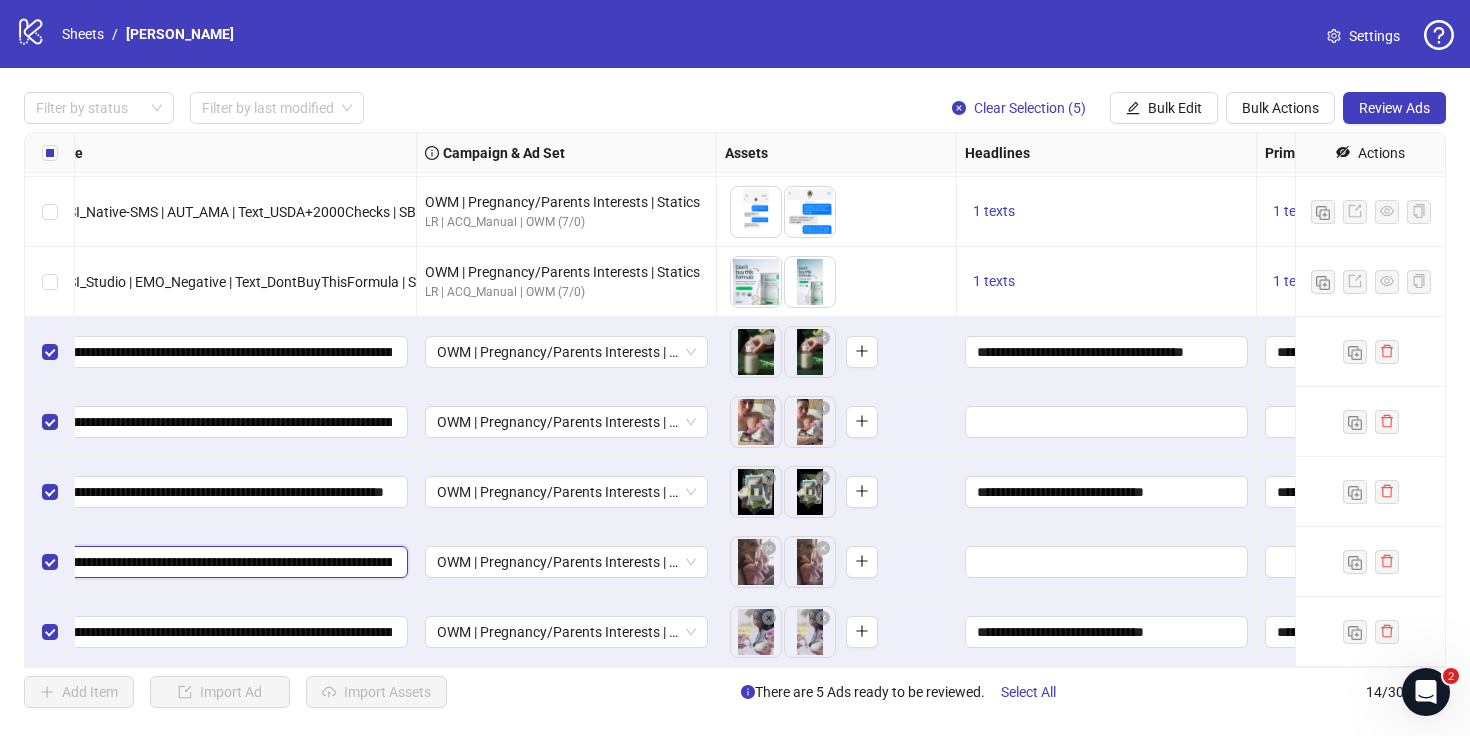 click on "**********" at bounding box center (214, 562) 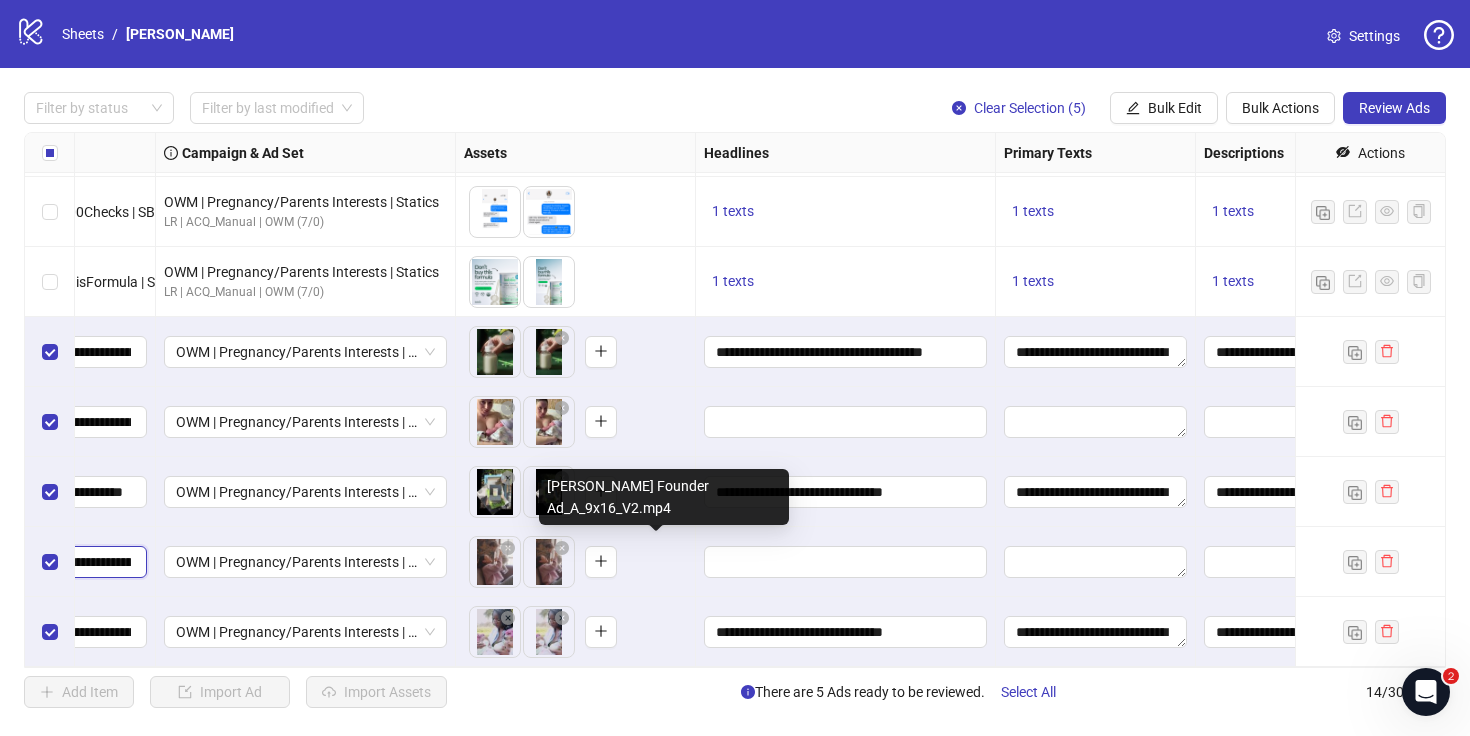 scroll, scrollTop: 486, scrollLeft: 578, axis: both 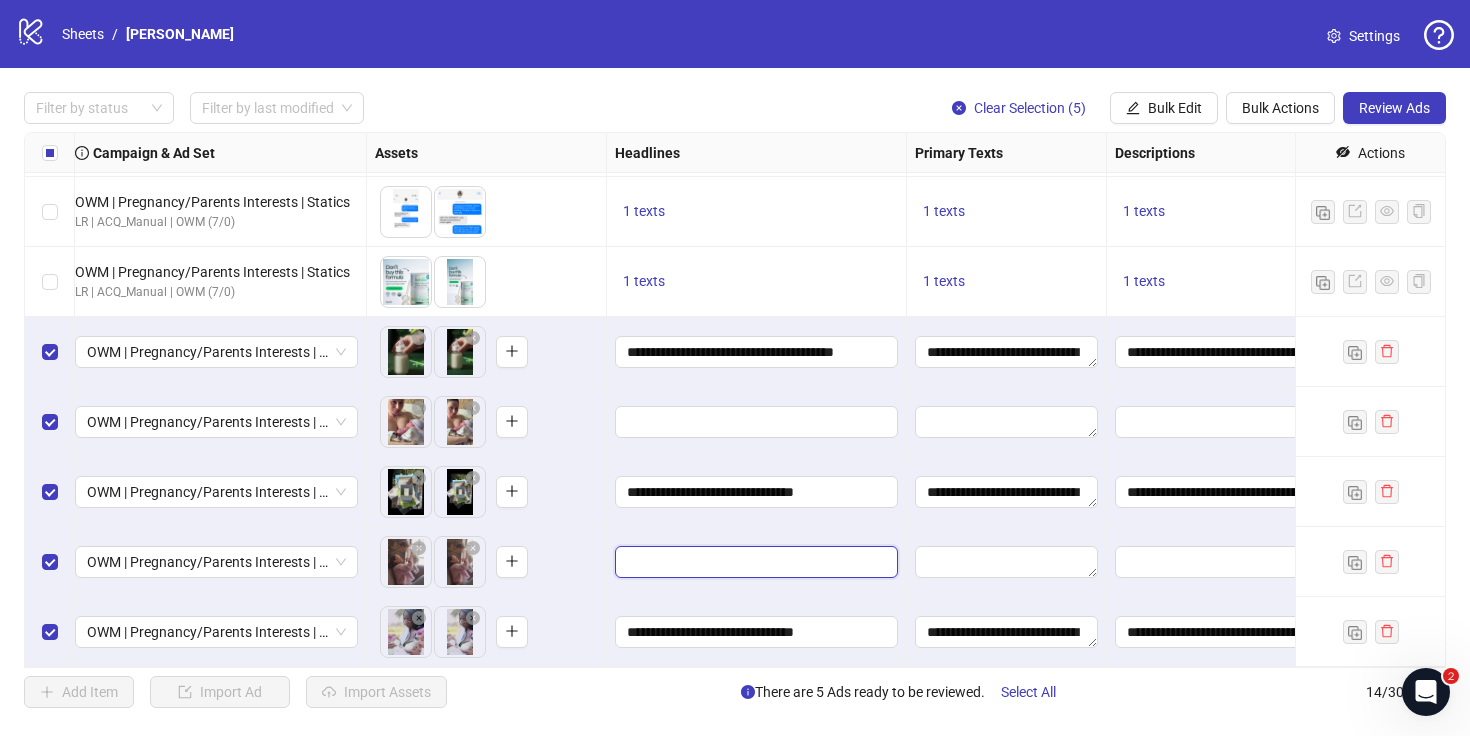 click at bounding box center (754, 562) 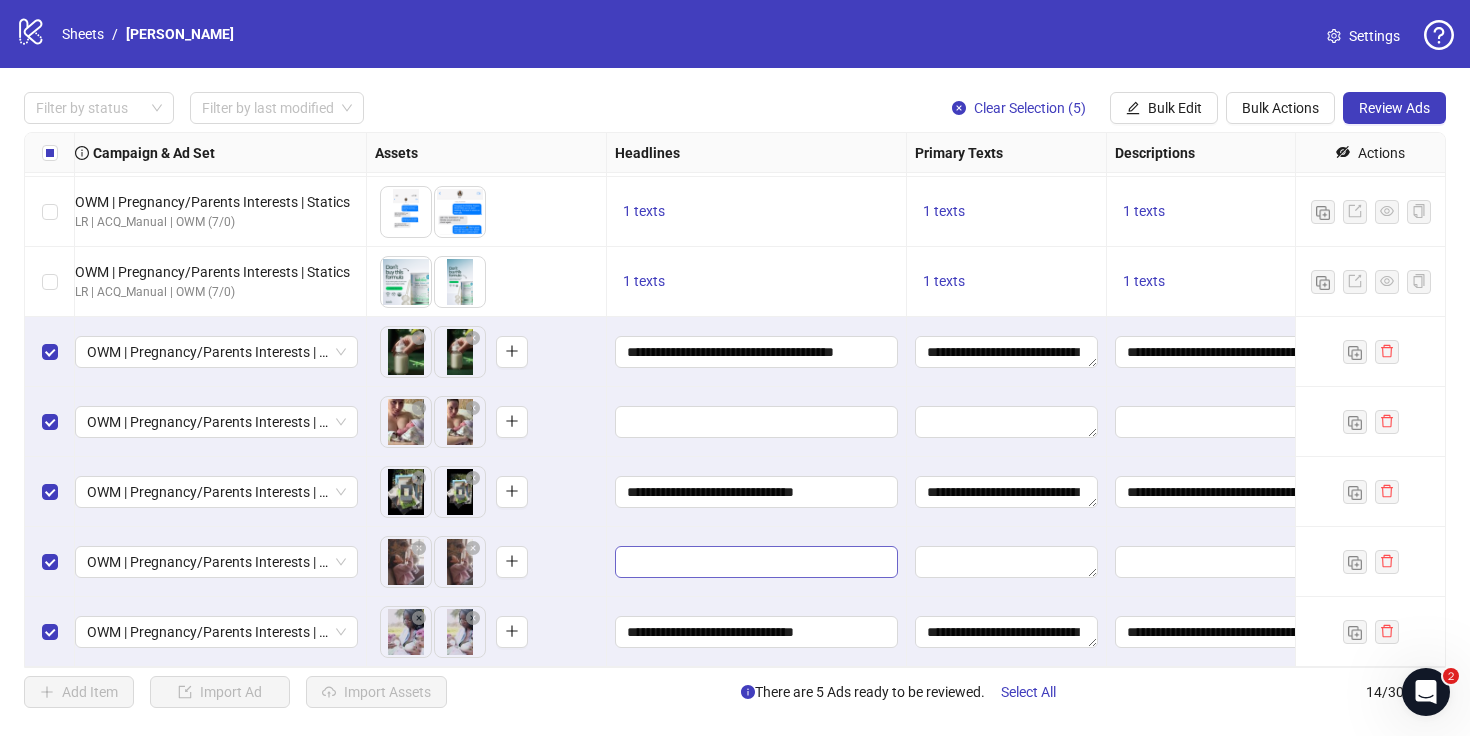 scroll, scrollTop: 0, scrollLeft: 0, axis: both 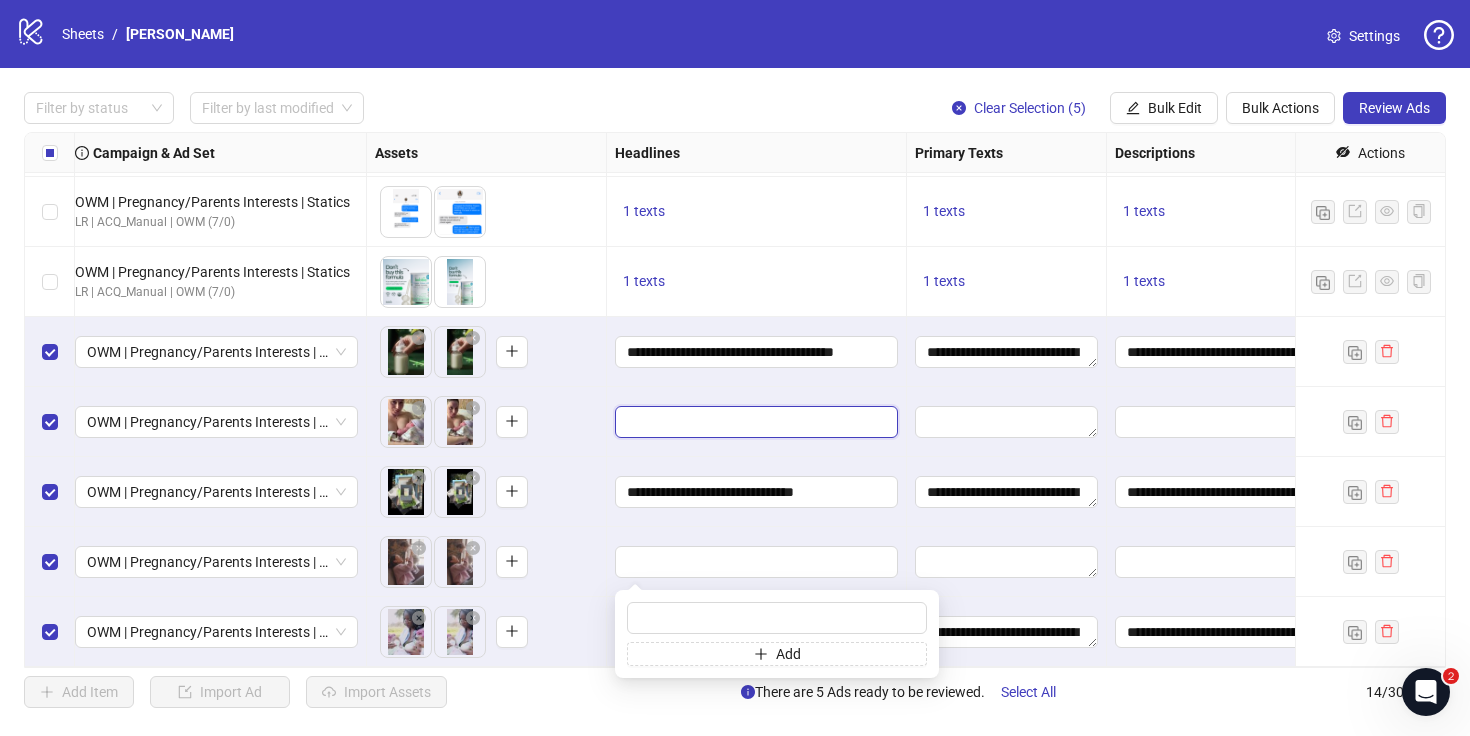 click at bounding box center (754, 422) 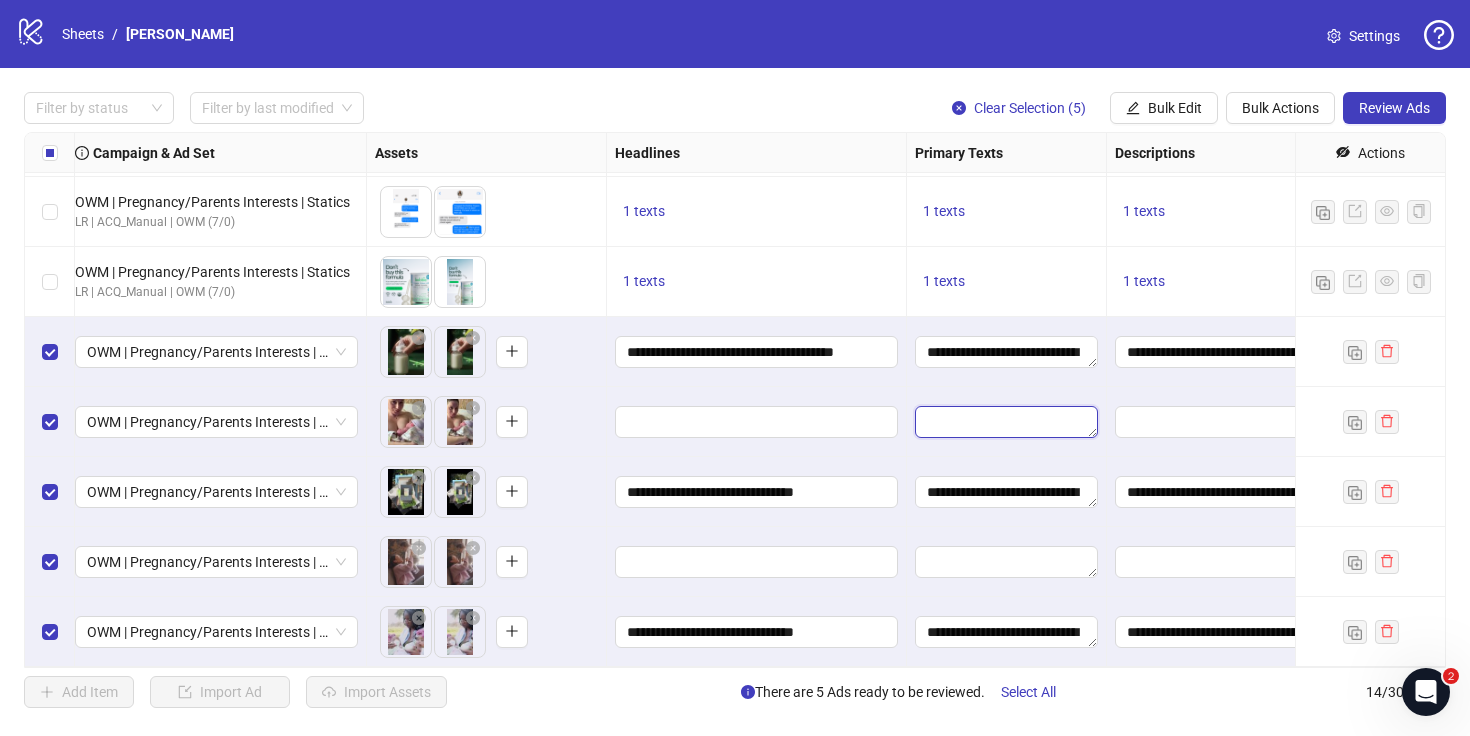 click at bounding box center [1006, 422] 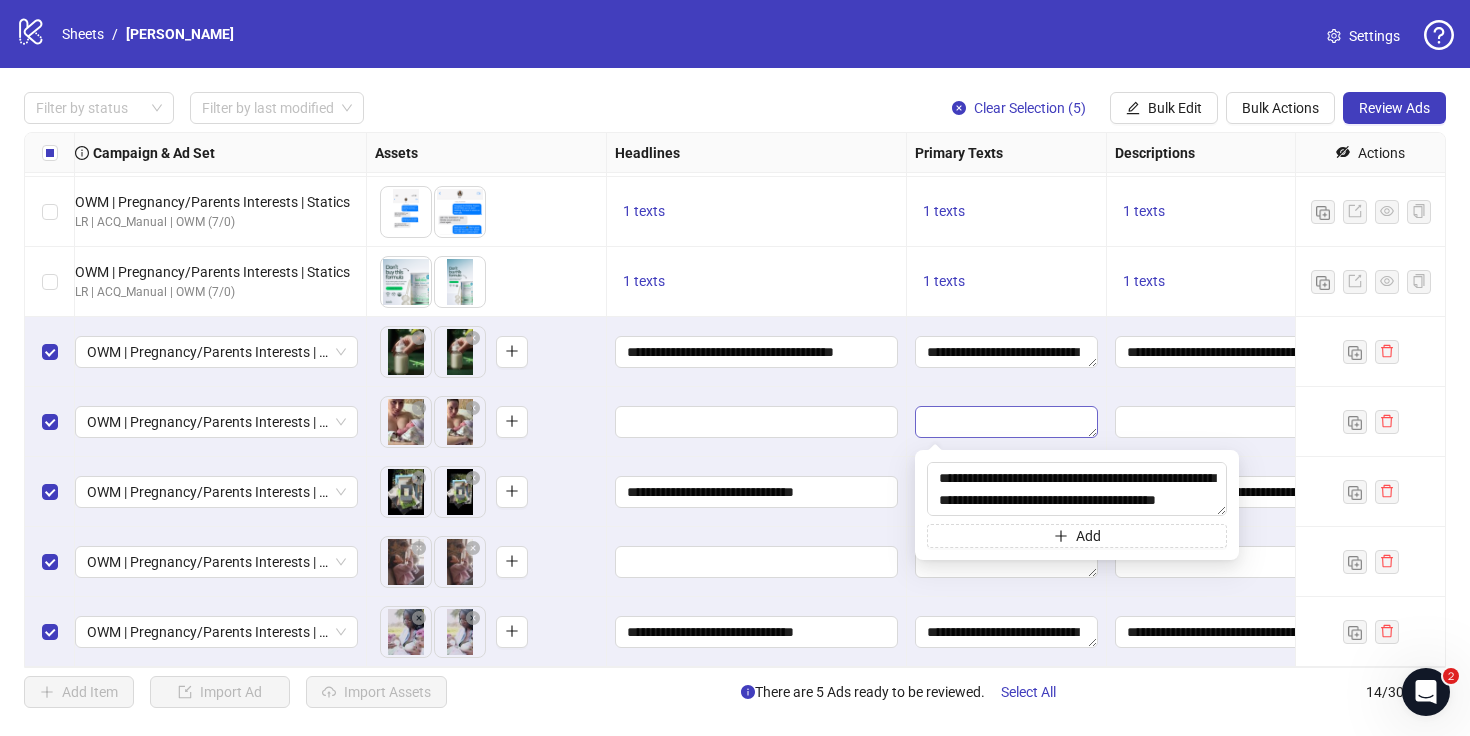 scroll, scrollTop: 125, scrollLeft: 0, axis: vertical 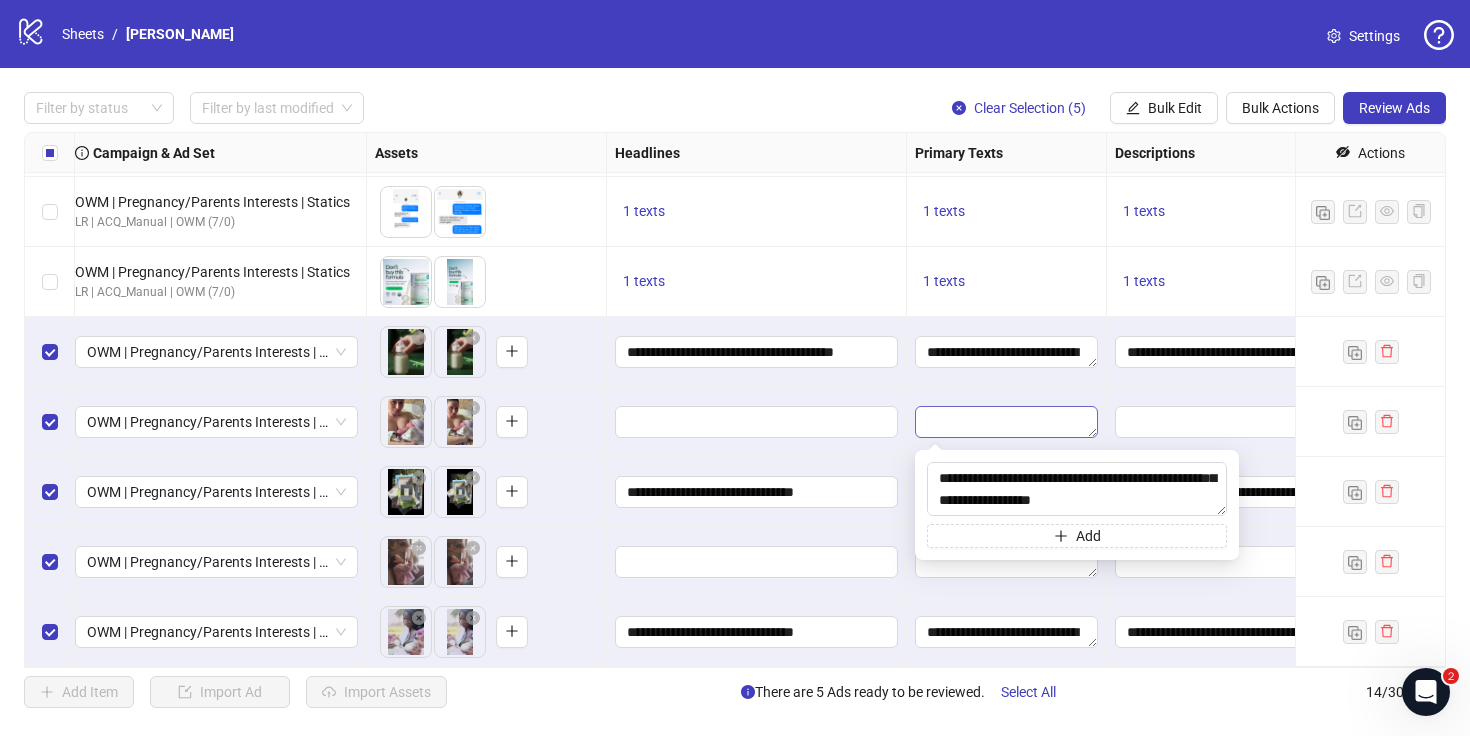 type 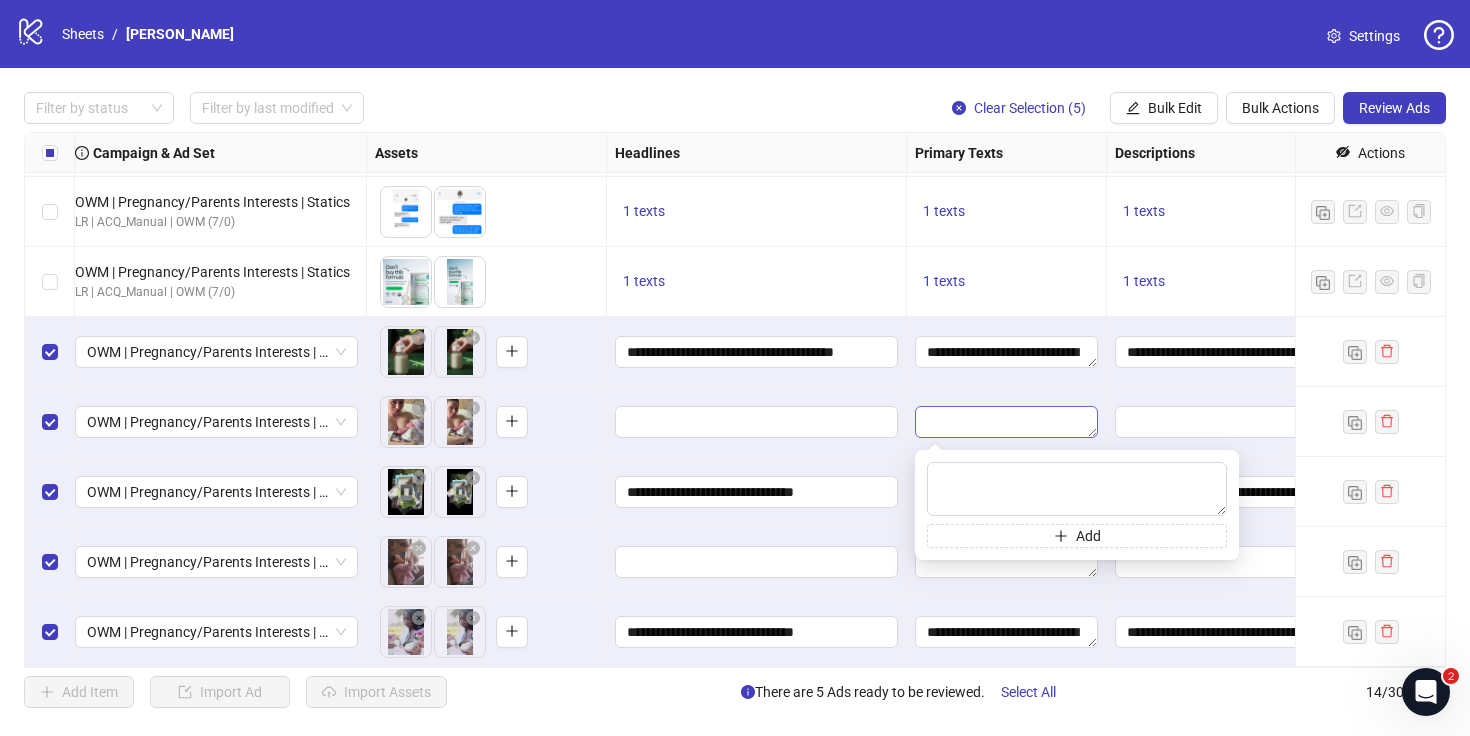 scroll, scrollTop: 0, scrollLeft: 0, axis: both 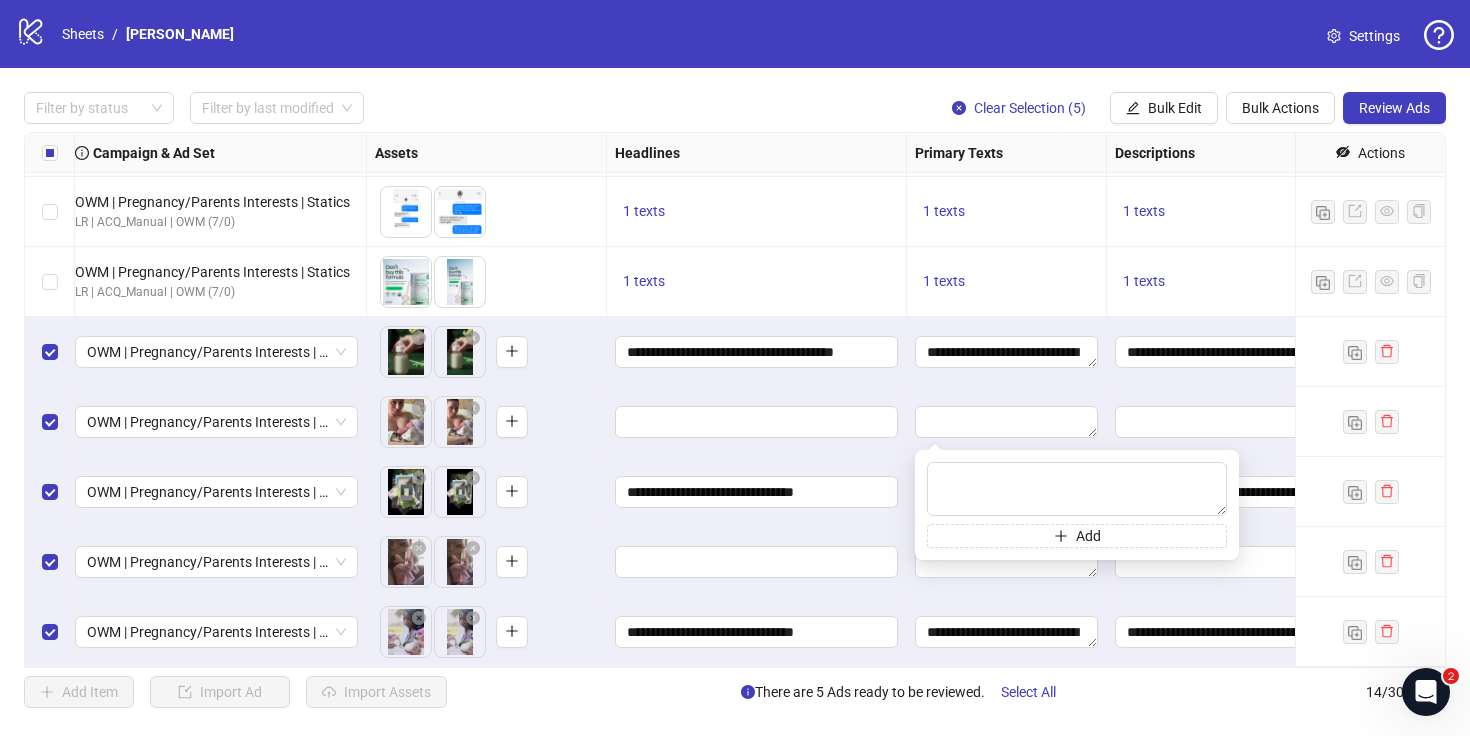 click at bounding box center [757, 422] 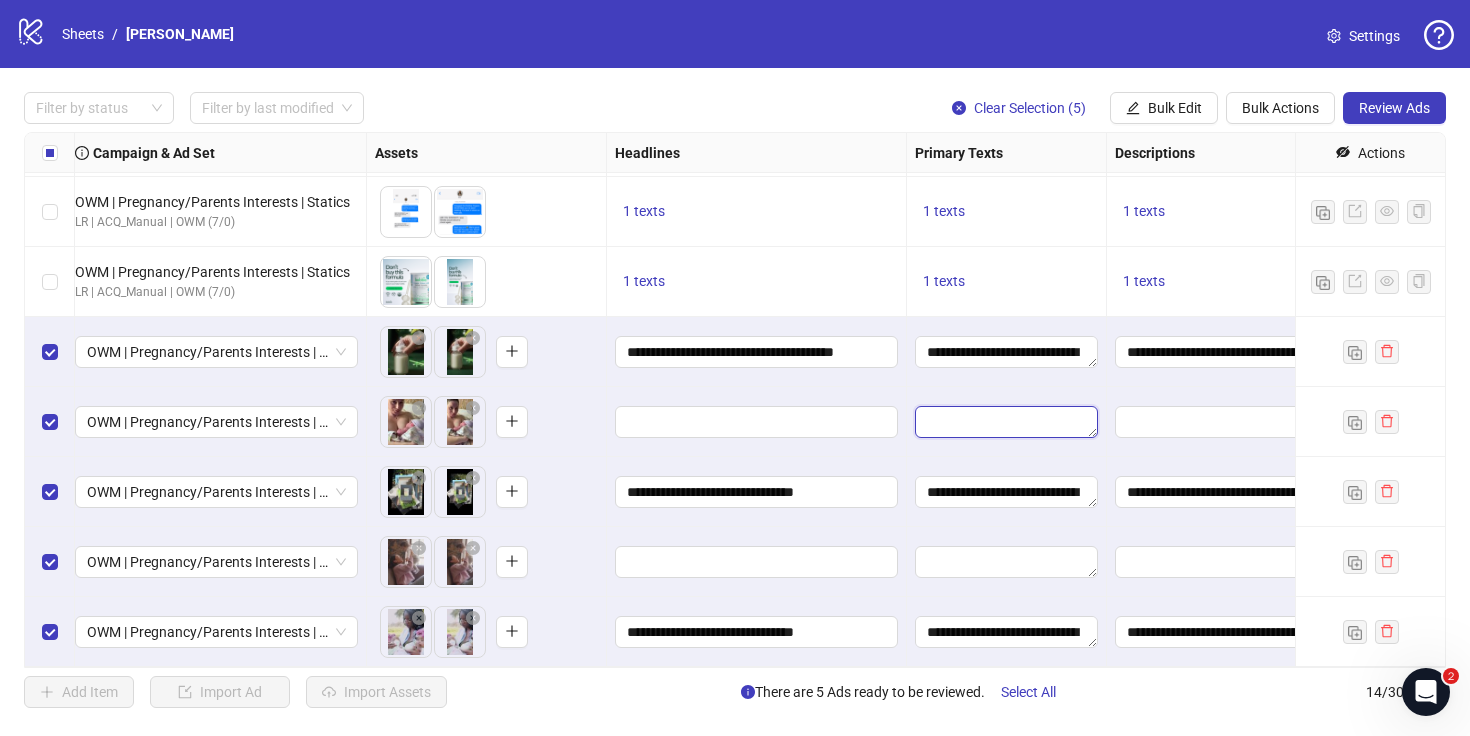 click at bounding box center (1006, 422) 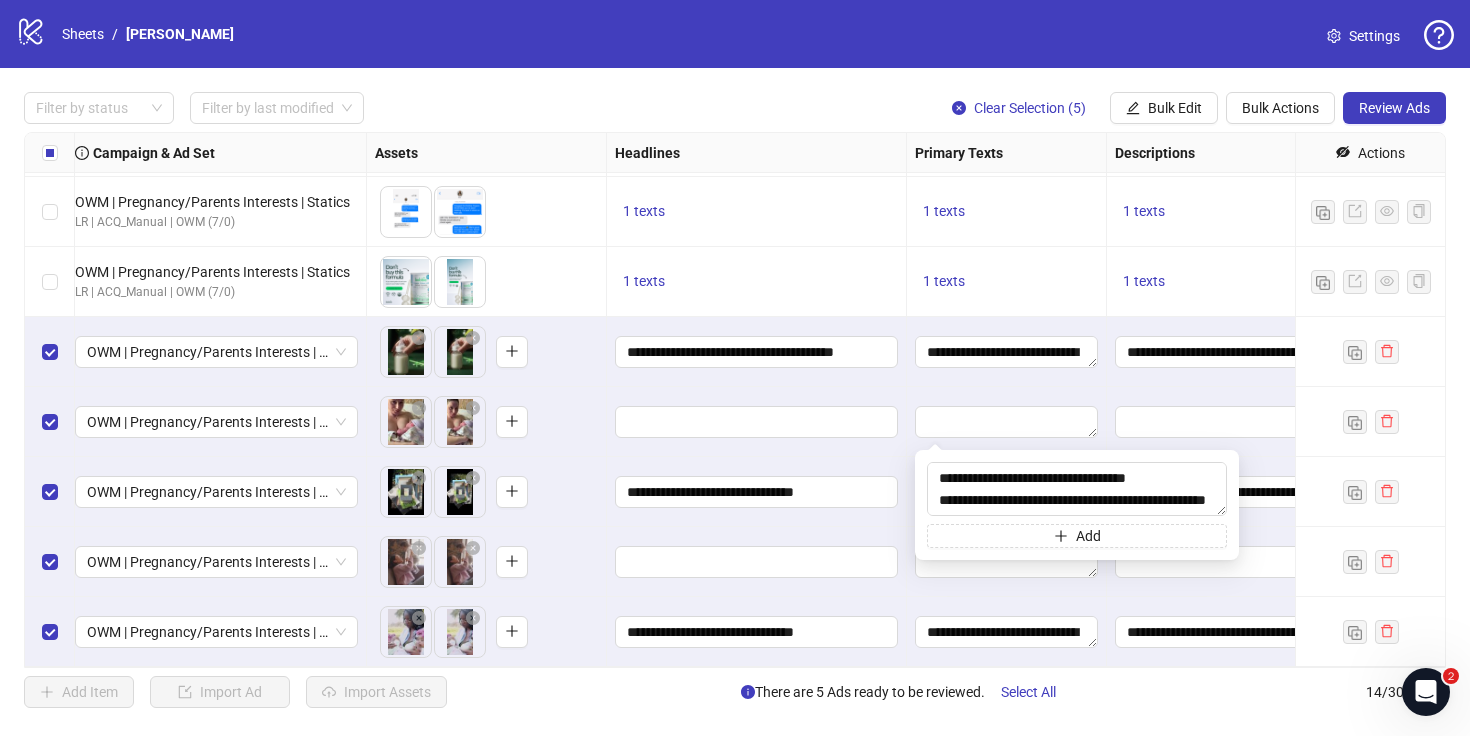 scroll, scrollTop: 0, scrollLeft: 0, axis: both 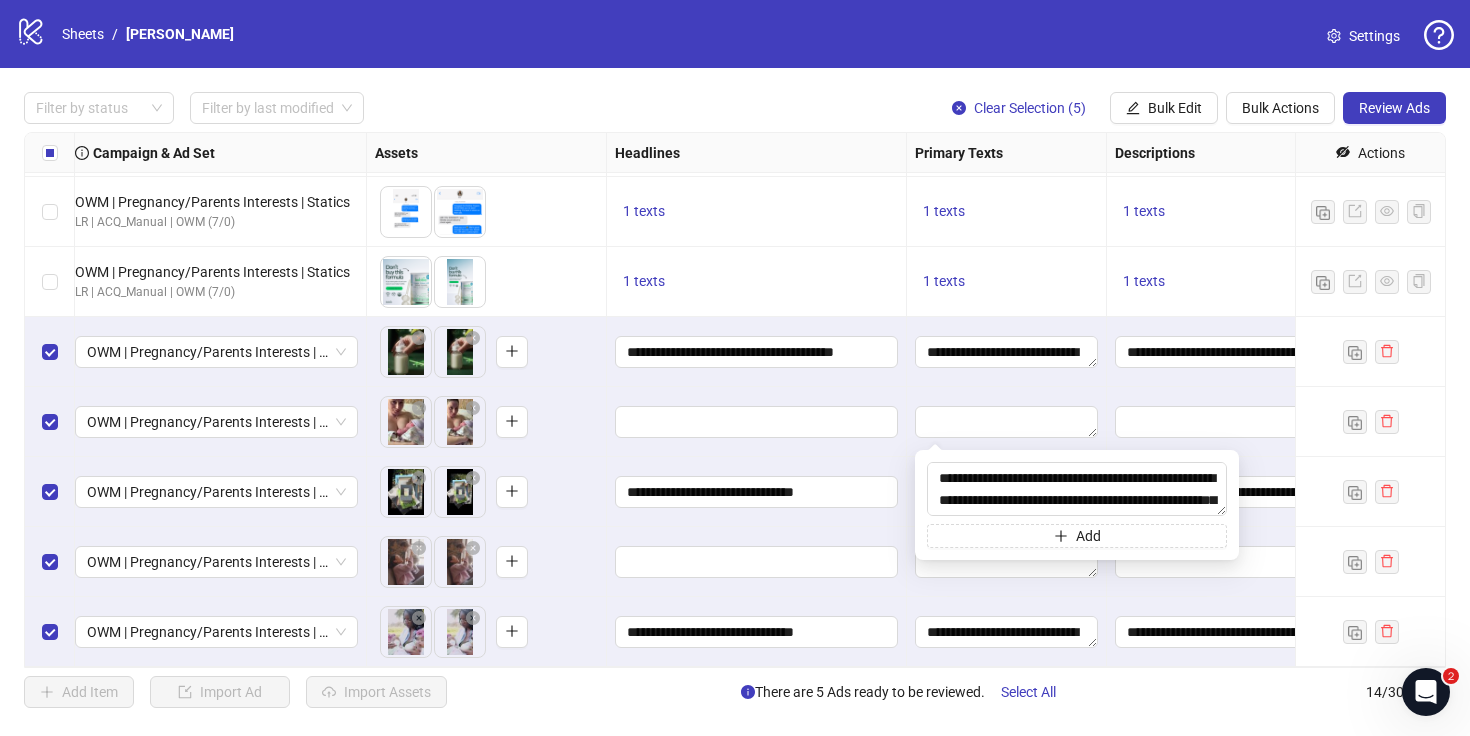 type on "**********" 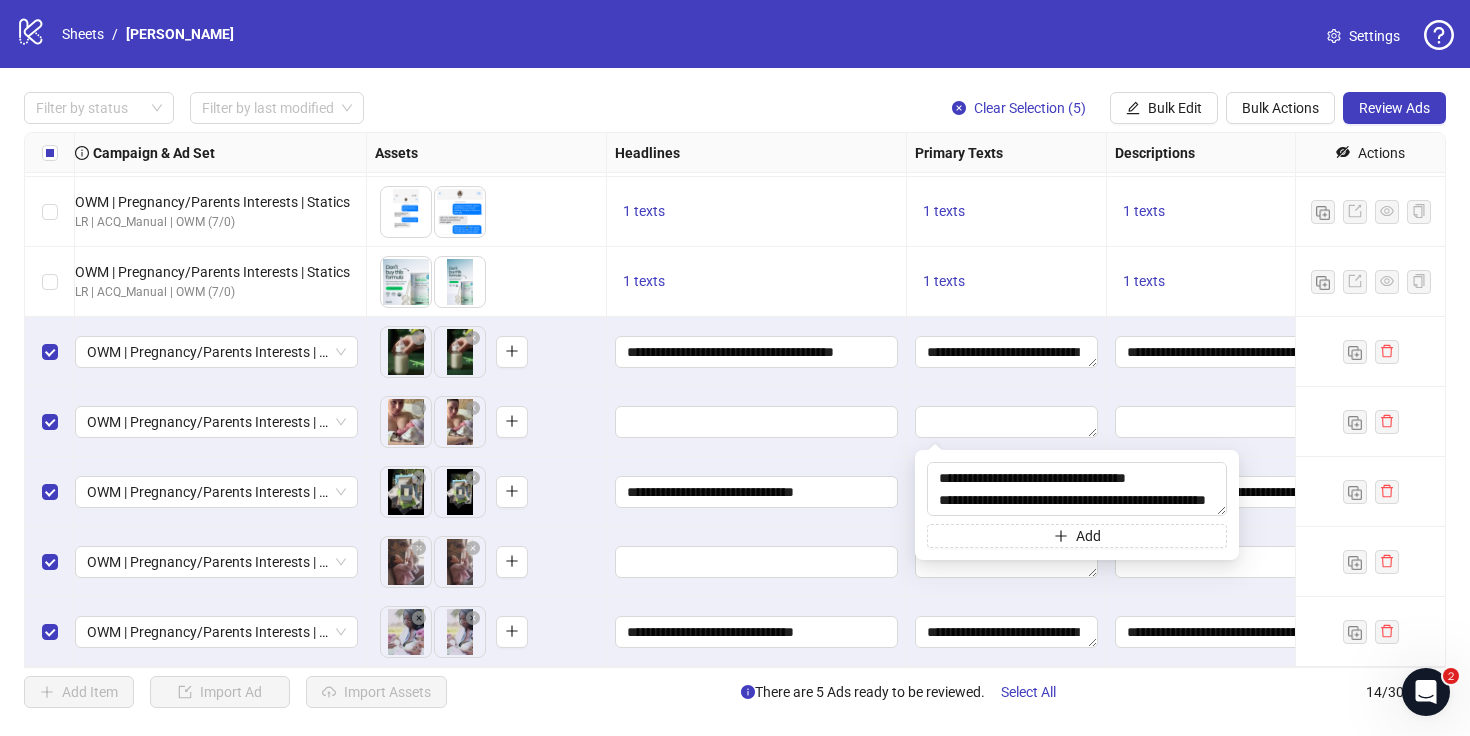 scroll, scrollTop: 231, scrollLeft: 0, axis: vertical 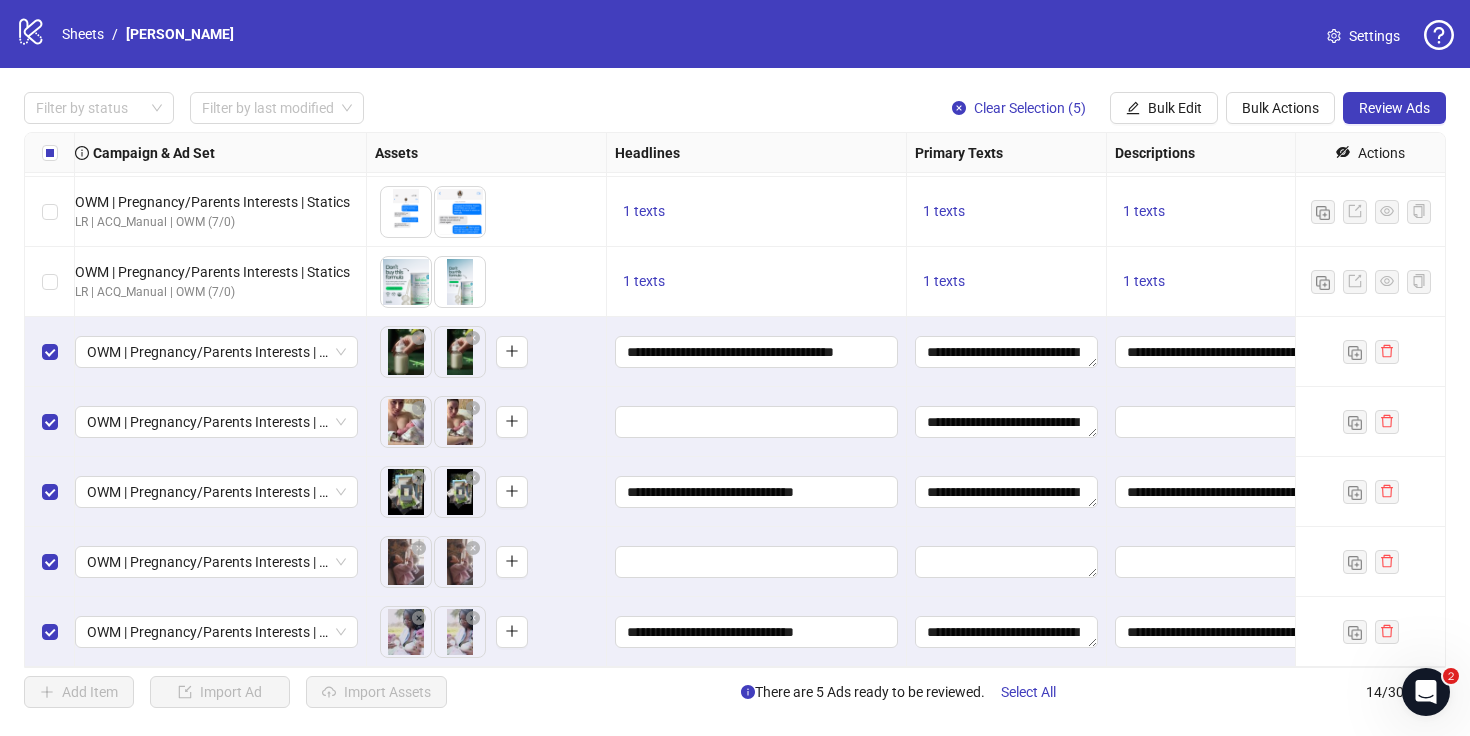 click on "**********" at bounding box center (1007, 422) 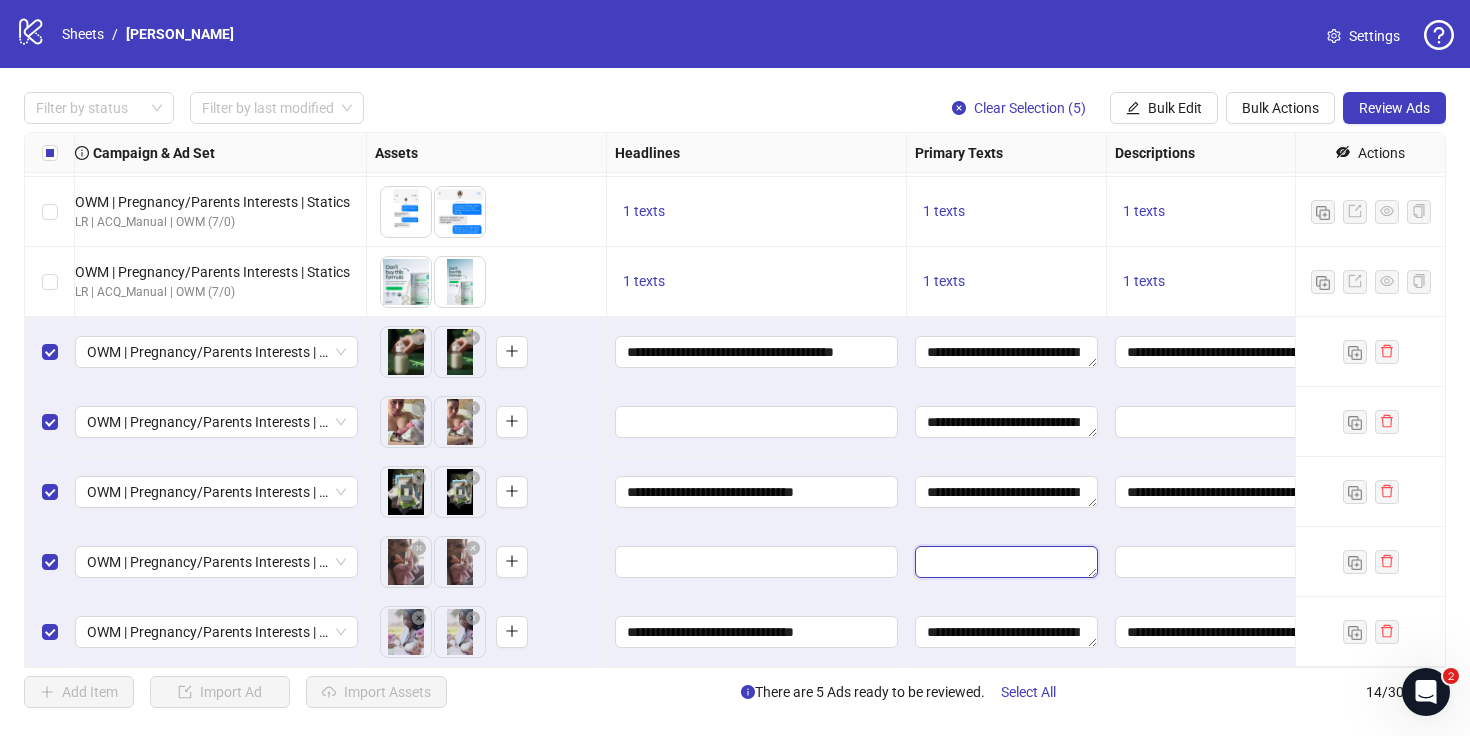 click at bounding box center [1006, 562] 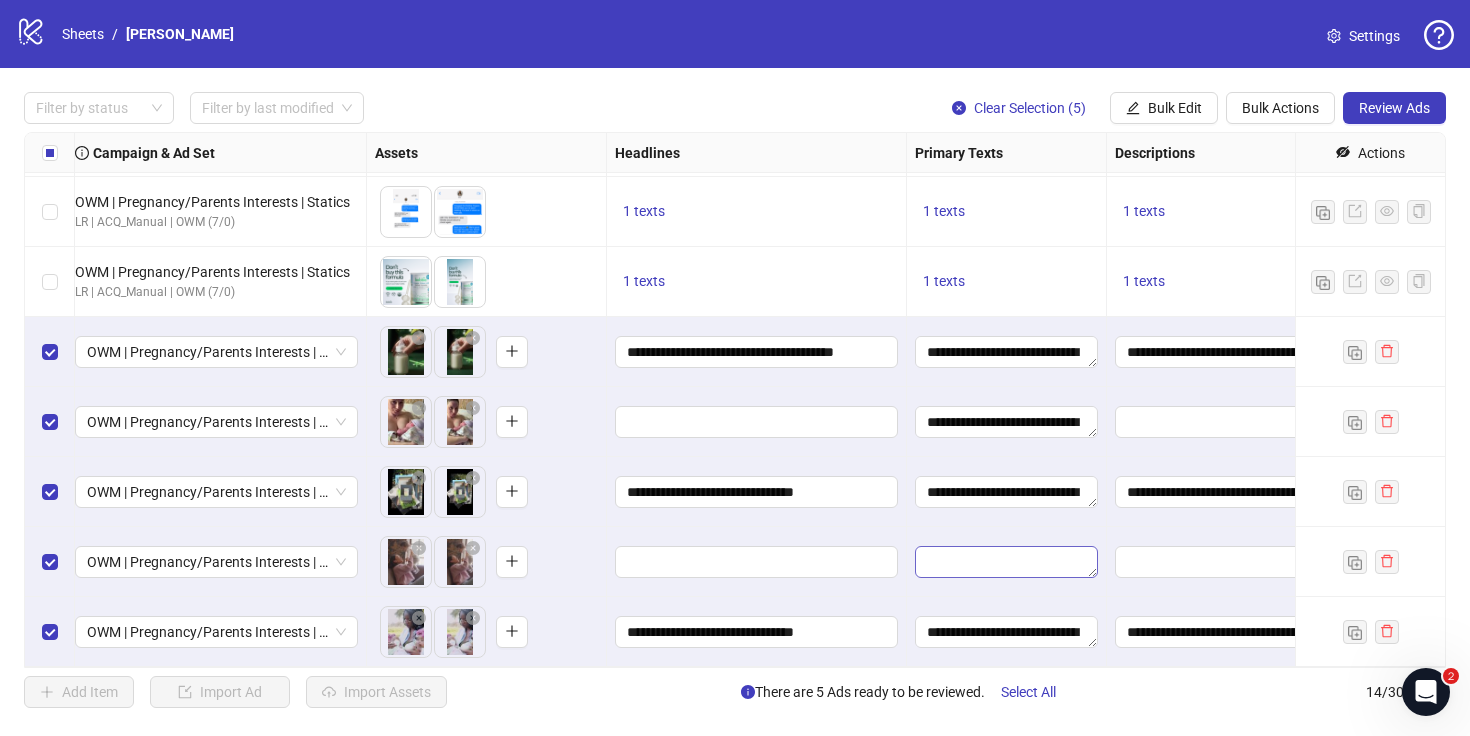 type on "**********" 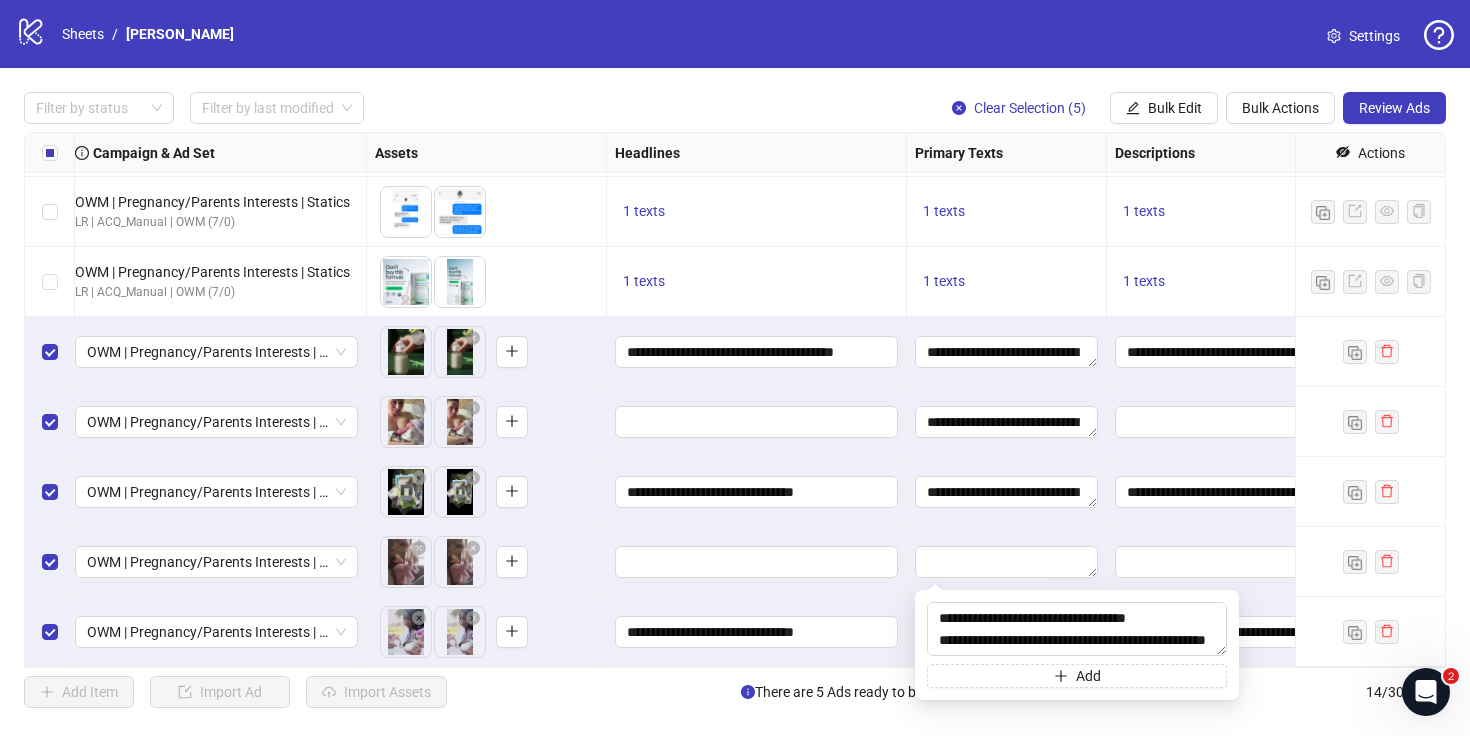 click on "**********" at bounding box center (1007, 492) 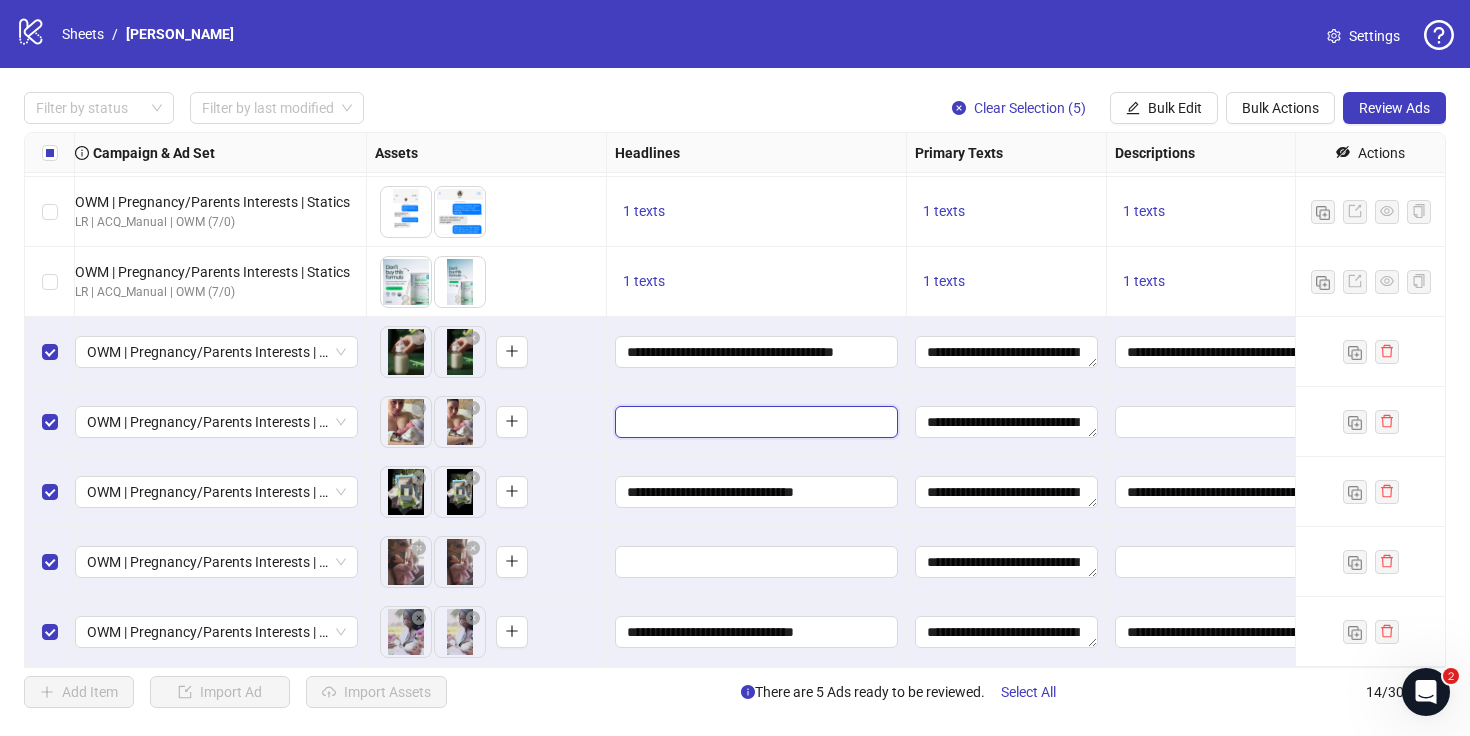 click at bounding box center (754, 422) 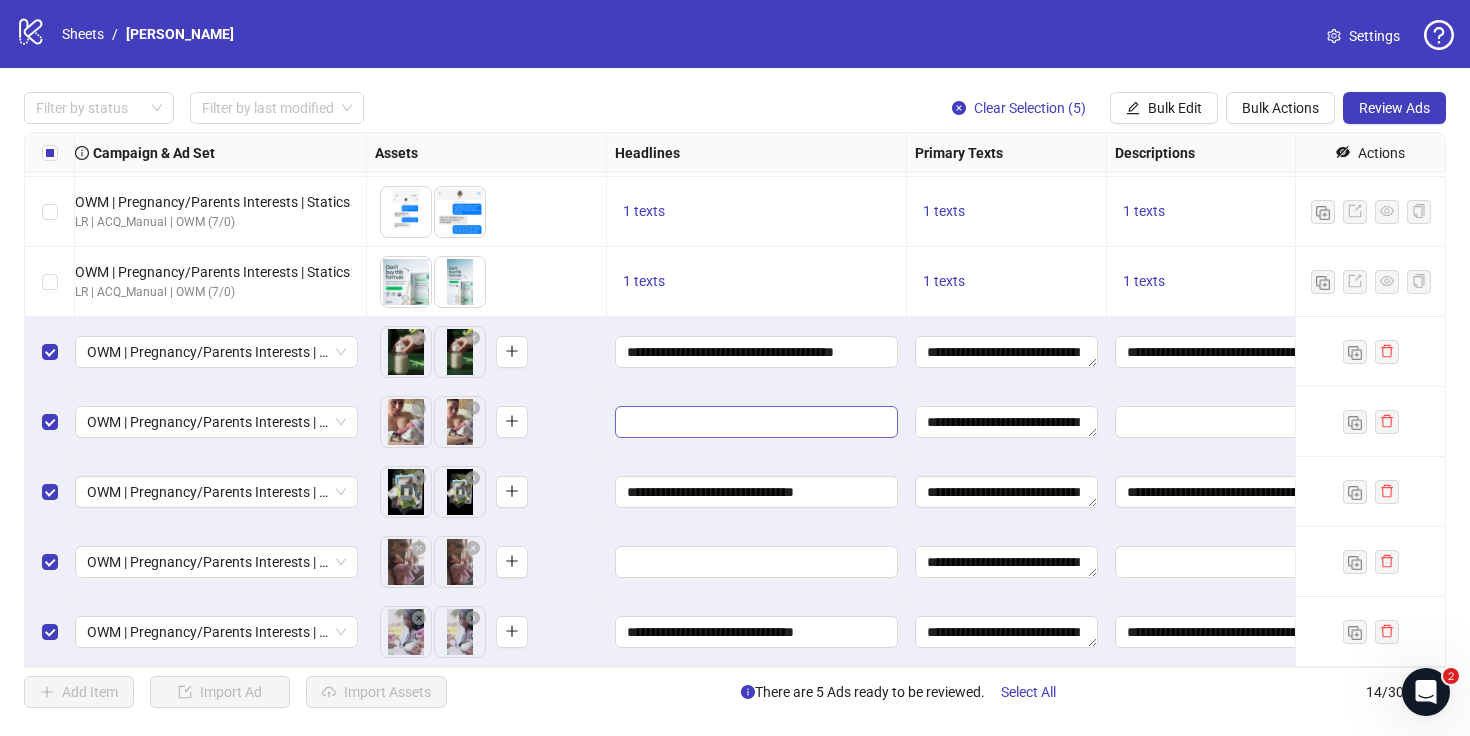 type on "**********" 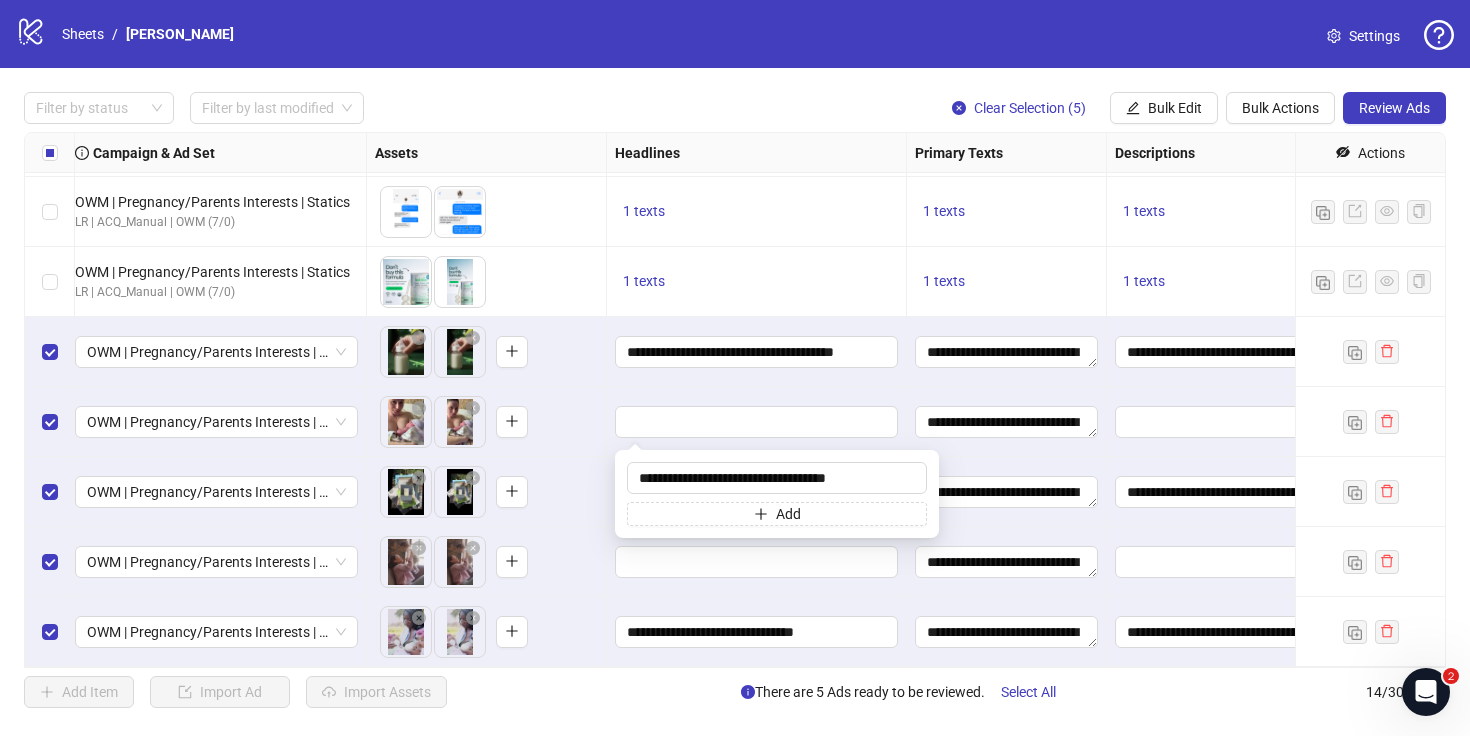 click at bounding box center [757, 422] 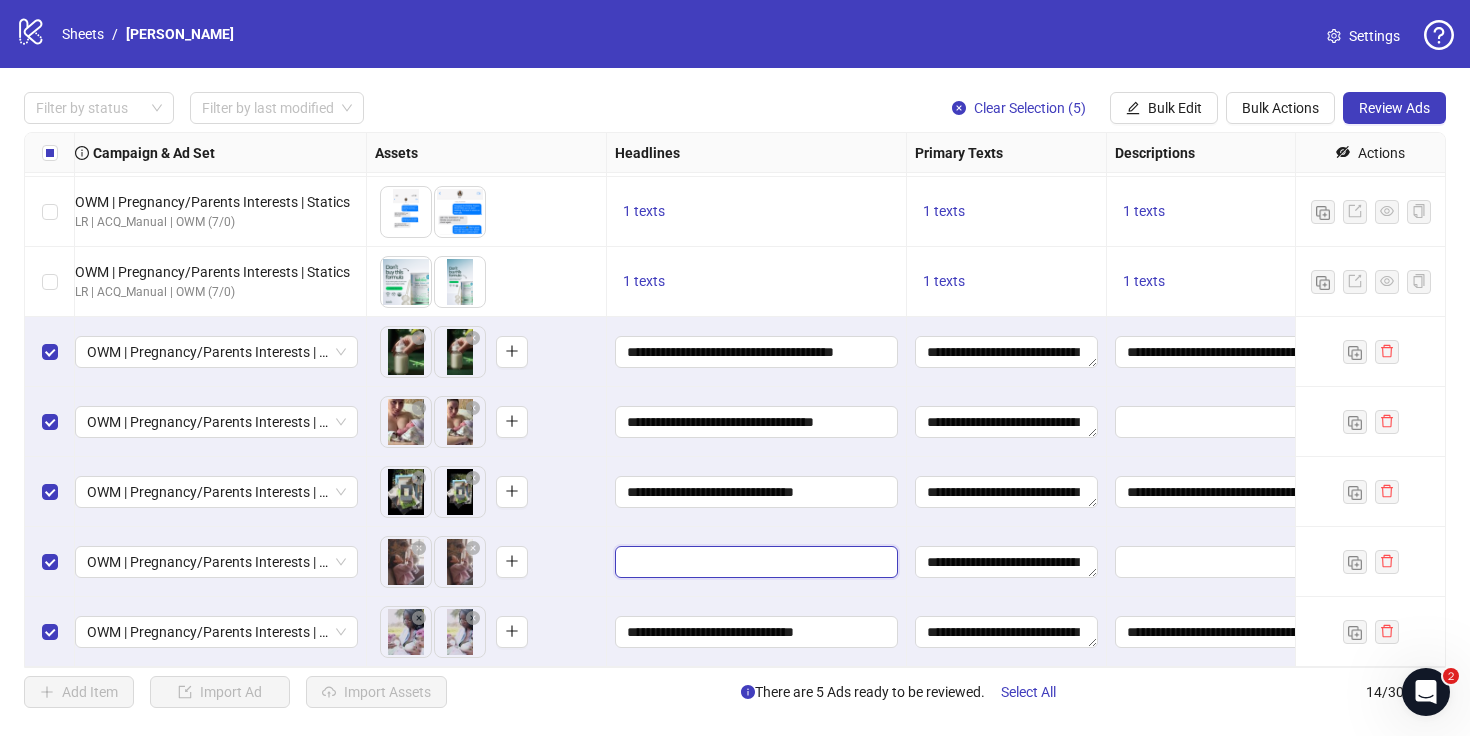 click at bounding box center (754, 562) 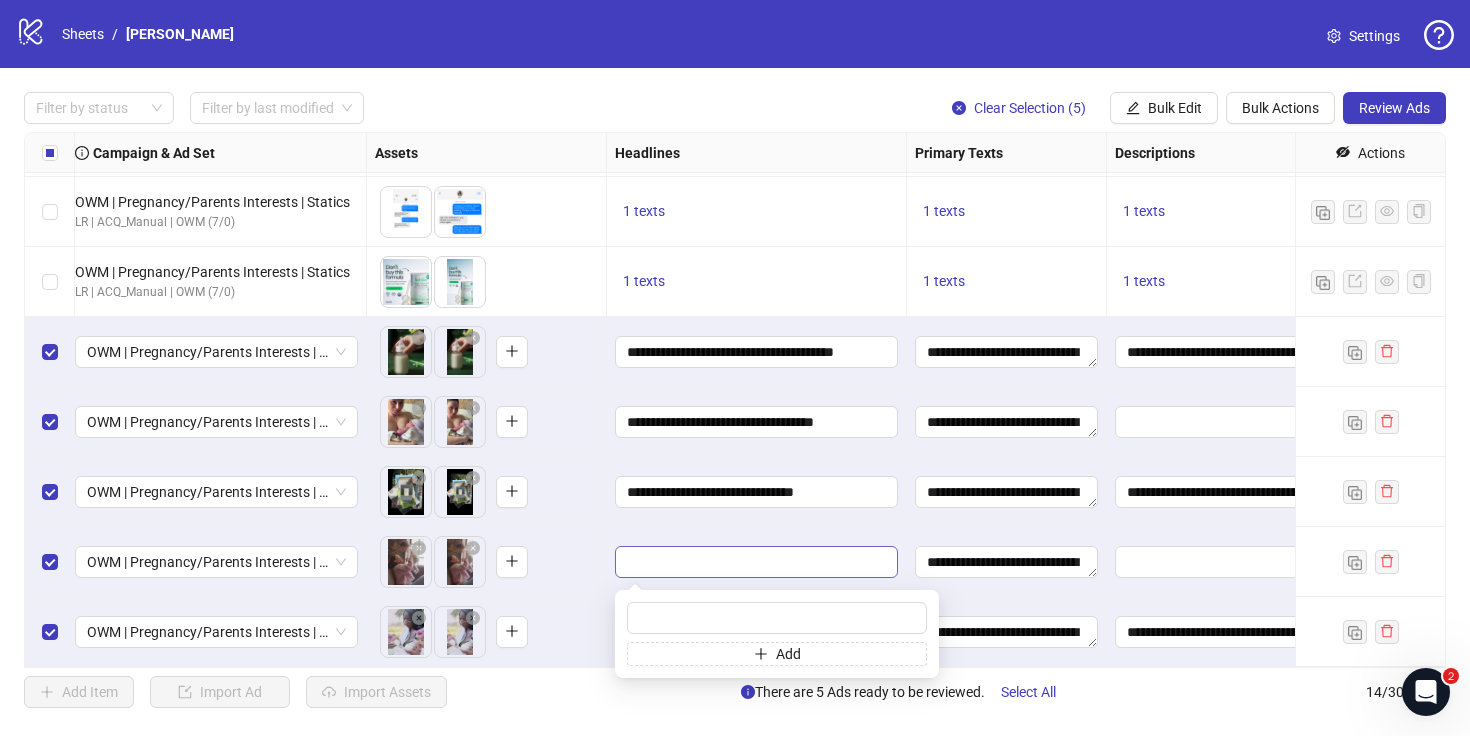 type on "**********" 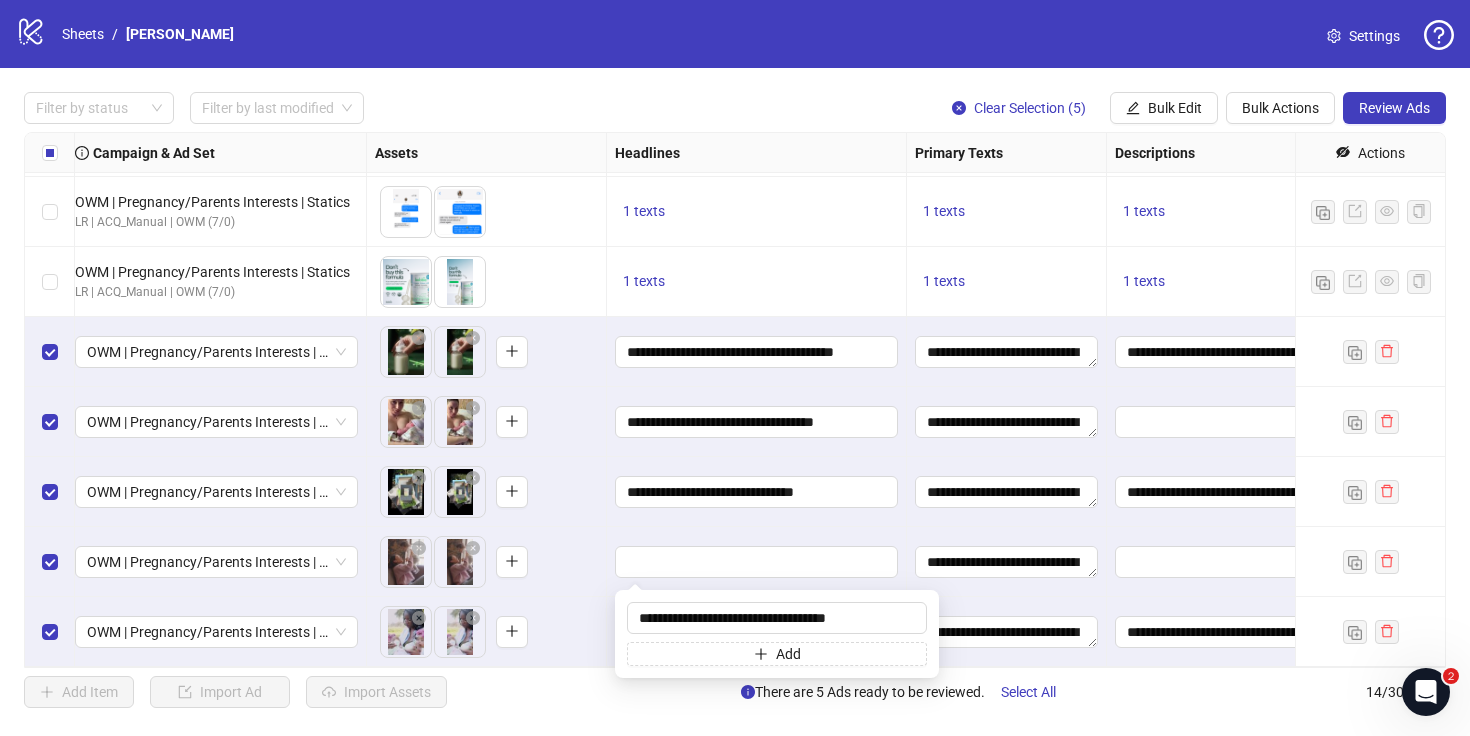 click on "**********" at bounding box center [757, 492] 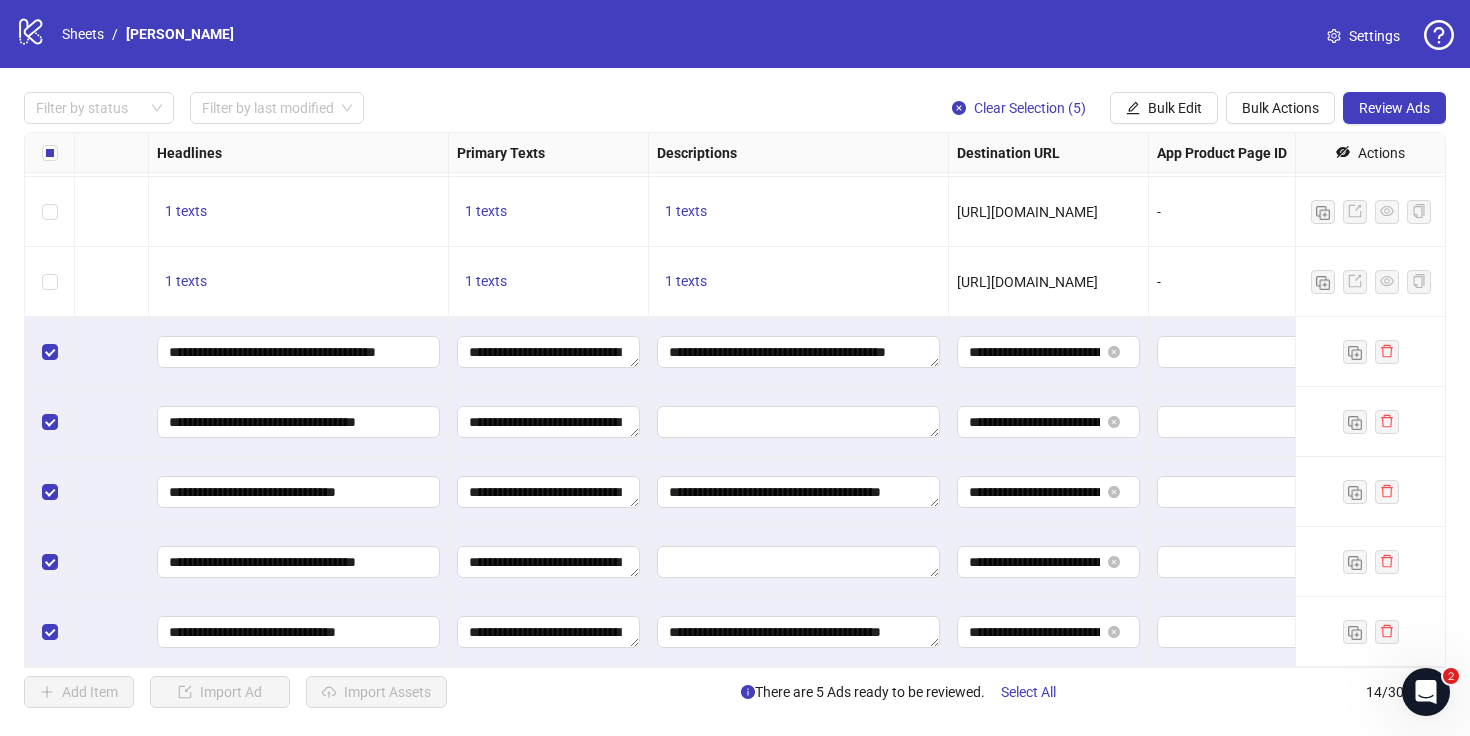scroll, scrollTop: 486, scrollLeft: 1055, axis: both 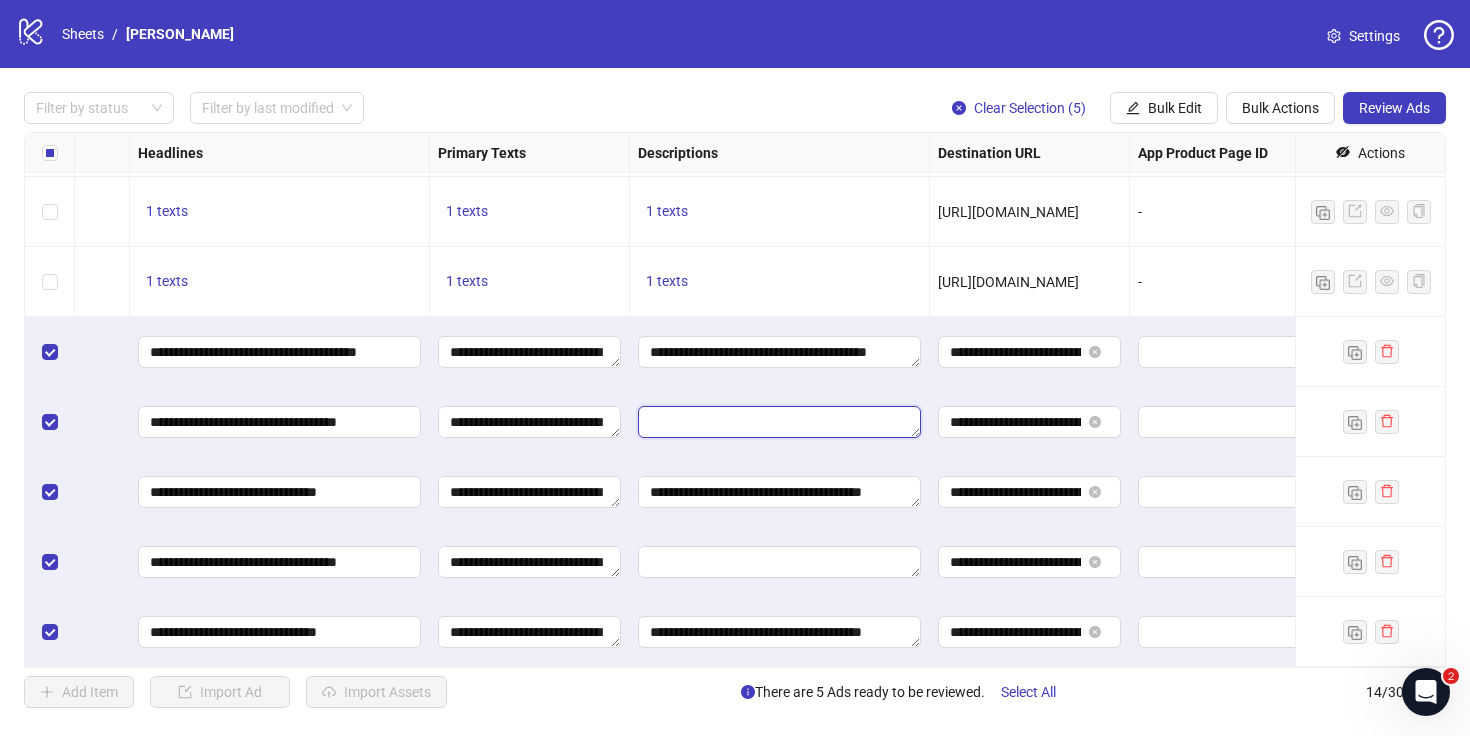 click at bounding box center [779, 422] 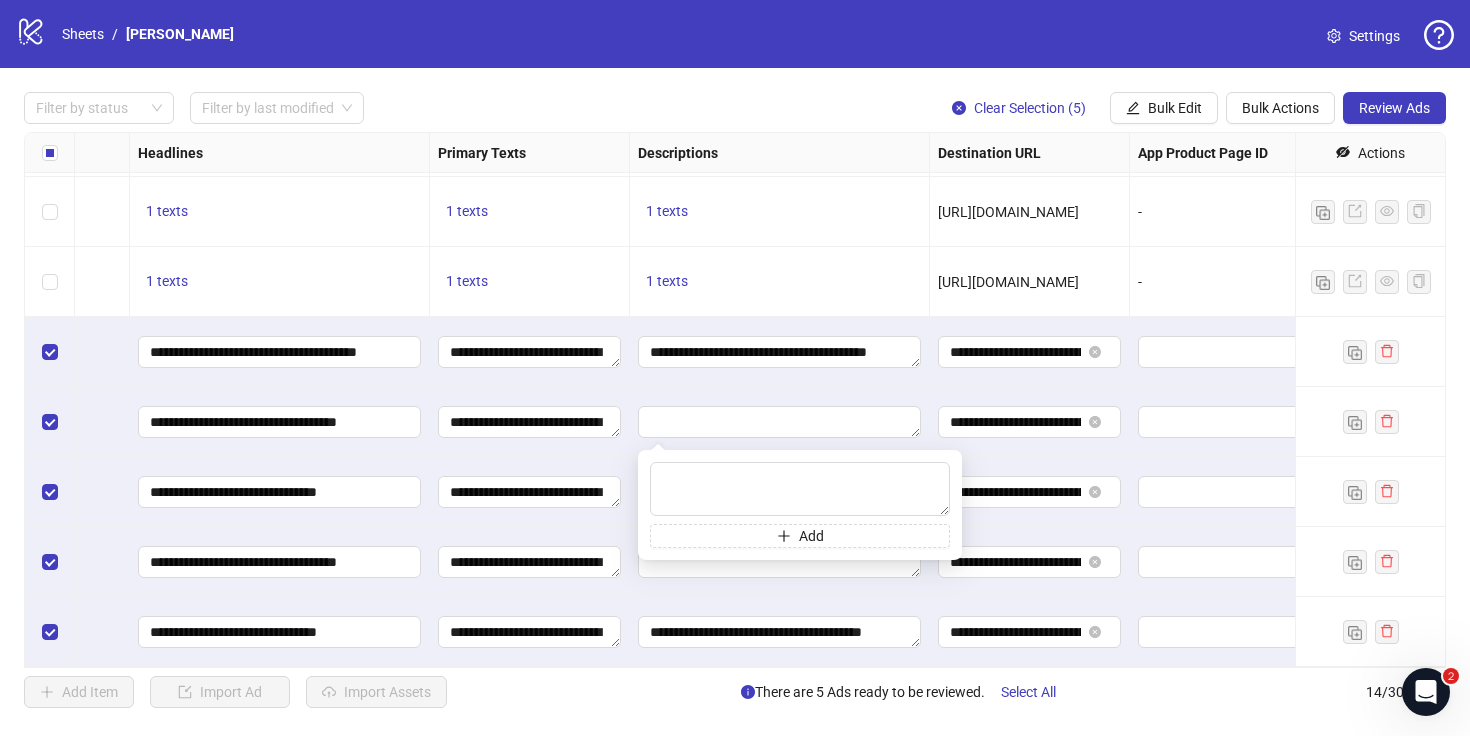 type on "**********" 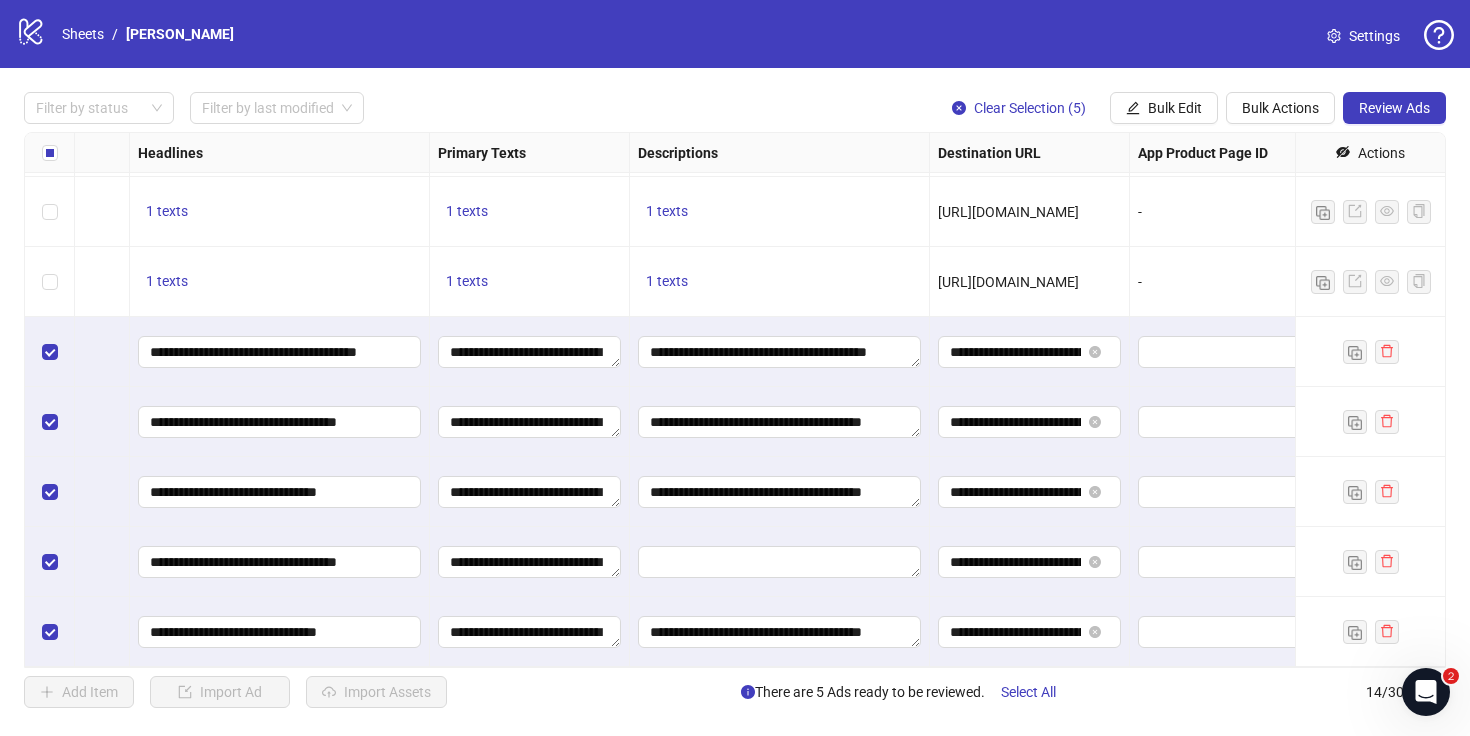 click on "**********" at bounding box center [780, 422] 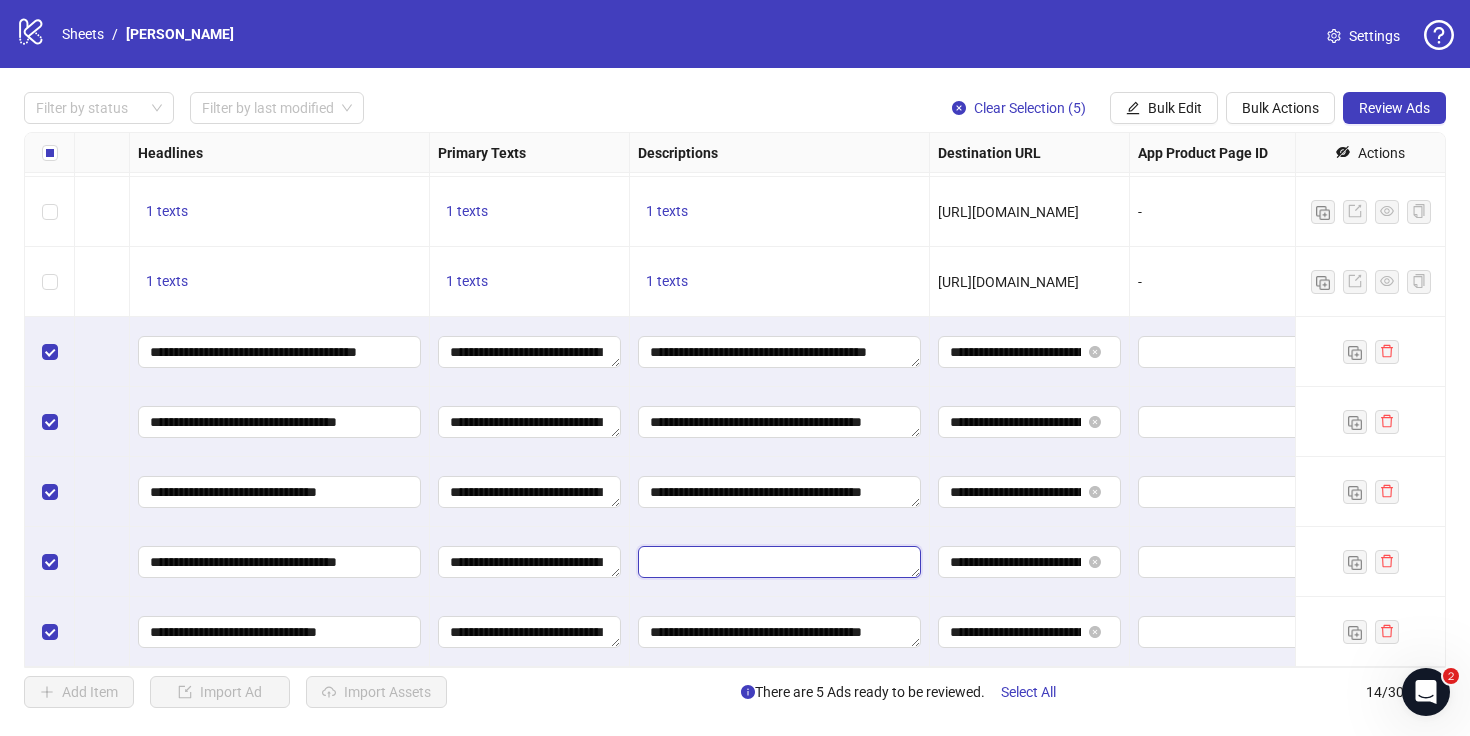 click at bounding box center [779, 562] 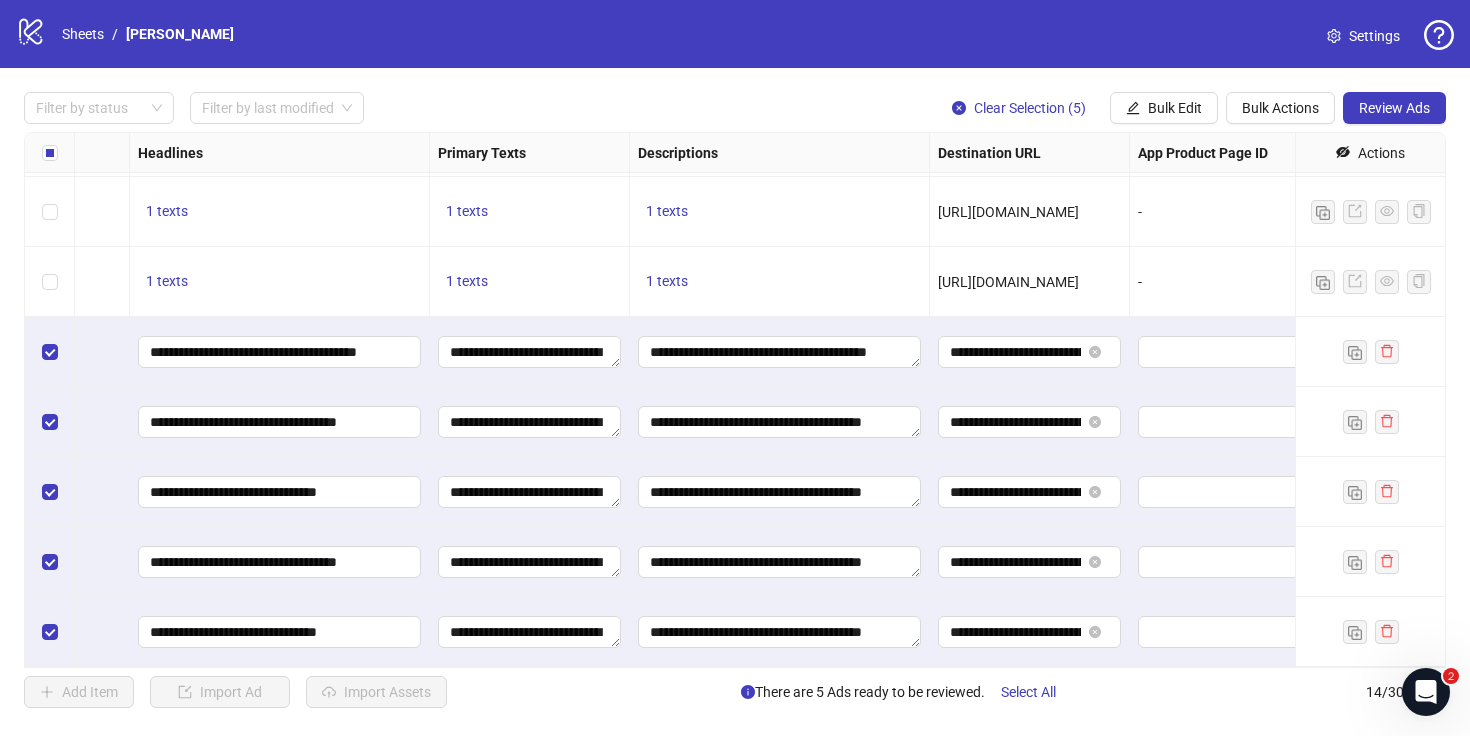 click on "**********" at bounding box center [780, 492] 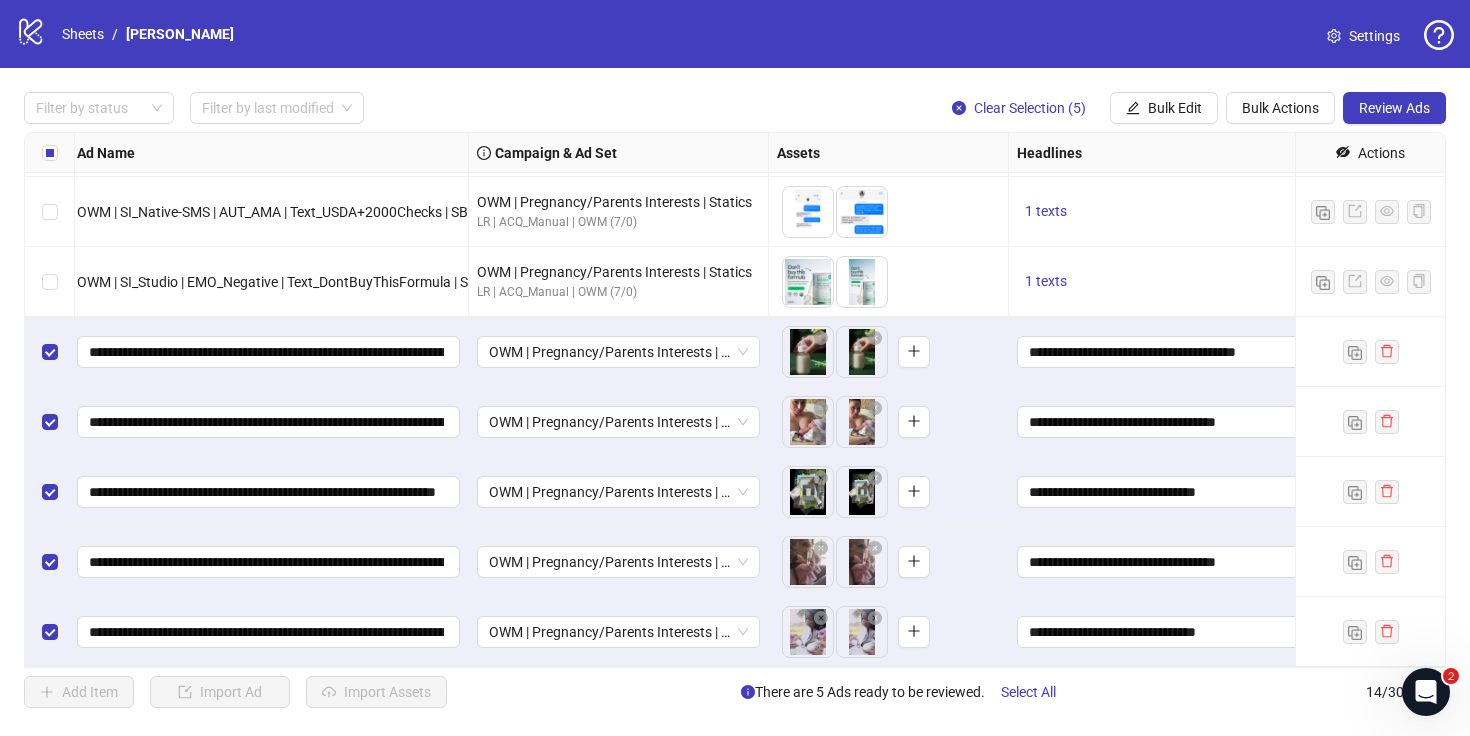 scroll, scrollTop: 486, scrollLeft: 0, axis: vertical 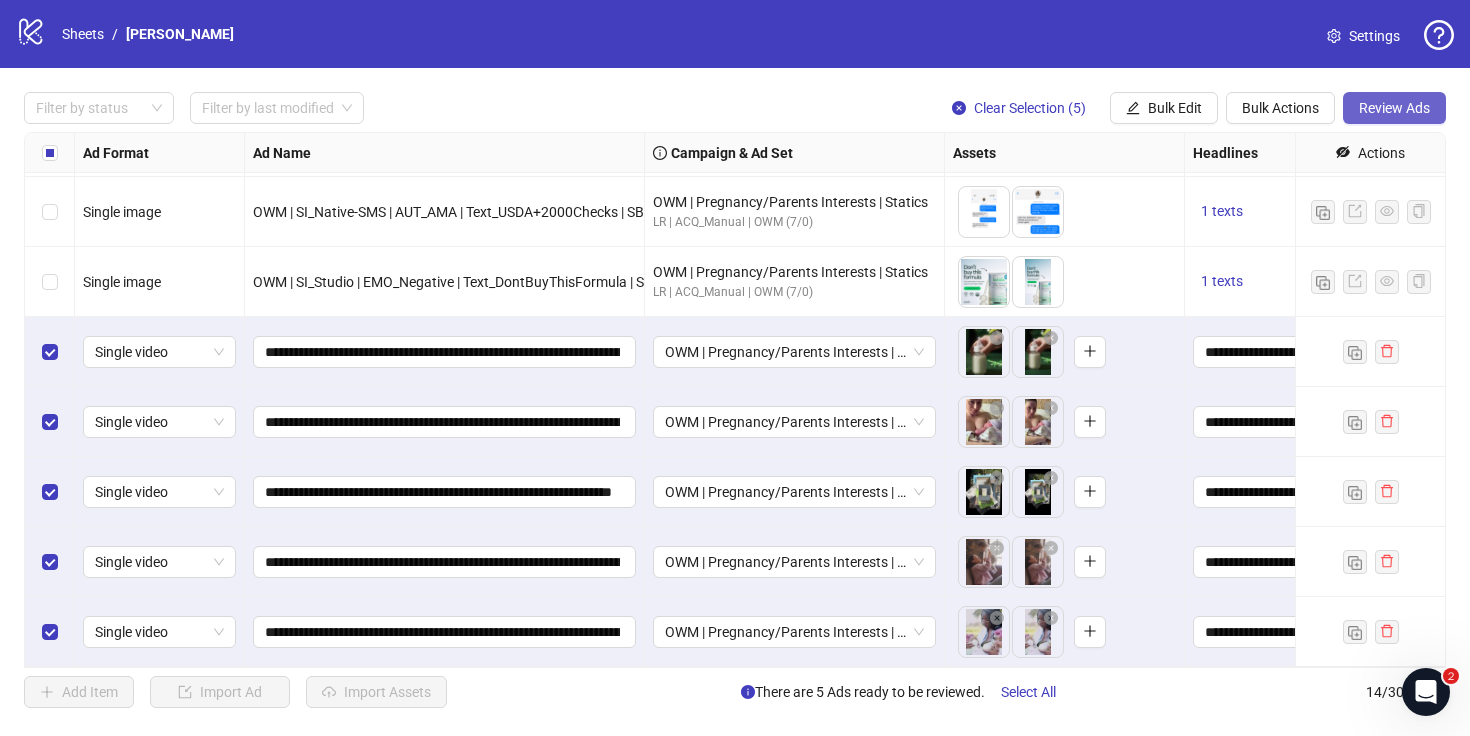 click on "Review Ads" at bounding box center (1394, 108) 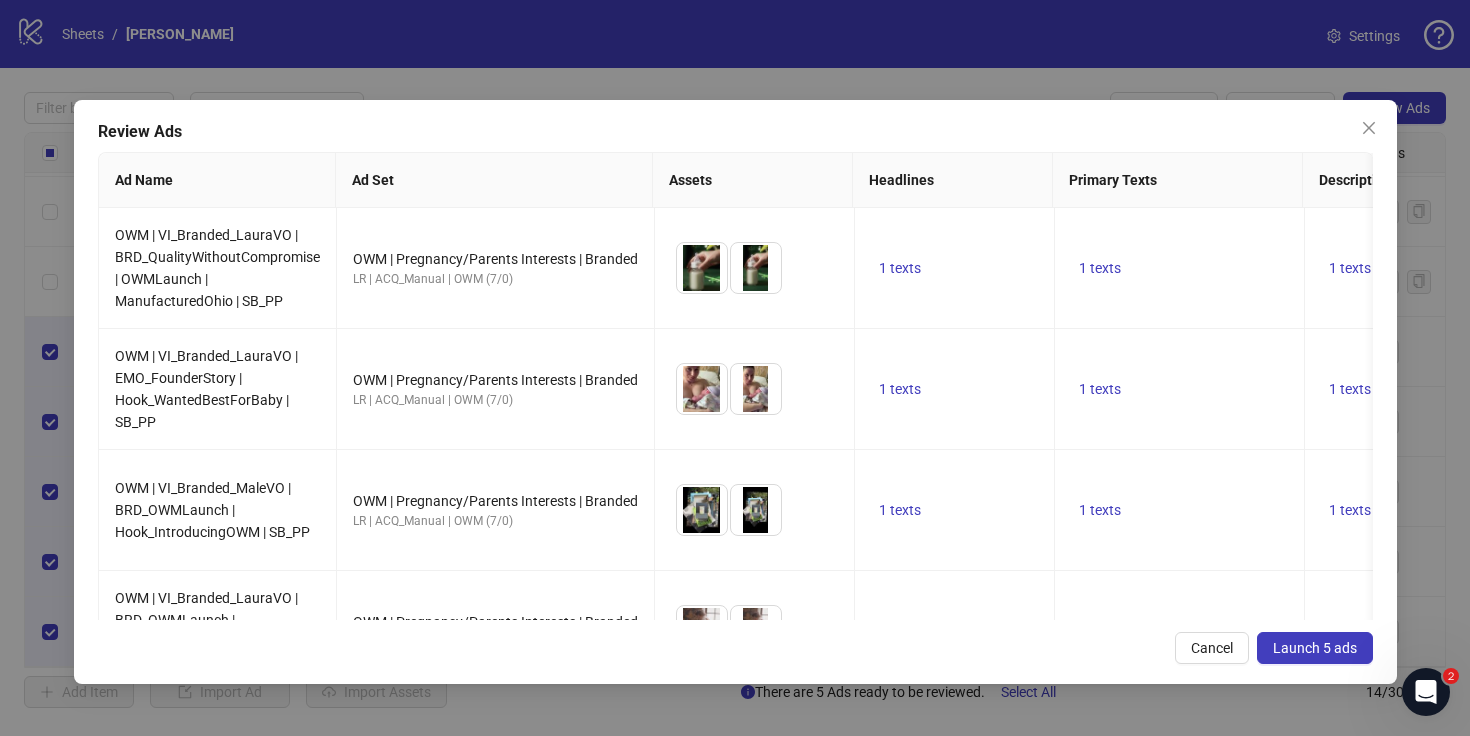 click on "Launch 5 ads" at bounding box center [1315, 648] 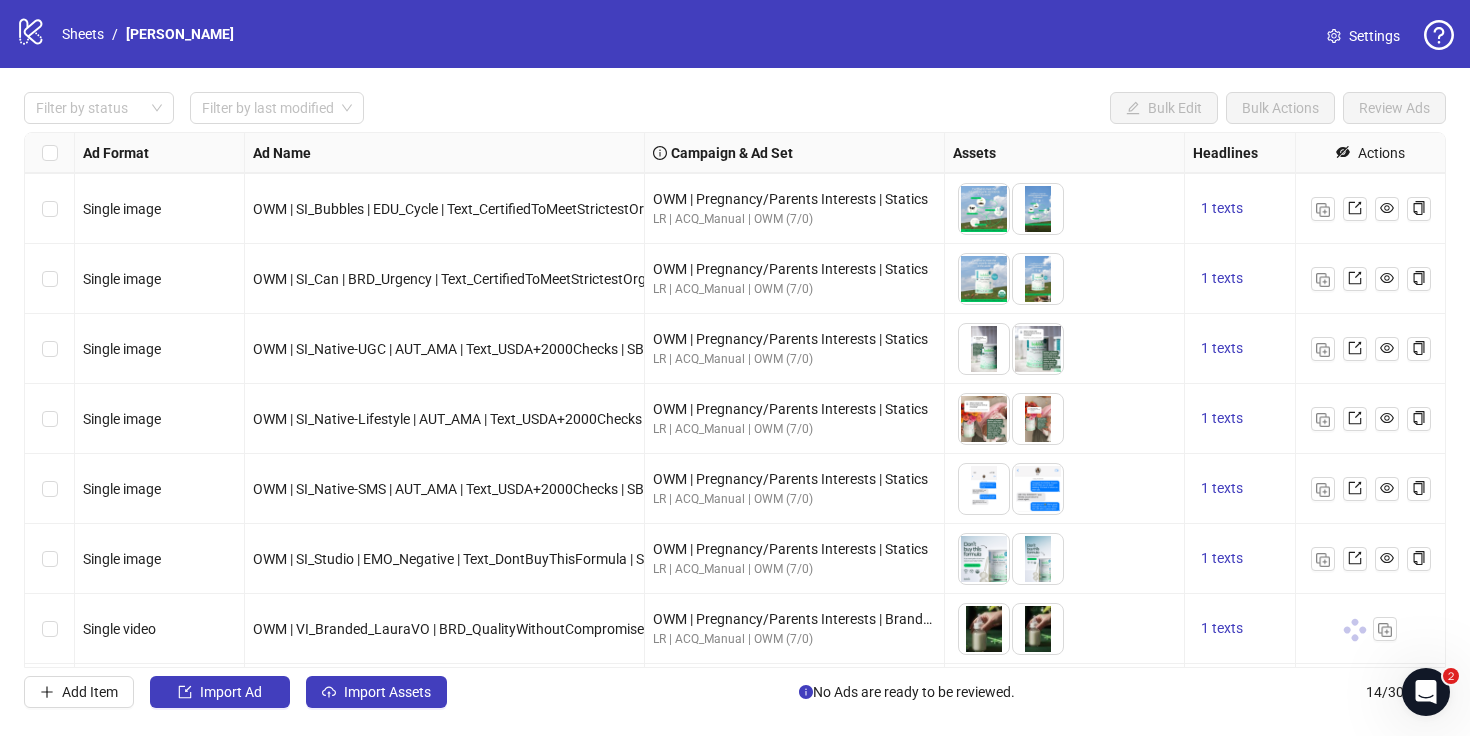 scroll, scrollTop: 486, scrollLeft: 0, axis: vertical 